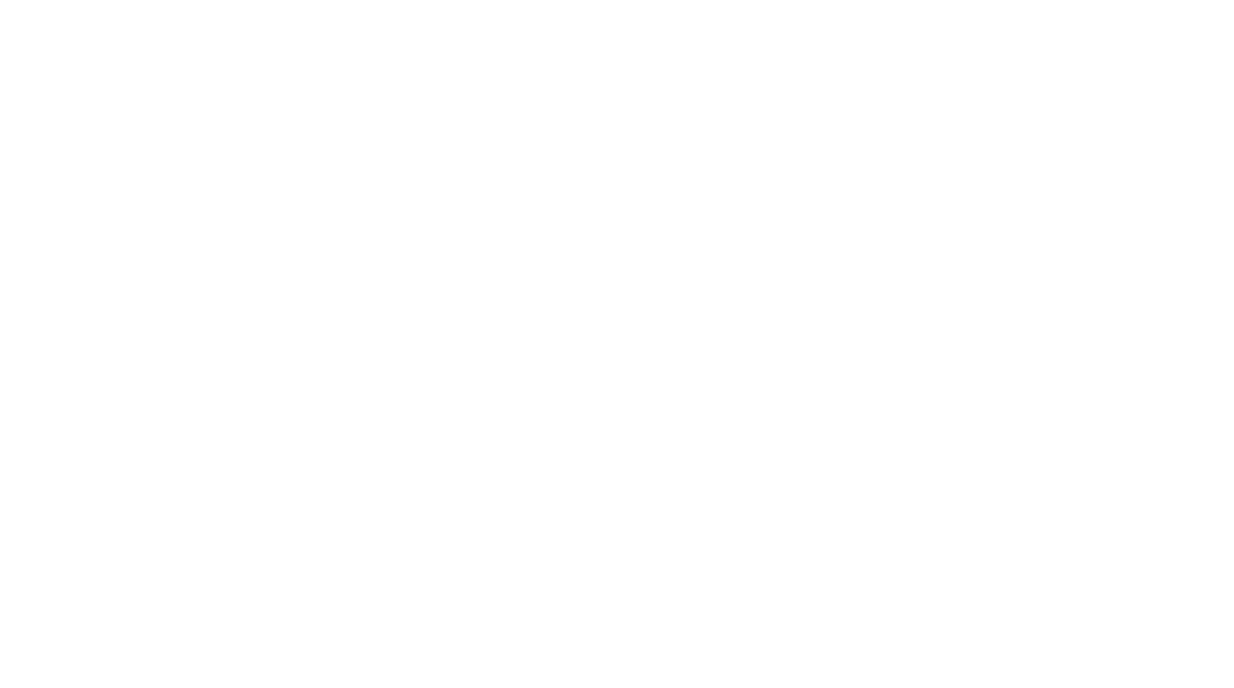 scroll, scrollTop: 0, scrollLeft: 0, axis: both 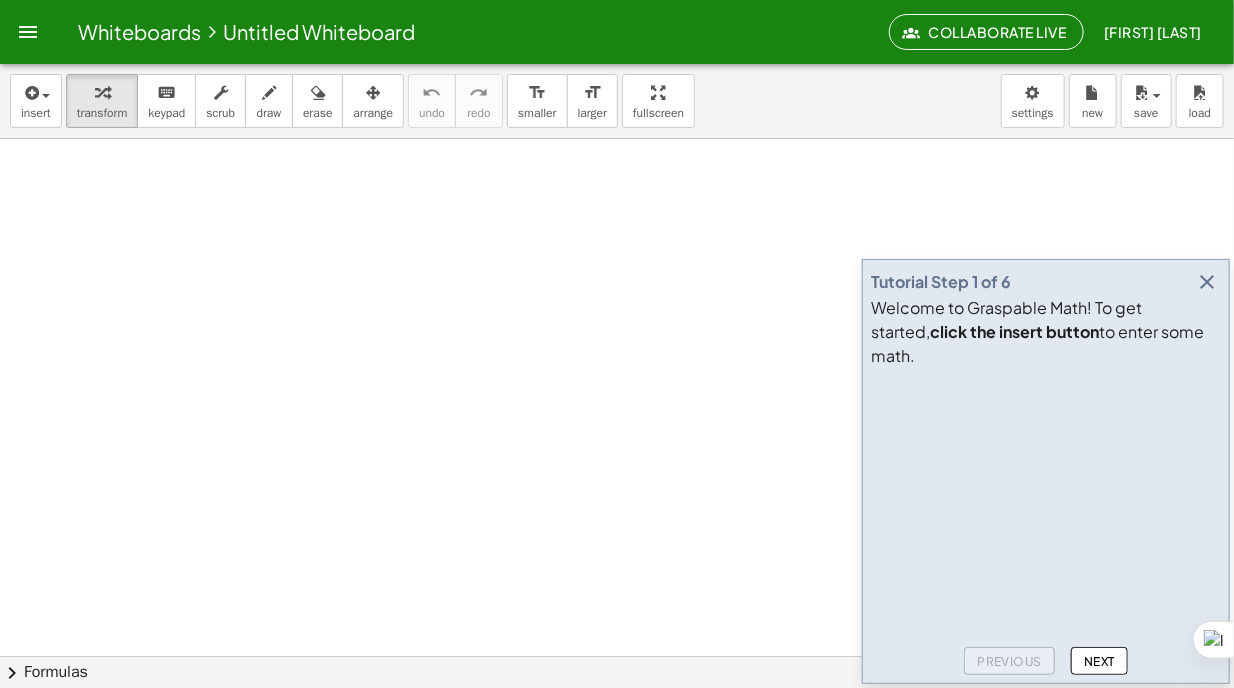 click at bounding box center (1207, 282) 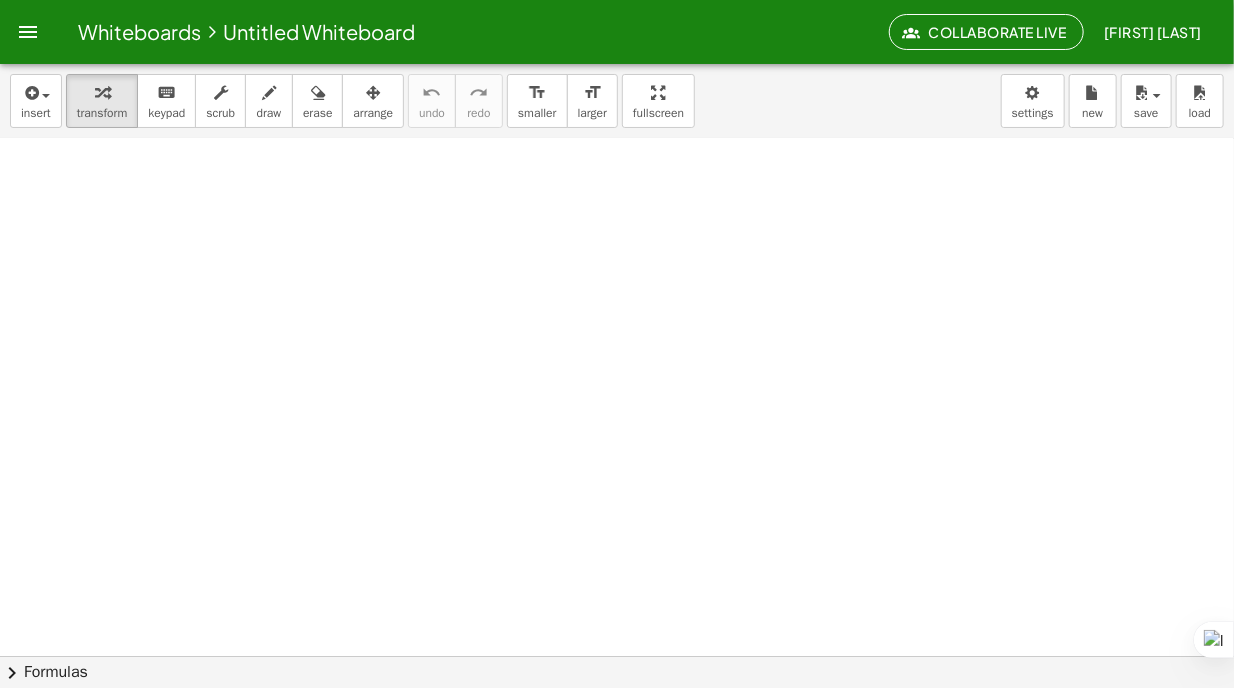 scroll, scrollTop: 0, scrollLeft: 0, axis: both 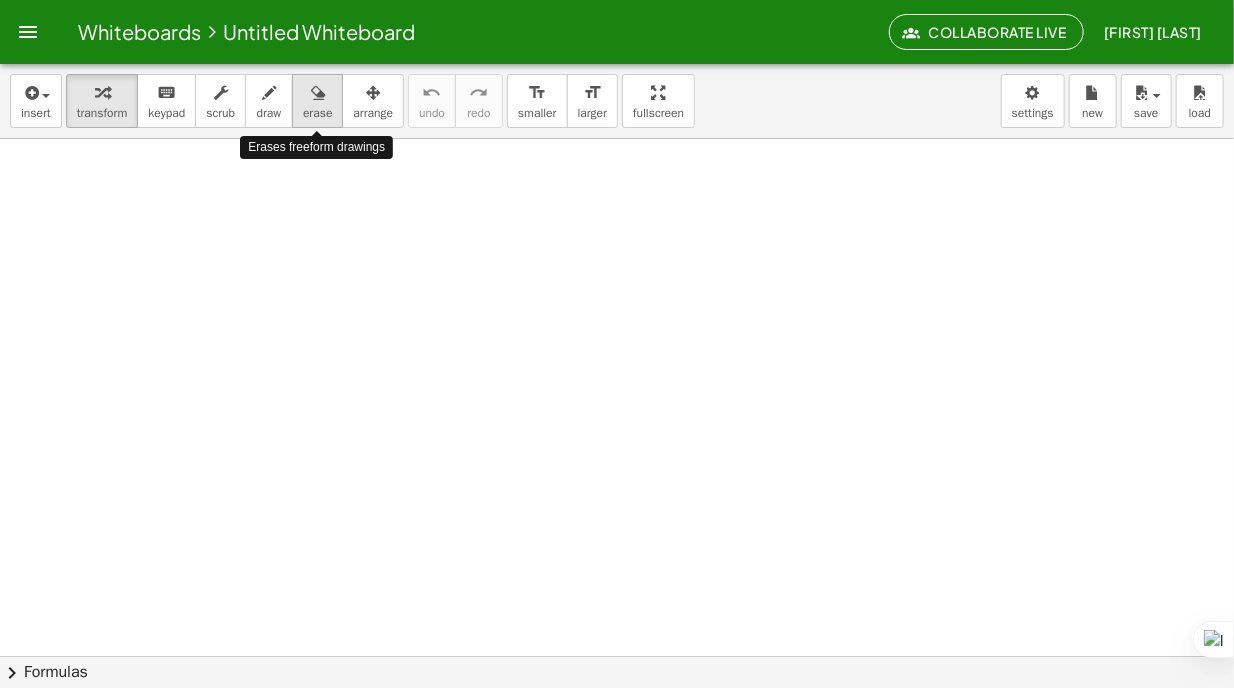 click on "erase" at bounding box center (317, 101) 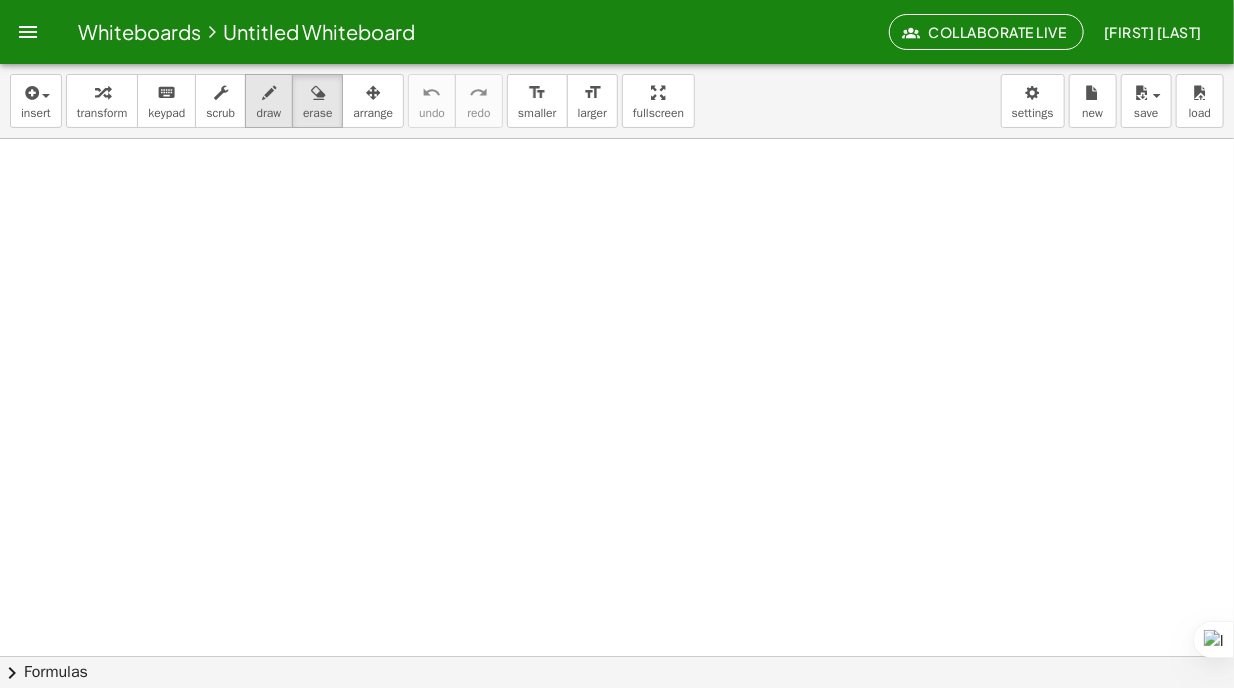 click at bounding box center [269, 93] 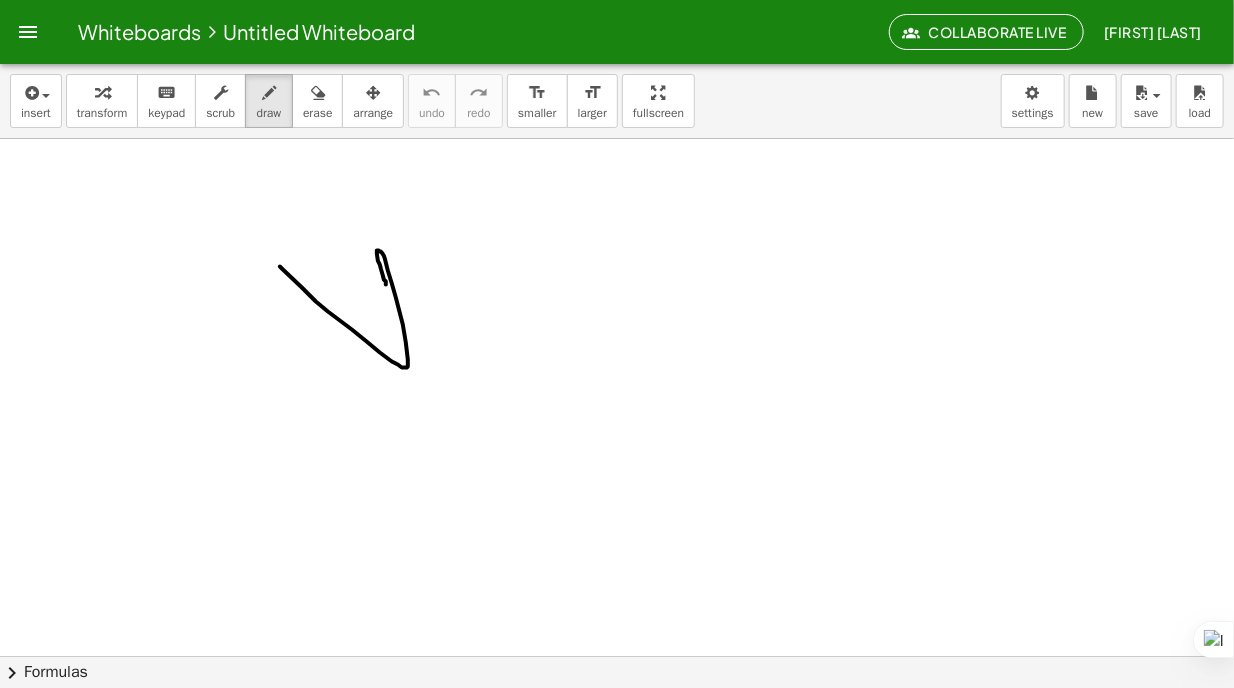 drag, startPoint x: 280, startPoint y: 266, endPoint x: 387, endPoint y: 285, distance: 108.67382 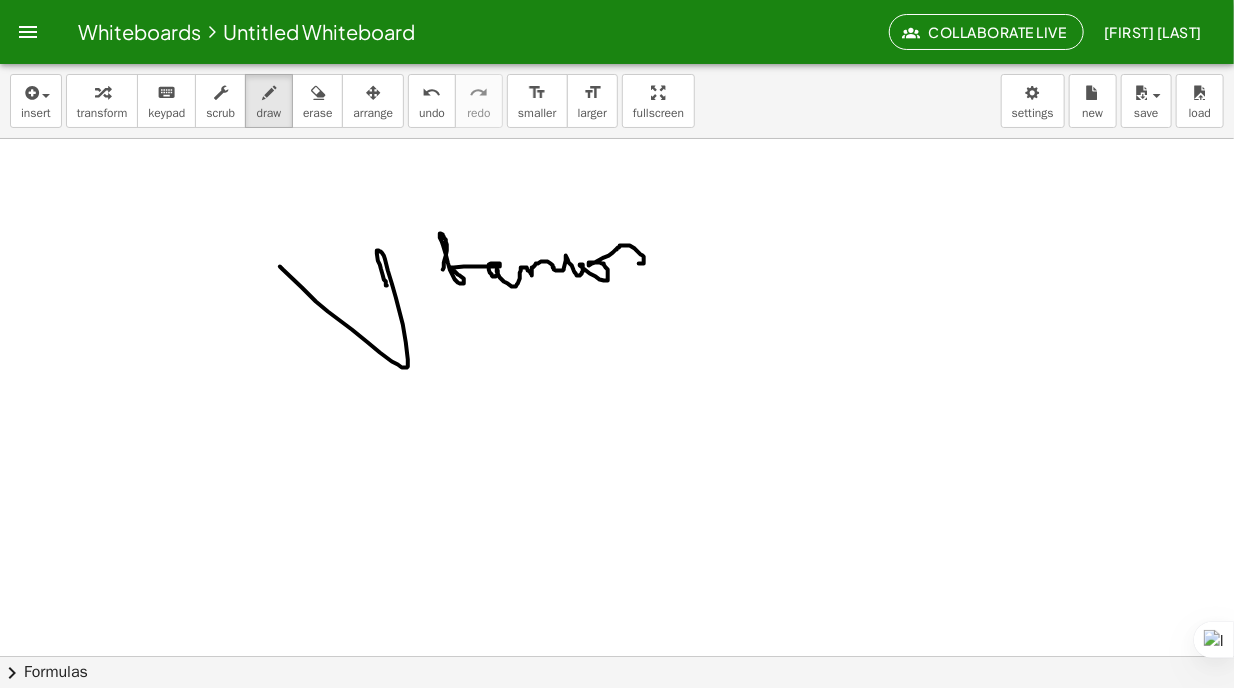 drag, startPoint x: 443, startPoint y: 269, endPoint x: 639, endPoint y: 263, distance: 196.09181 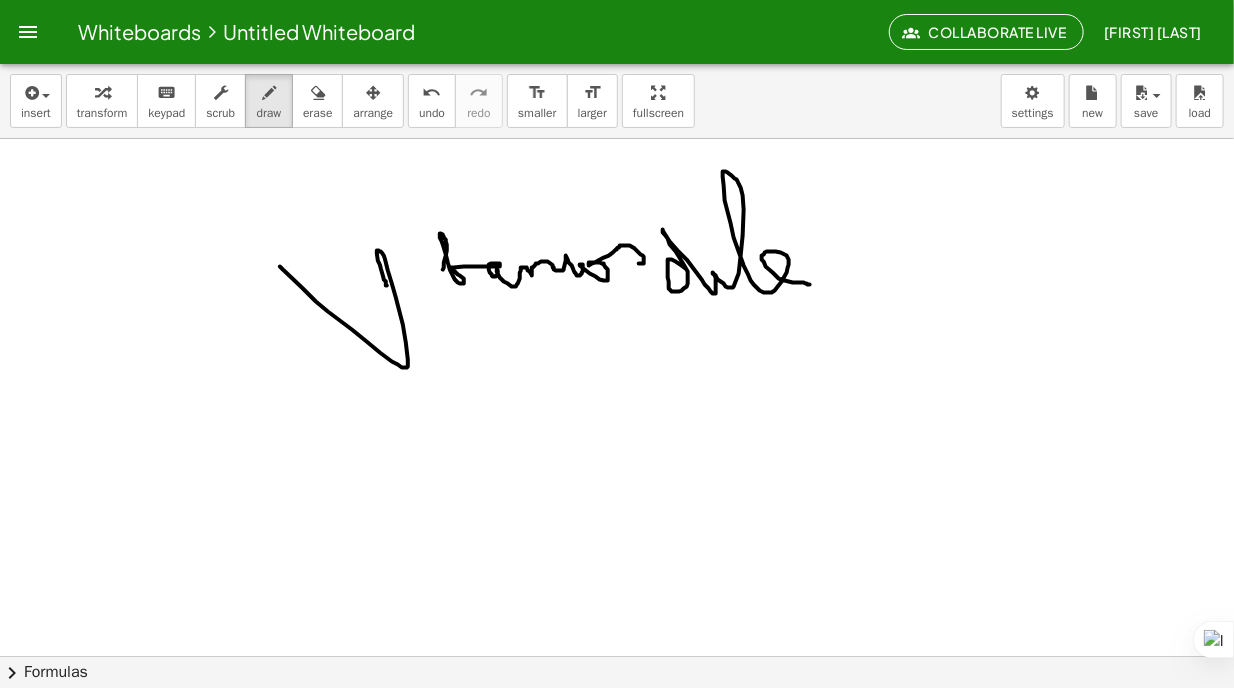 drag, startPoint x: 686, startPoint y: 268, endPoint x: 810, endPoint y: 284, distance: 125.028 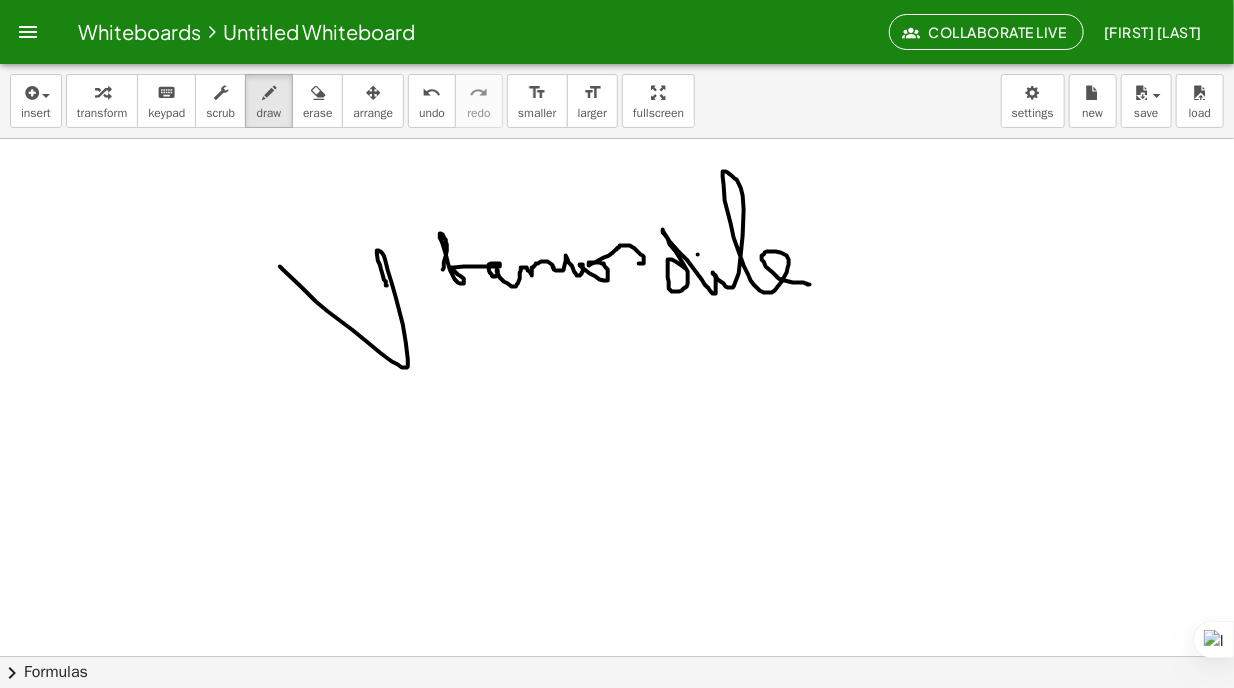 click at bounding box center [617, 656] 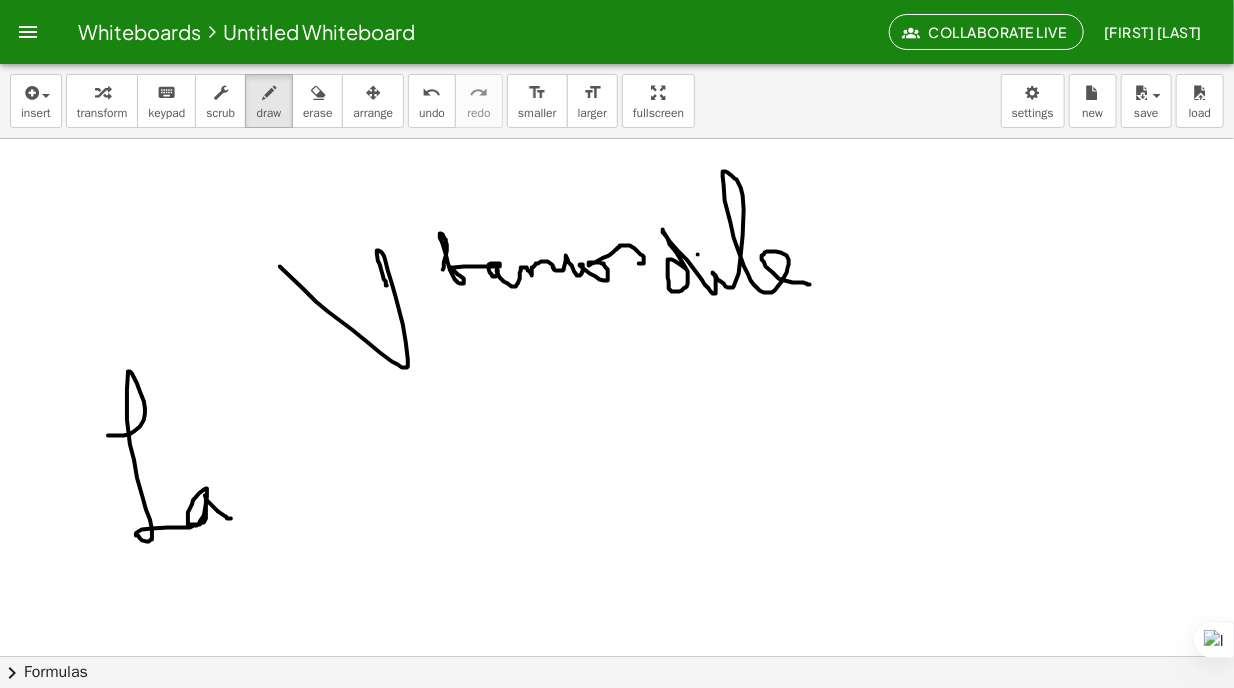 drag, startPoint x: 108, startPoint y: 435, endPoint x: 231, endPoint y: 516, distance: 147.27525 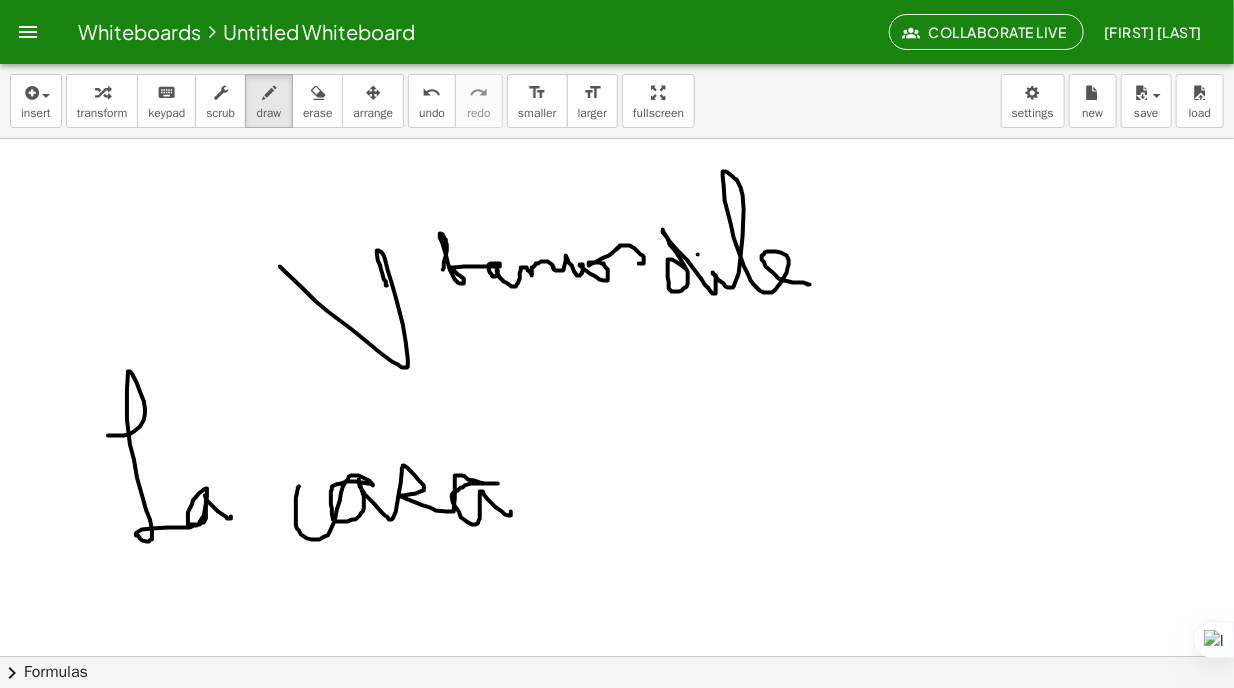 drag, startPoint x: 299, startPoint y: 486, endPoint x: 511, endPoint y: 511, distance: 213.46896 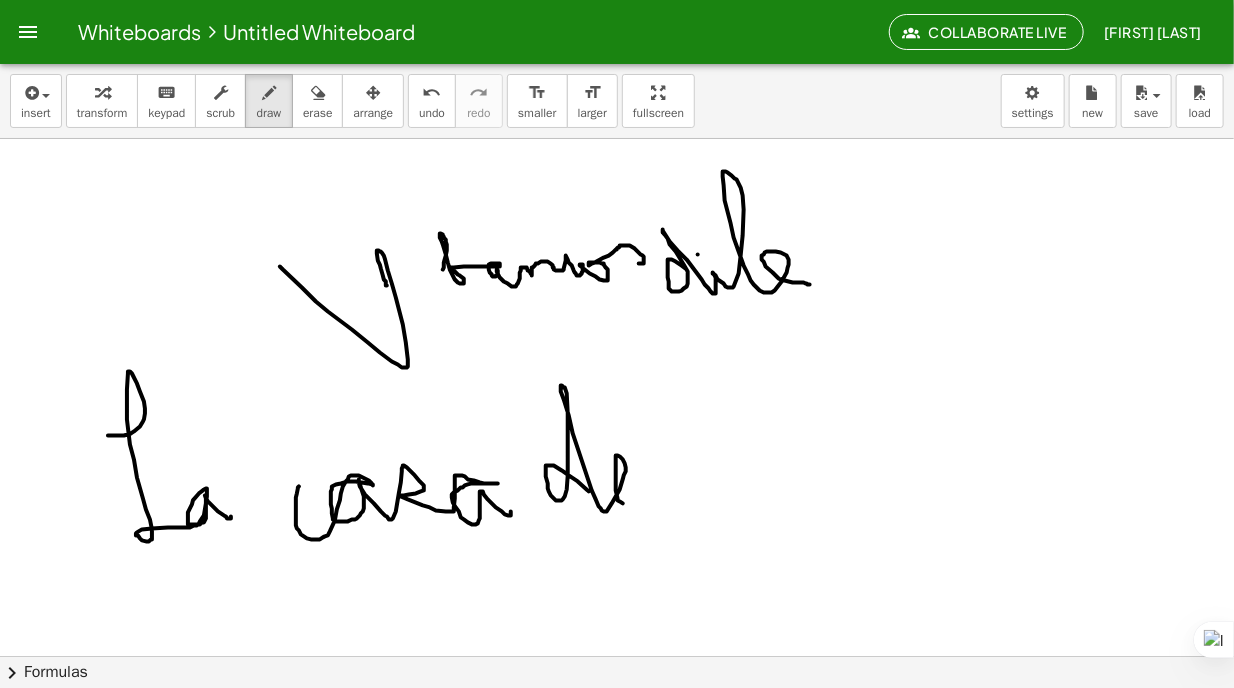 drag, startPoint x: 589, startPoint y: 491, endPoint x: 654, endPoint y: 491, distance: 65 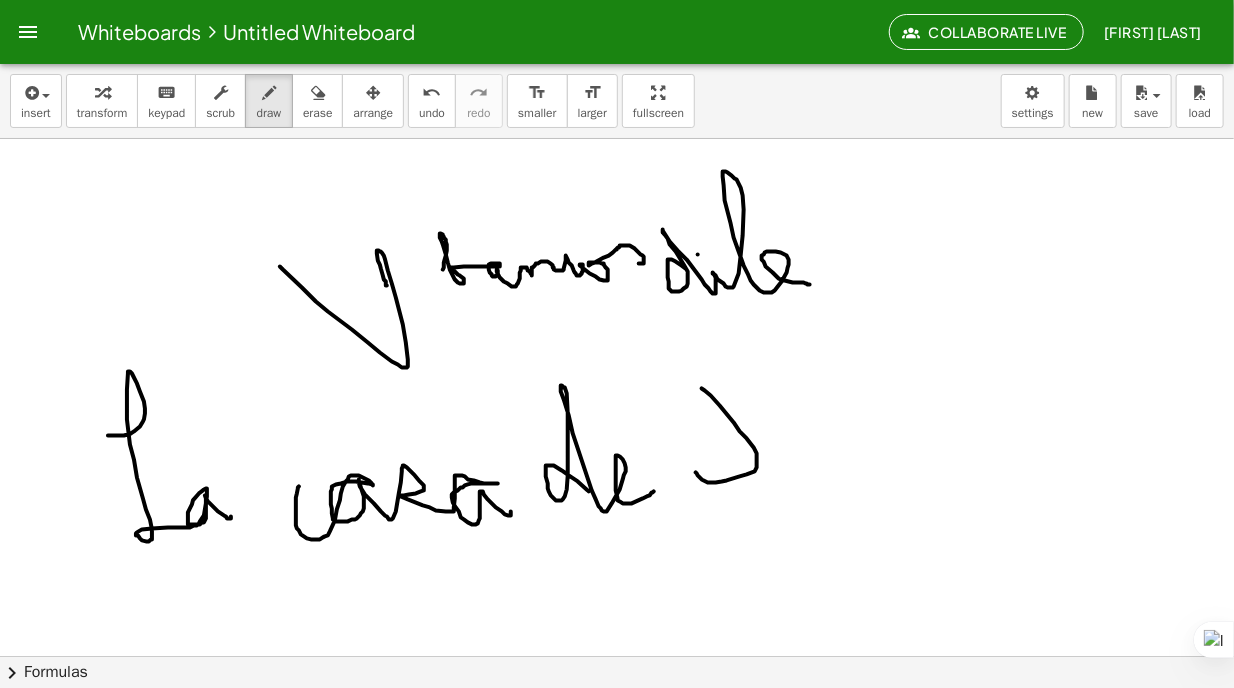 drag, startPoint x: 702, startPoint y: 388, endPoint x: 694, endPoint y: 471, distance: 83.38465 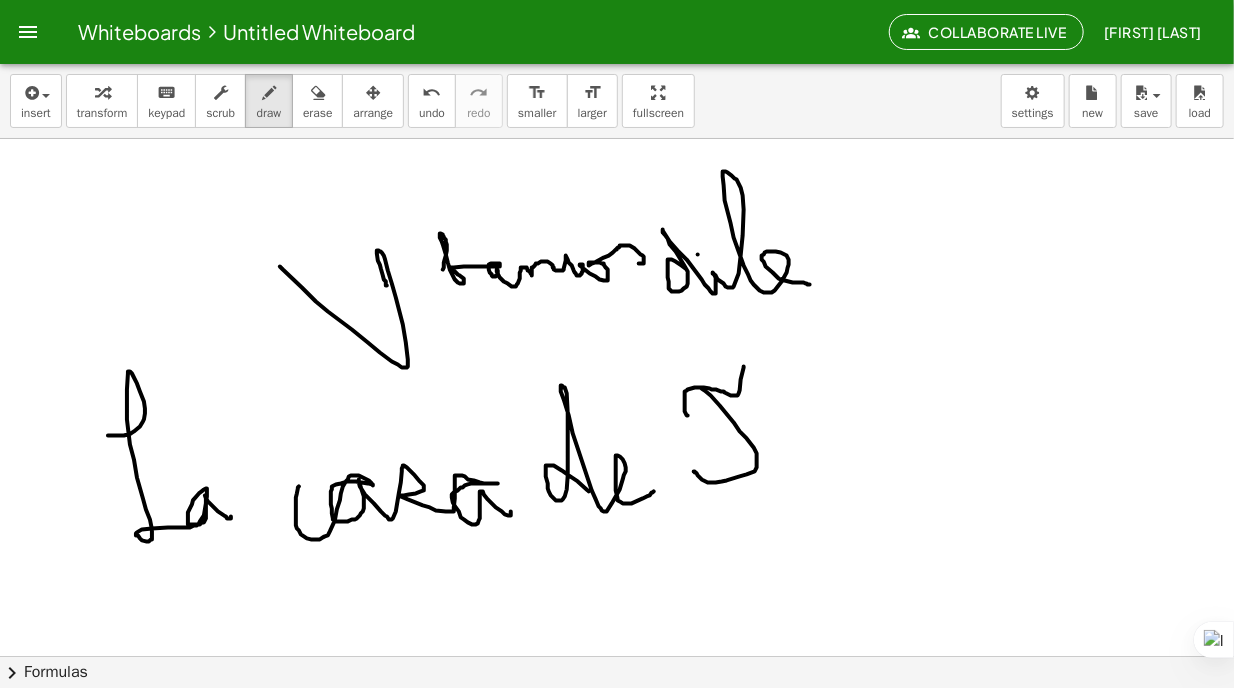 drag, startPoint x: 685, startPoint y: 411, endPoint x: 744, endPoint y: 366, distance: 74.20242 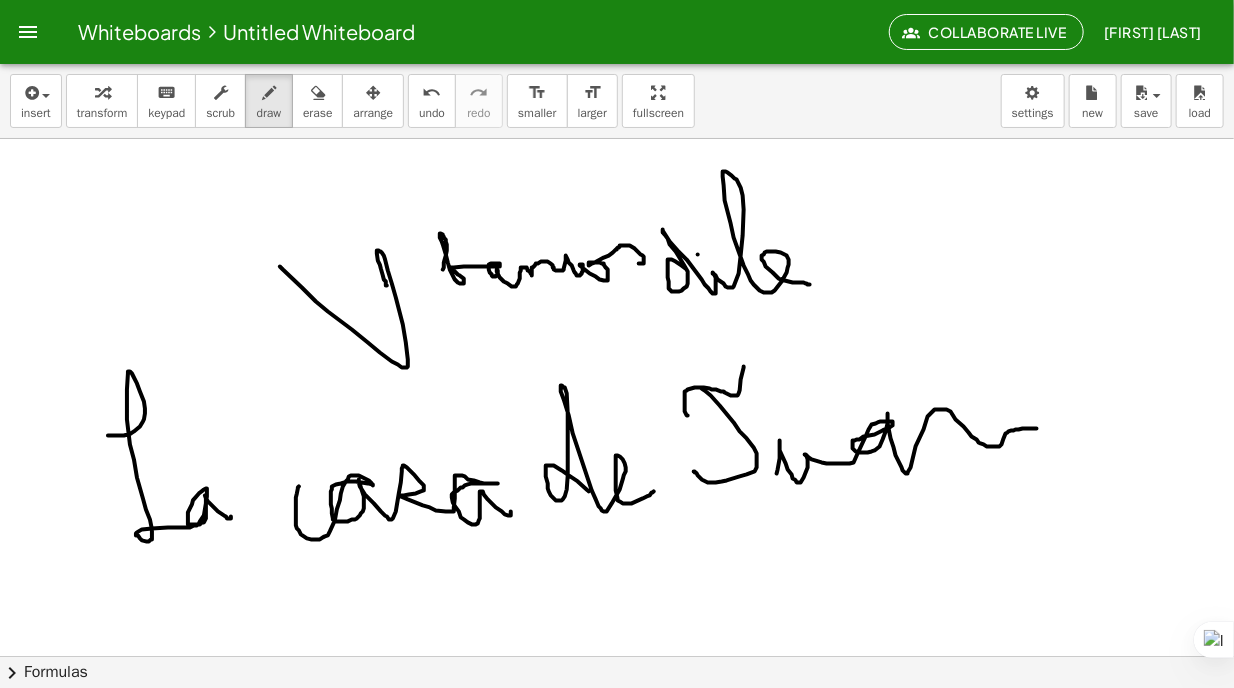 drag, startPoint x: 780, startPoint y: 458, endPoint x: 1078, endPoint y: 442, distance: 298.42923 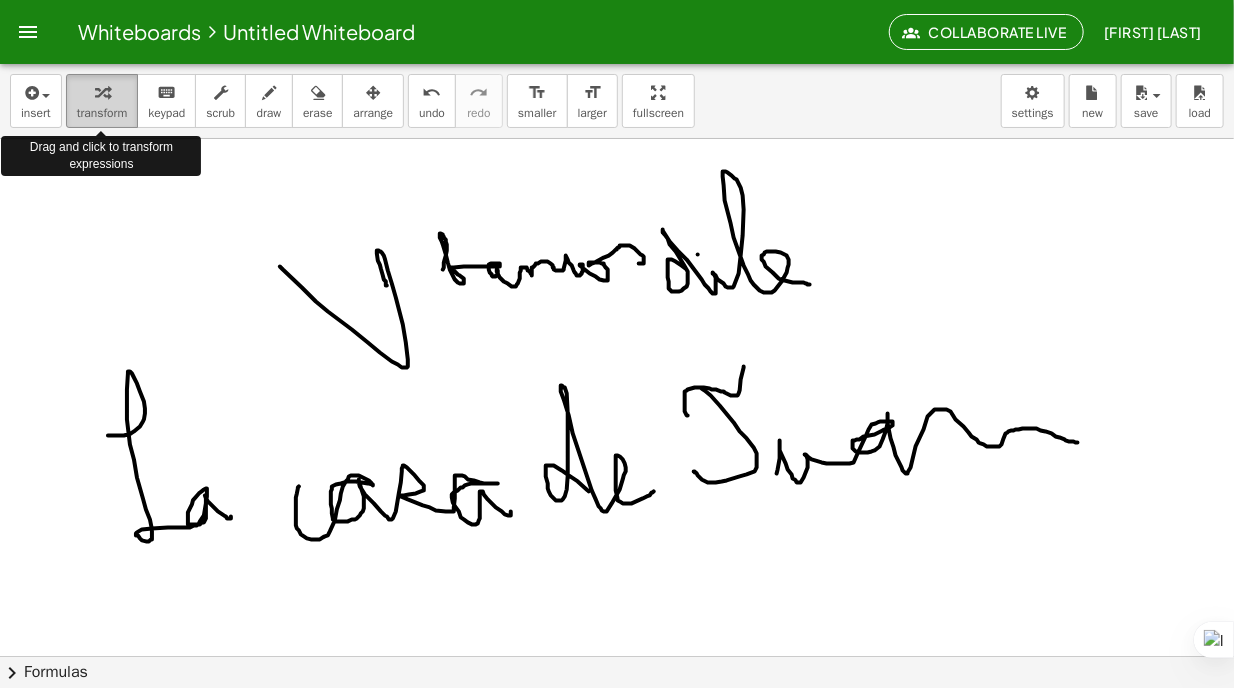 click at bounding box center [102, 93] 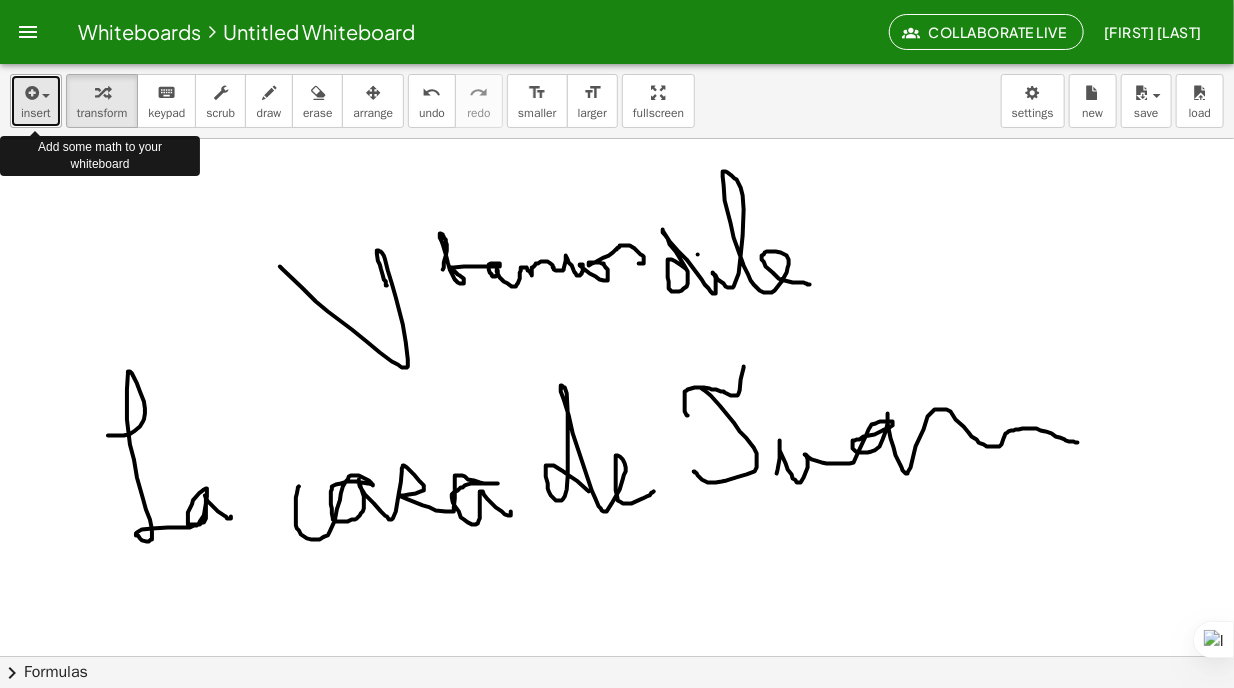 click on "insert" at bounding box center (36, 101) 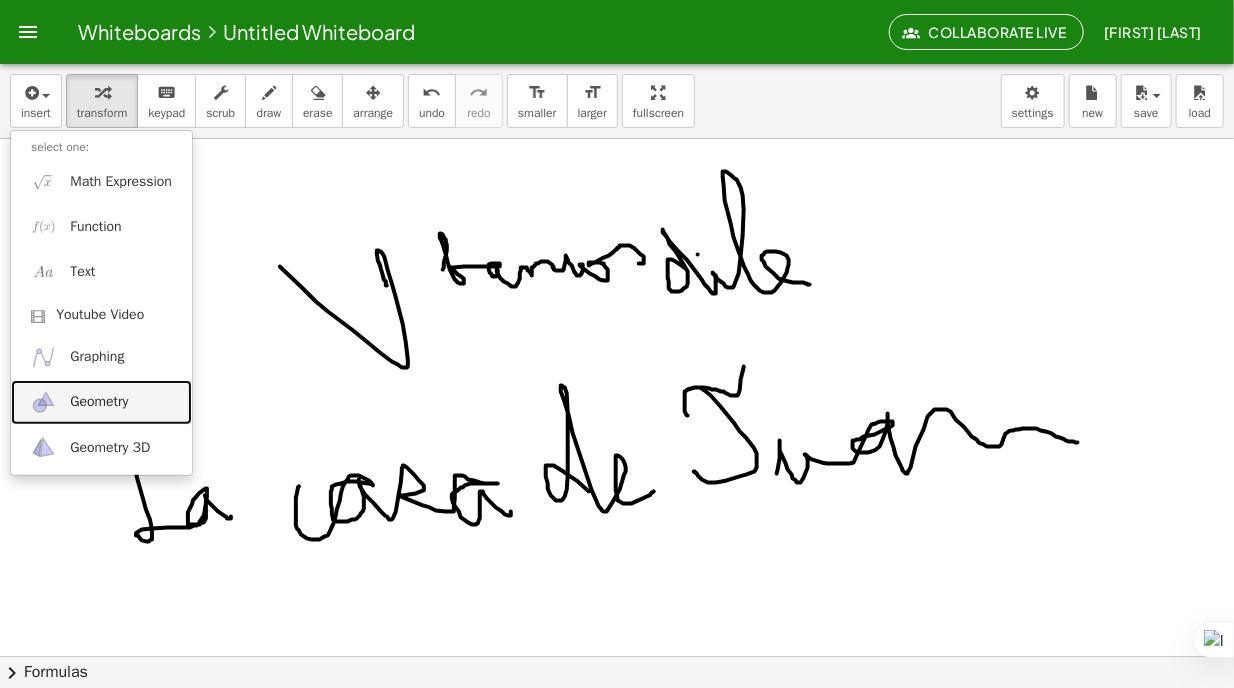 click on "Geometry" at bounding box center (99, 402) 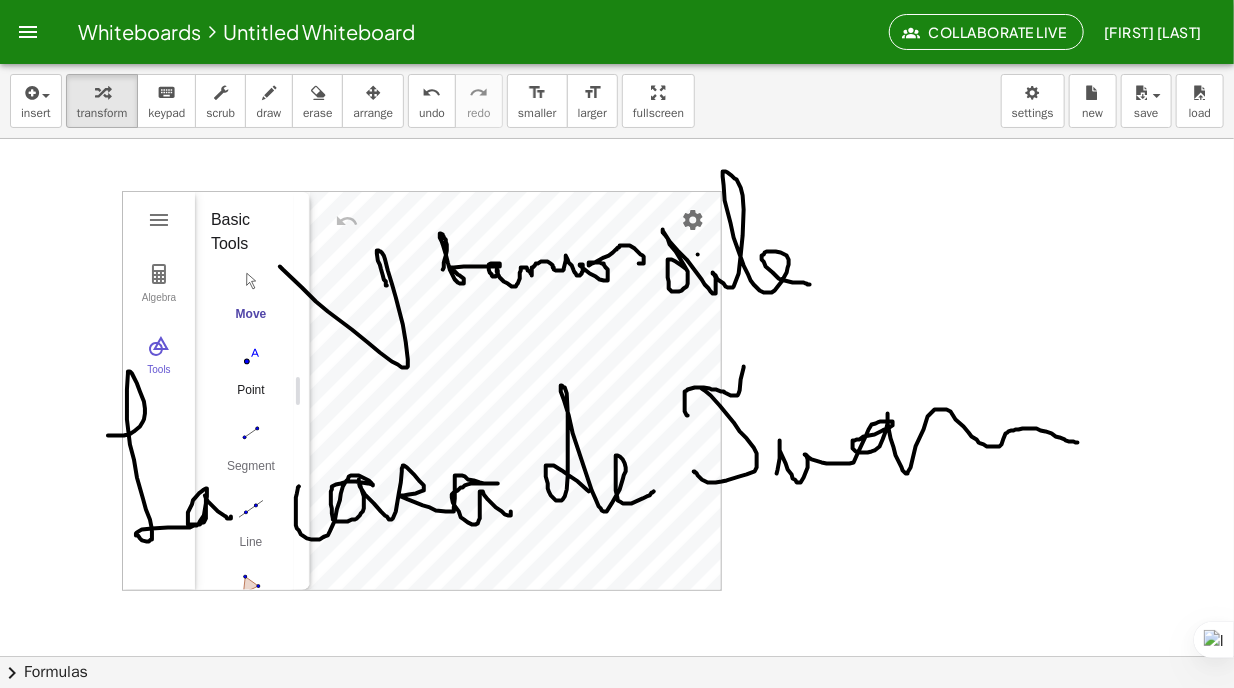 click at bounding box center [251, 357] 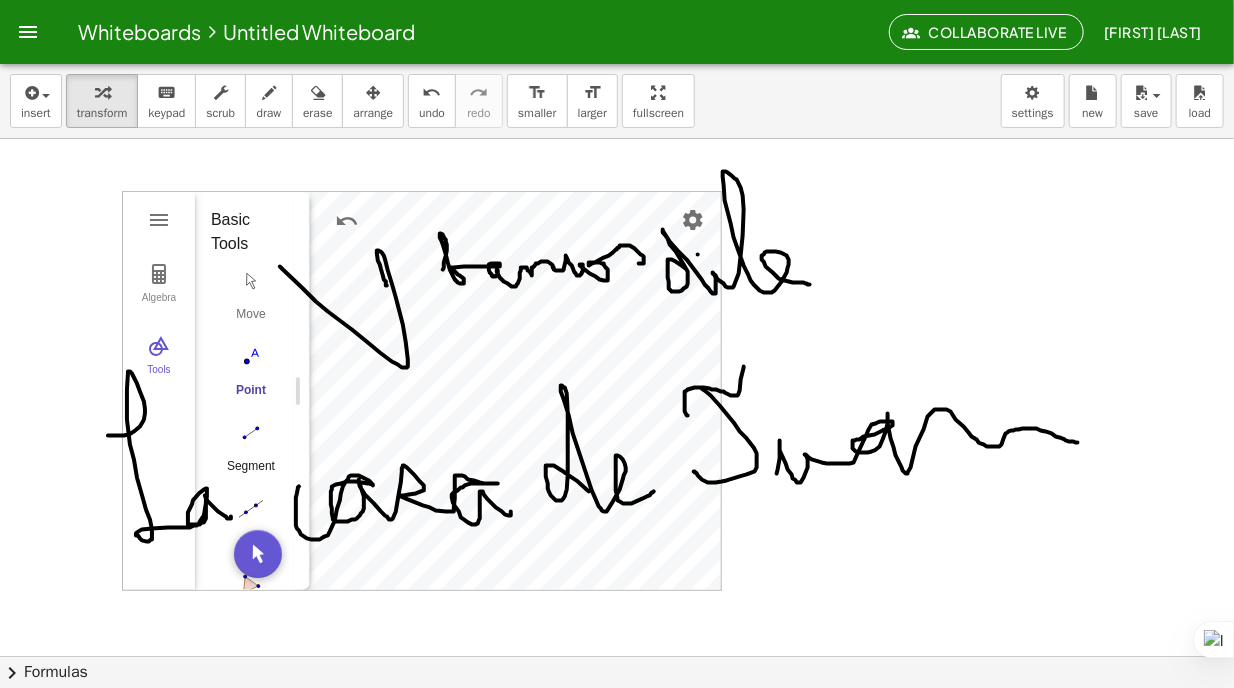click at bounding box center [251, 433] 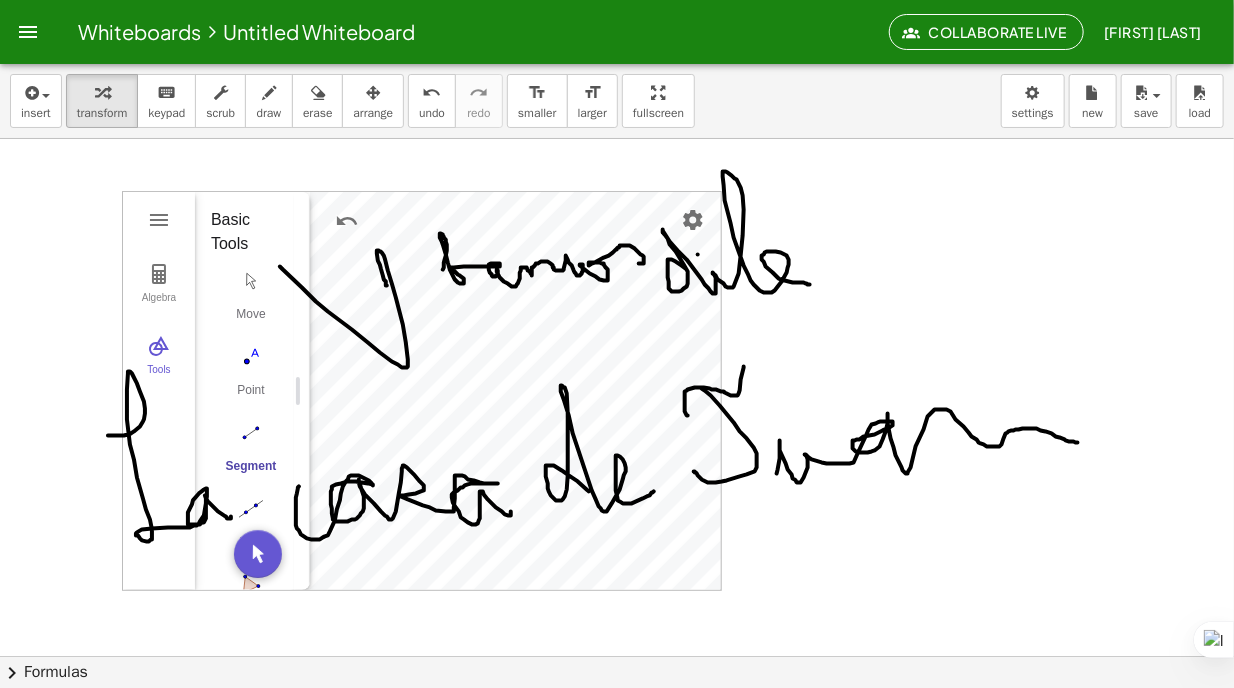 click on "Algebra Tools Point A Point B GeoGebra Geometry Basic Tools Move Point Segment Line Polygon Circle with Center through Point More   Point B =(1, 0.5) Press the arrow keys to move the object Press slash to hide object Press enter to edit Press tab to select controls" at bounding box center (617, 656) 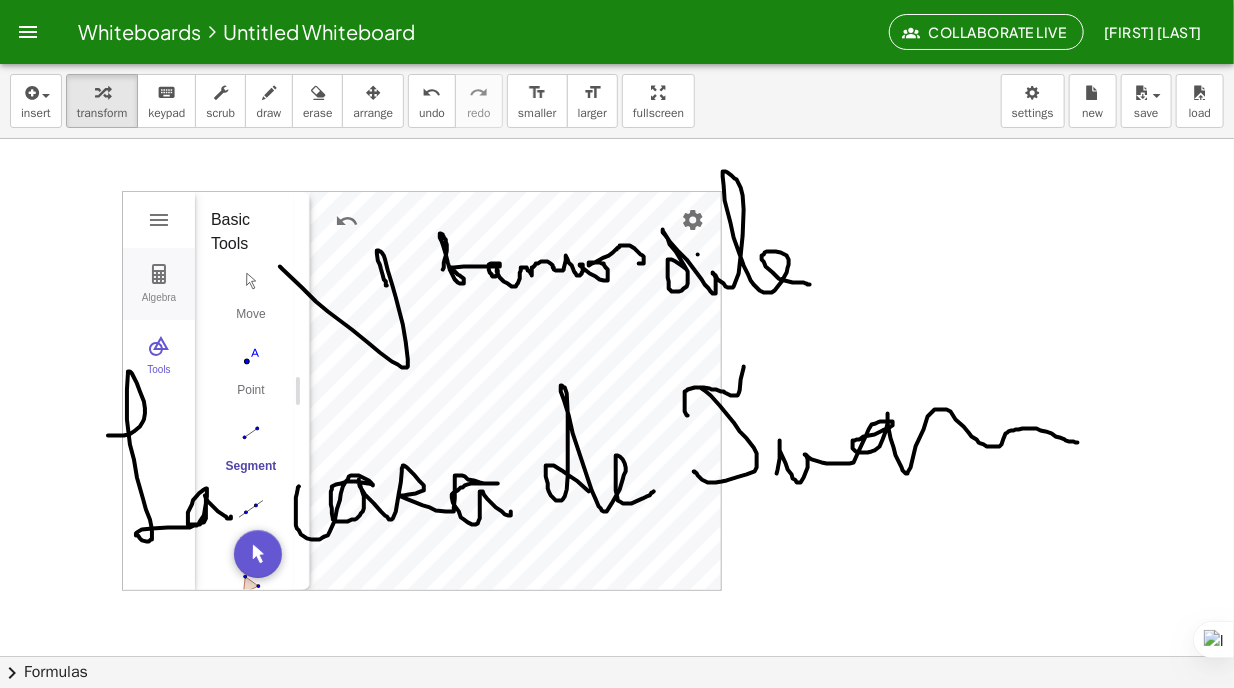 click on "Algebra" at bounding box center (159, 306) 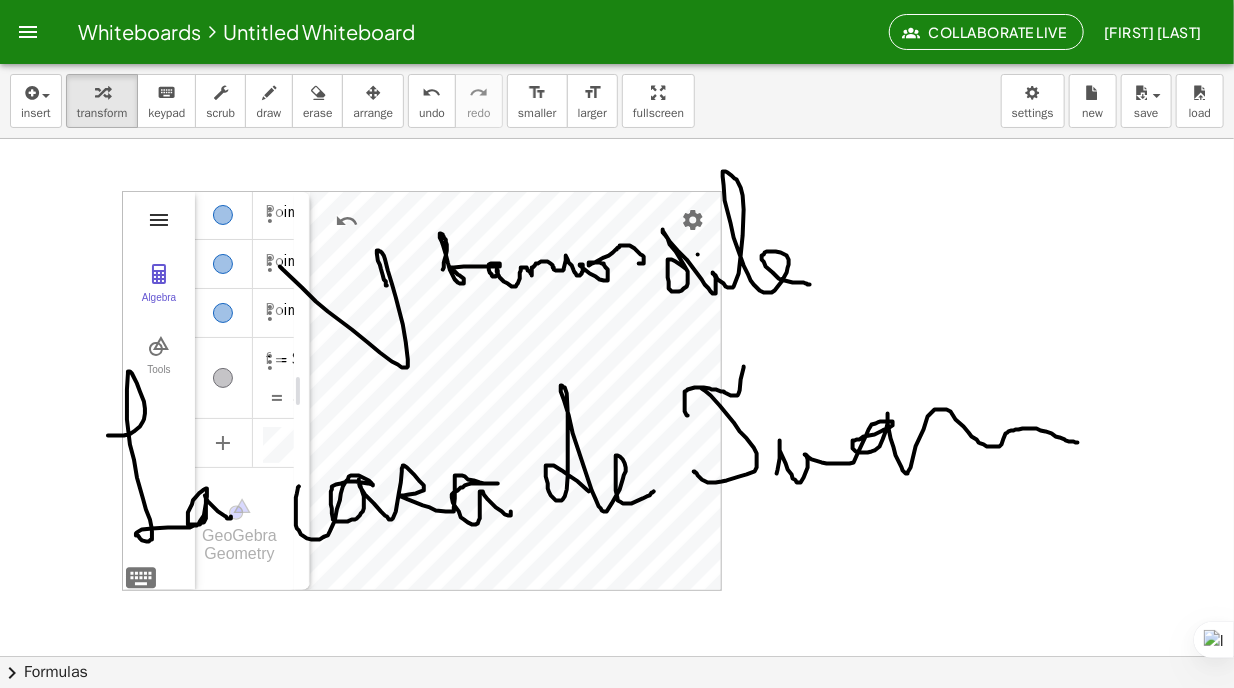 click at bounding box center [159, 220] 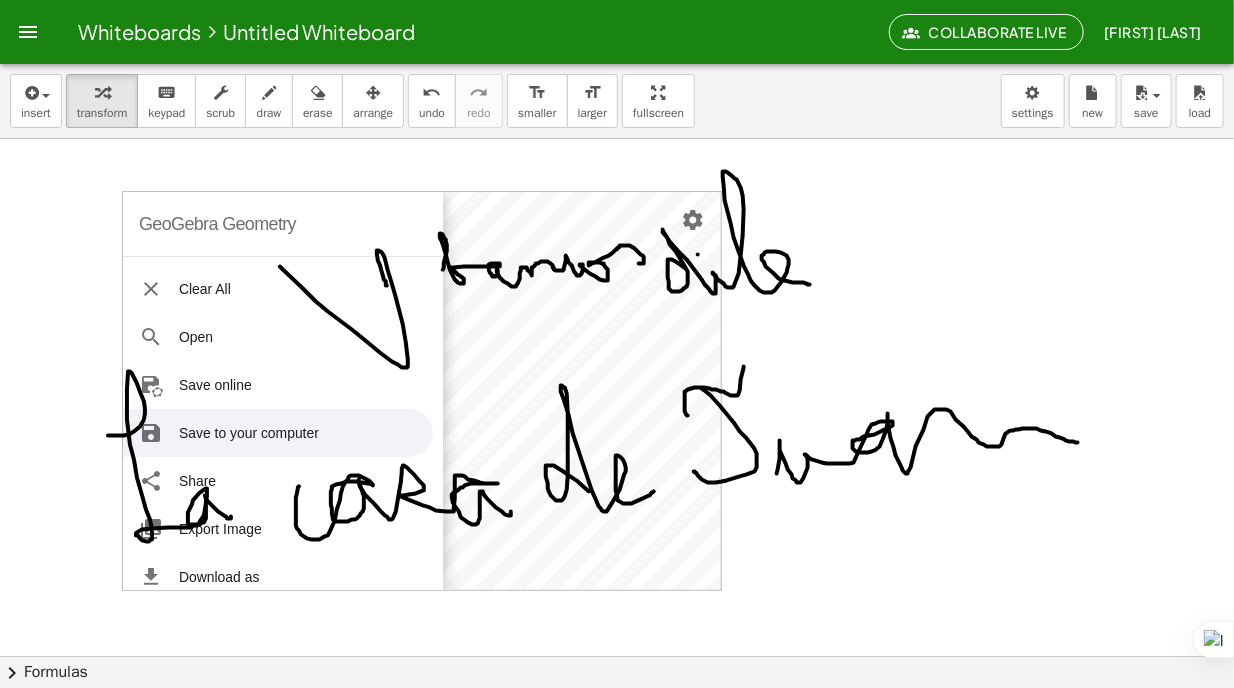click on "Save to your computer" at bounding box center (278, 433) 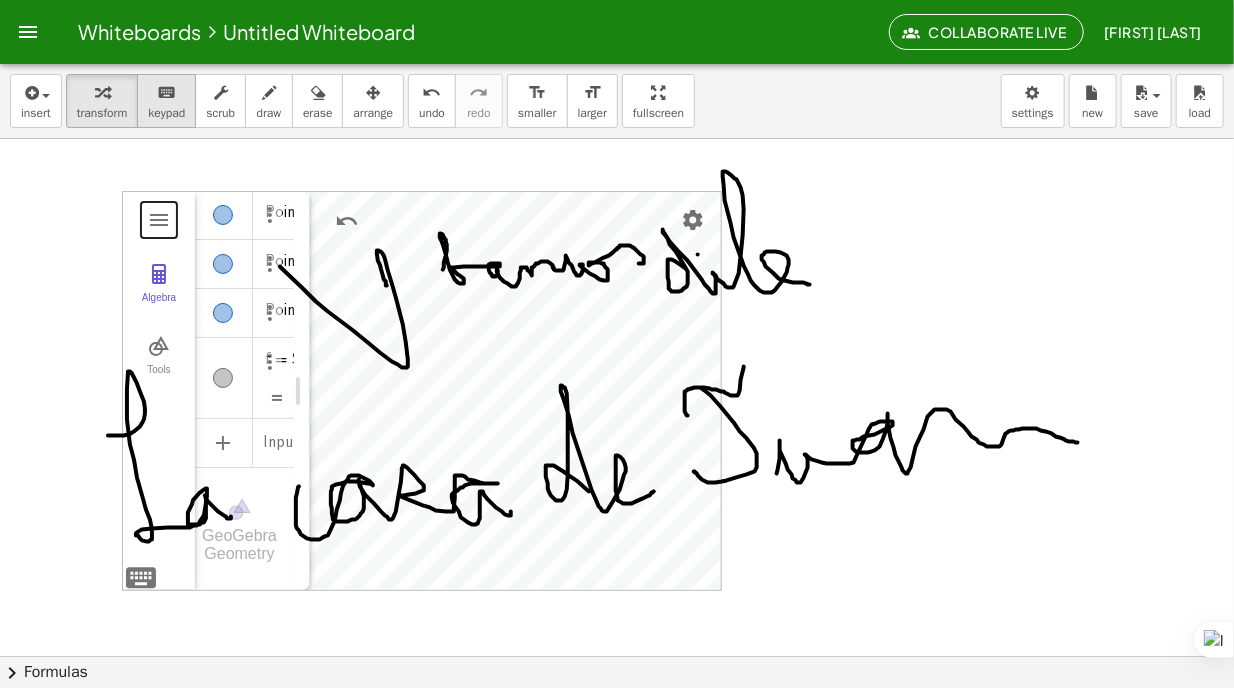 click on "keypad" at bounding box center (166, 113) 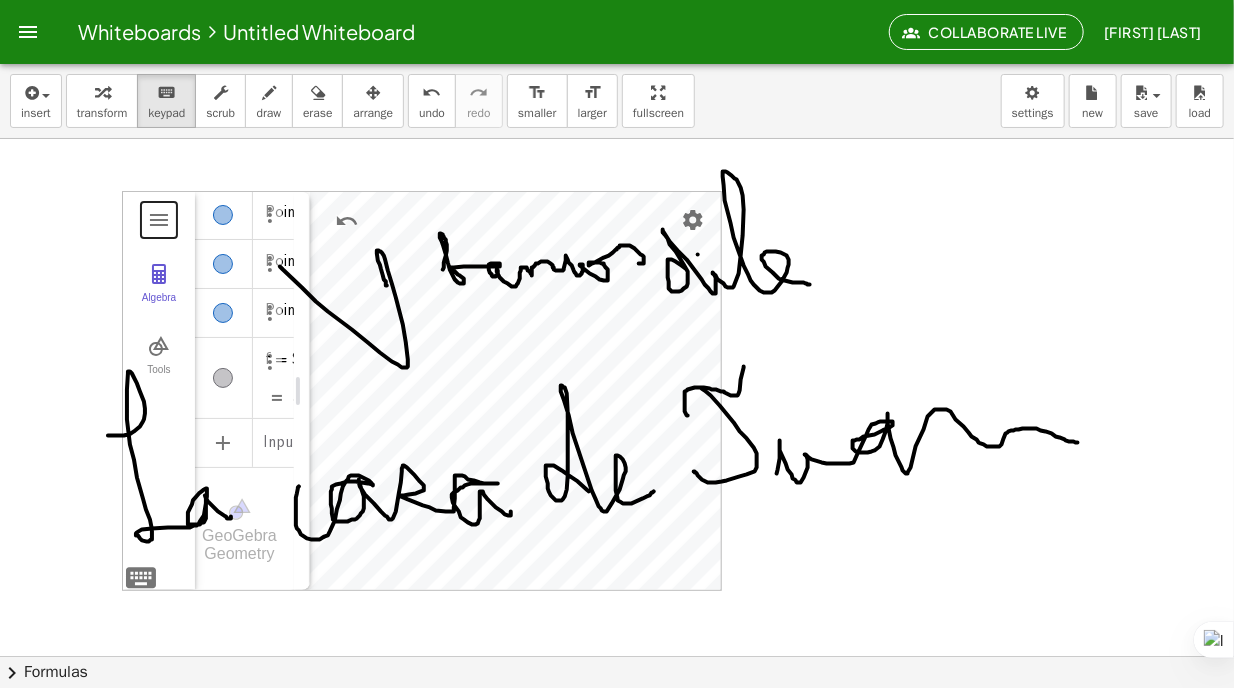 click at bounding box center (617, 656) 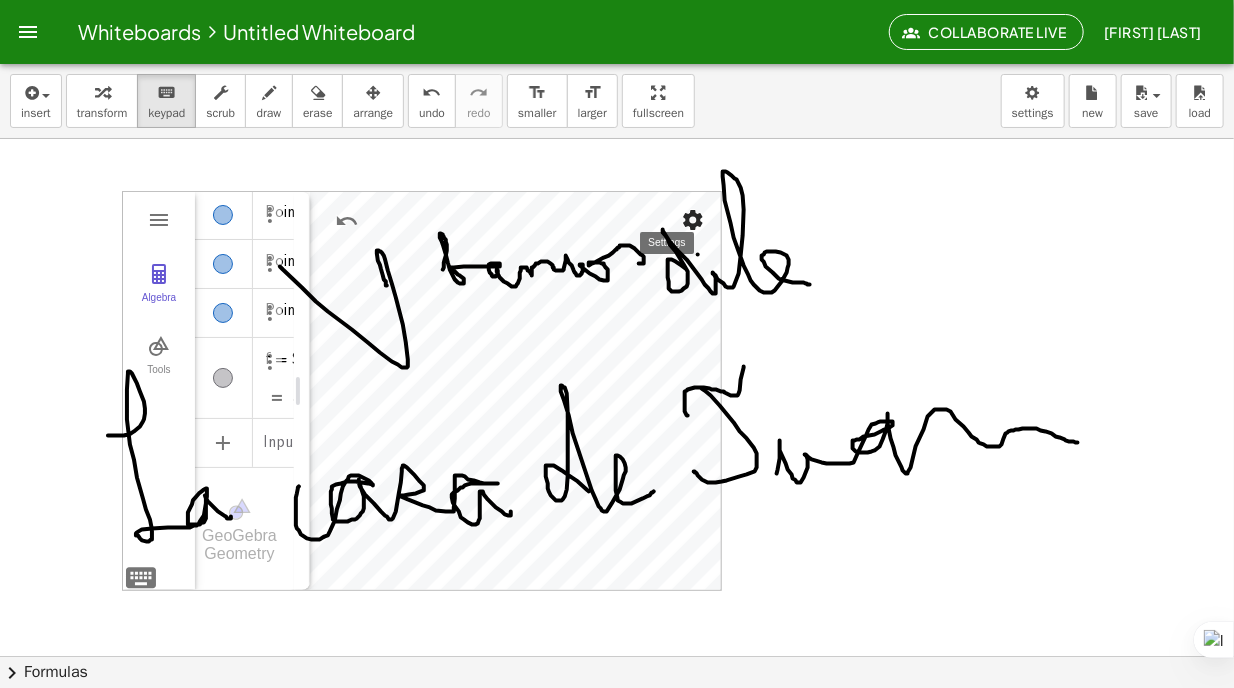 click at bounding box center [693, 220] 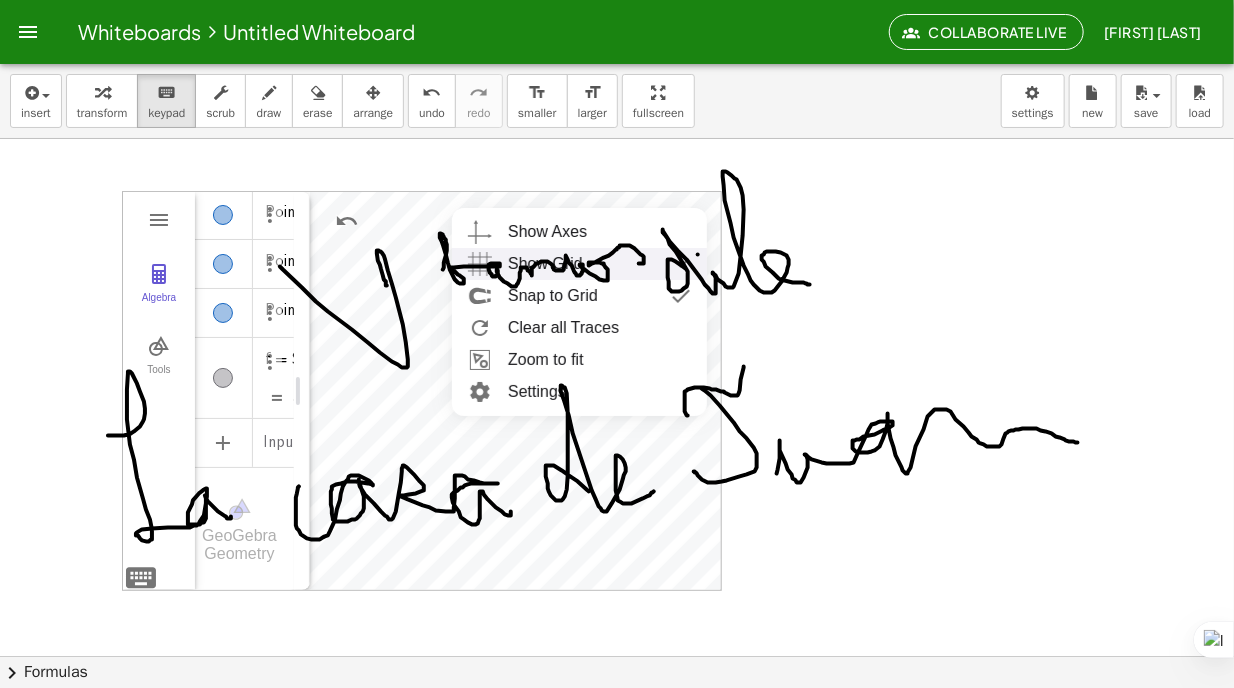 click at bounding box center (617, 656) 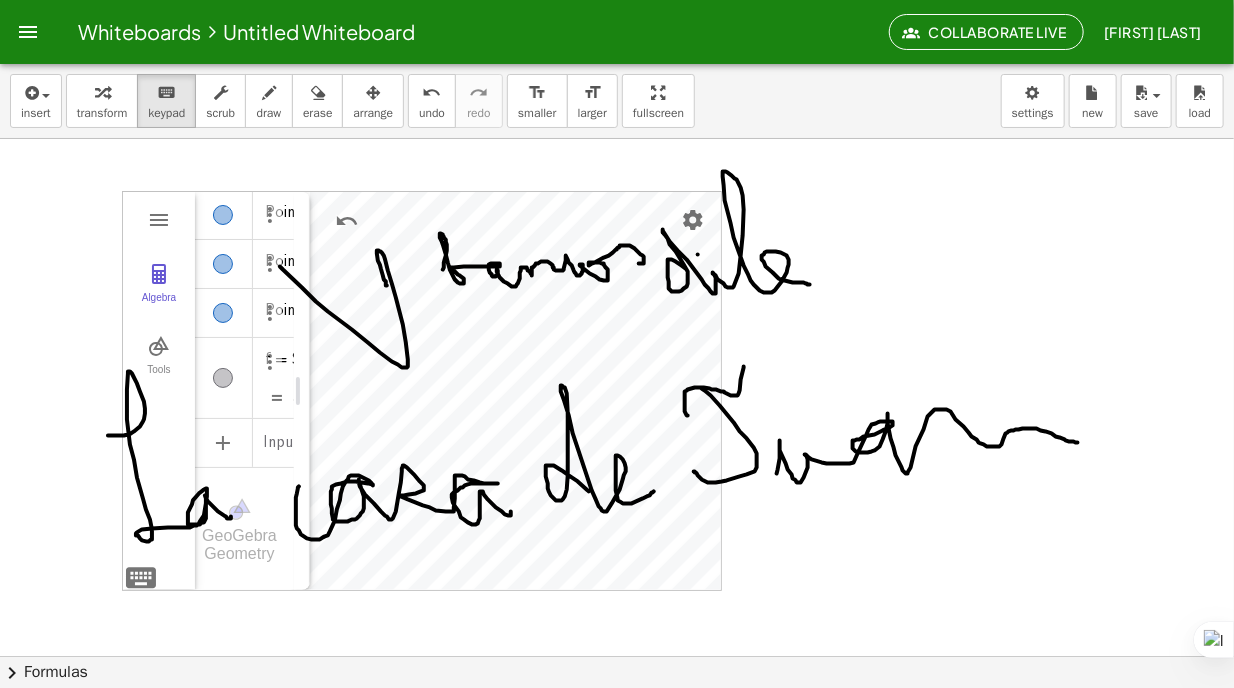click at bounding box center (617, 656) 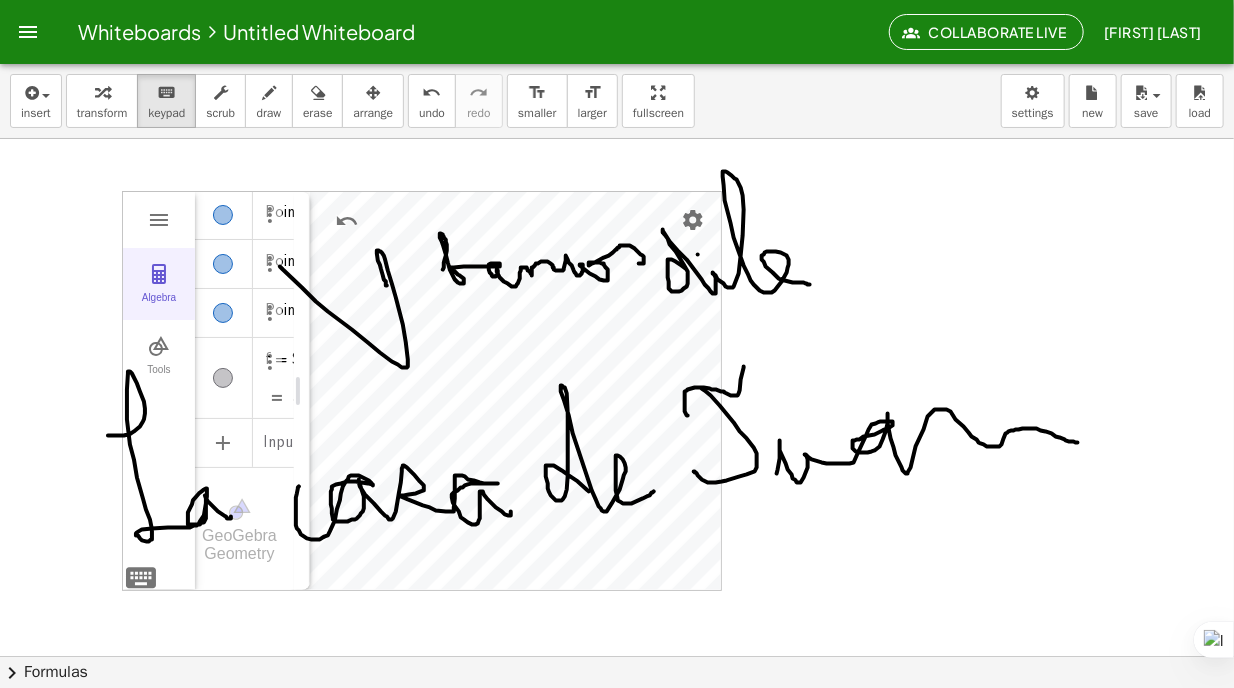 click at bounding box center (159, 274) 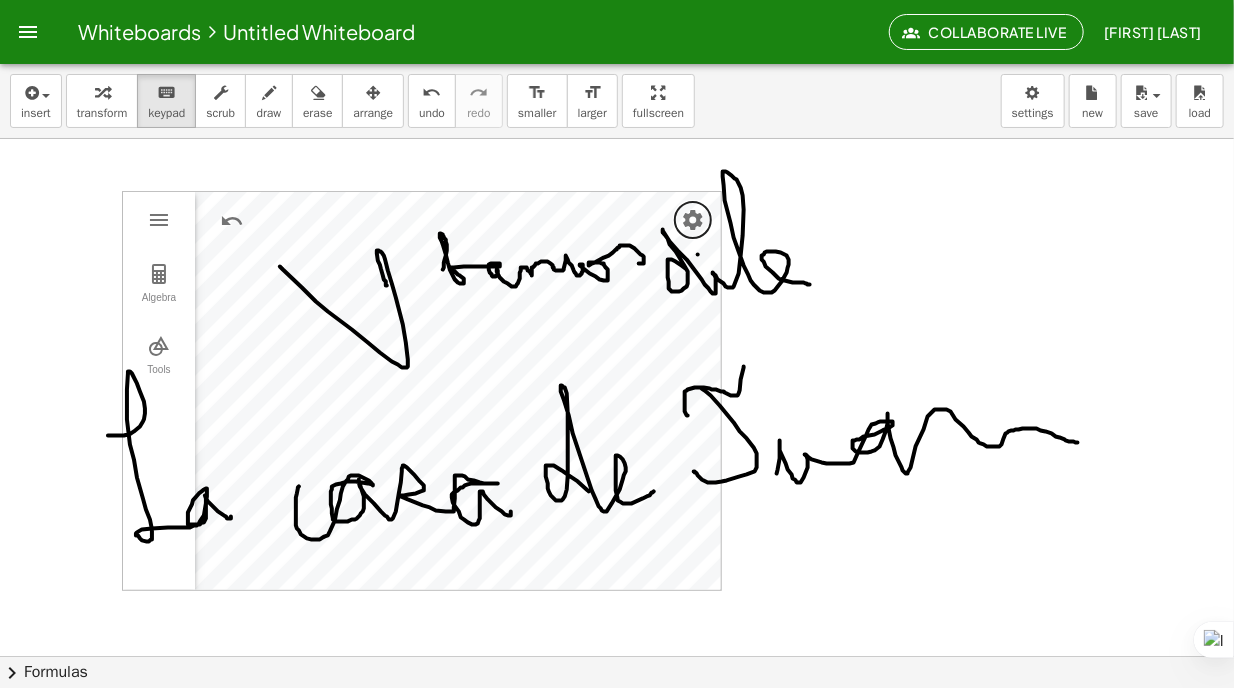 click at bounding box center [617, 656] 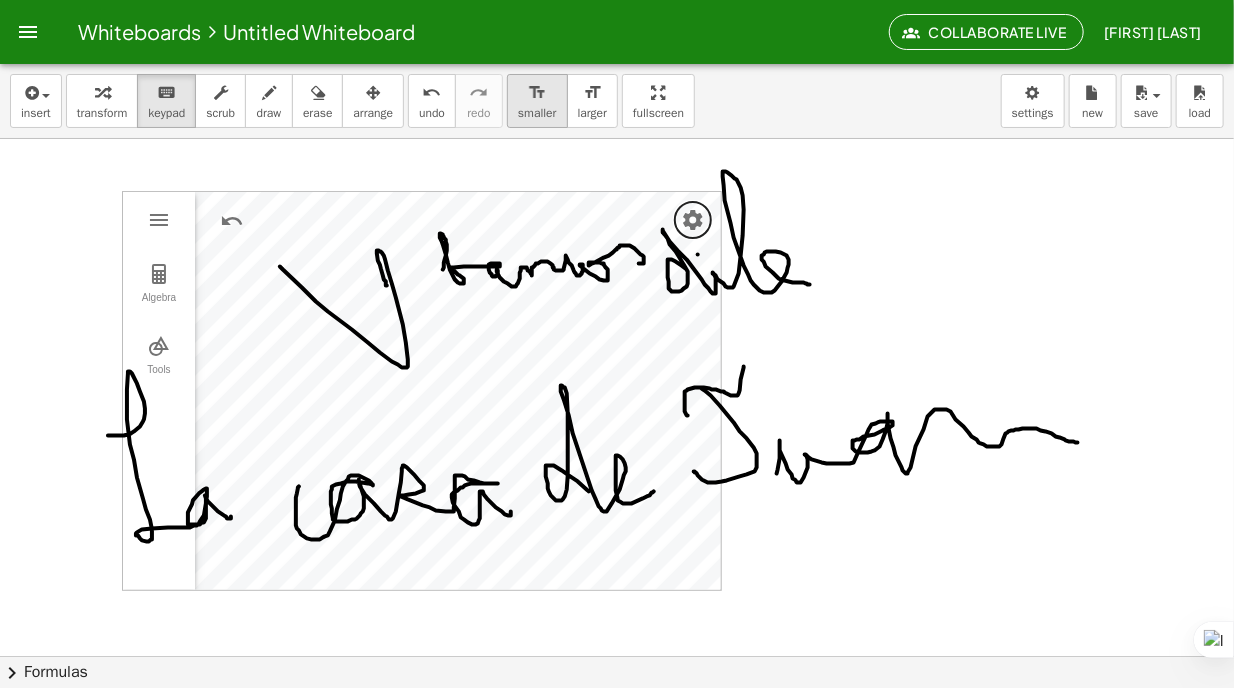 click on "format_size" at bounding box center (537, 92) 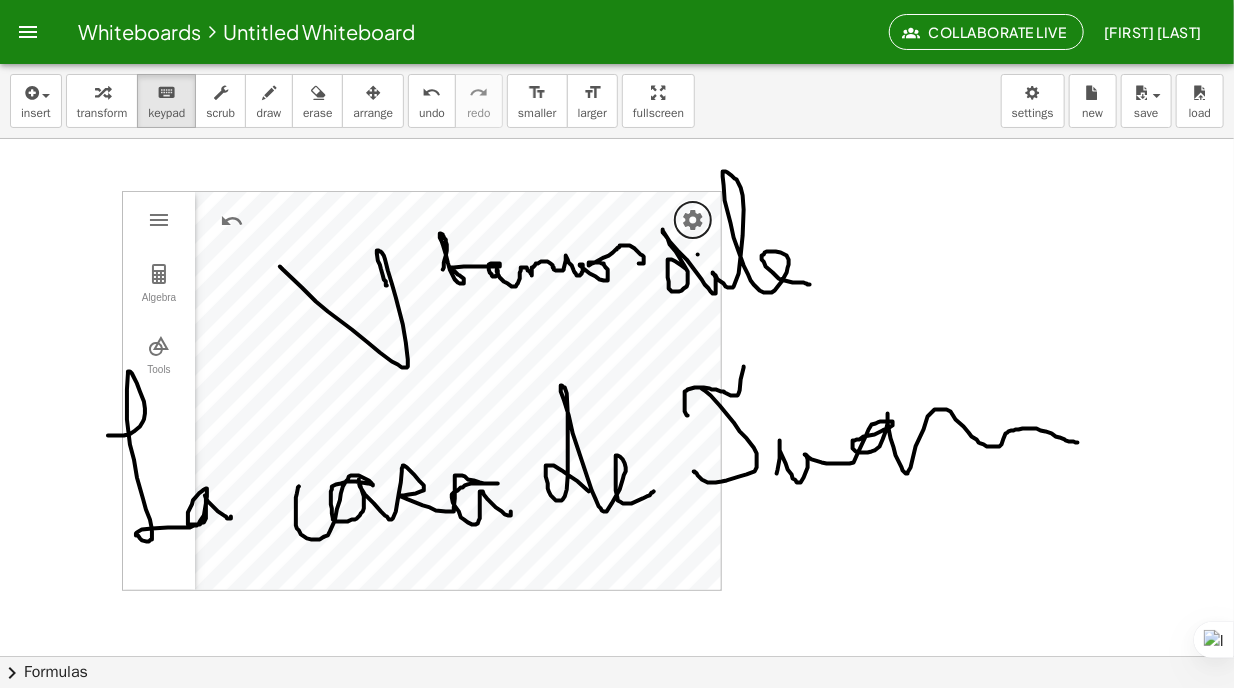 click at bounding box center (617, 656) 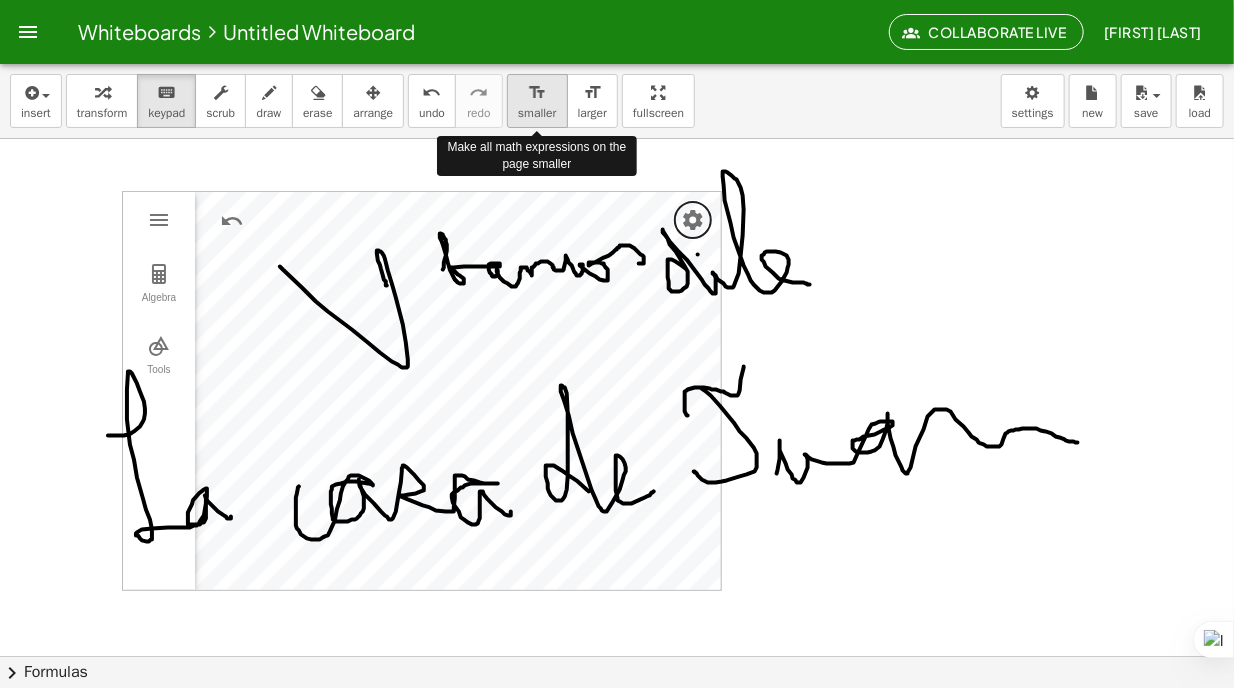 click on "smaller" at bounding box center (537, 113) 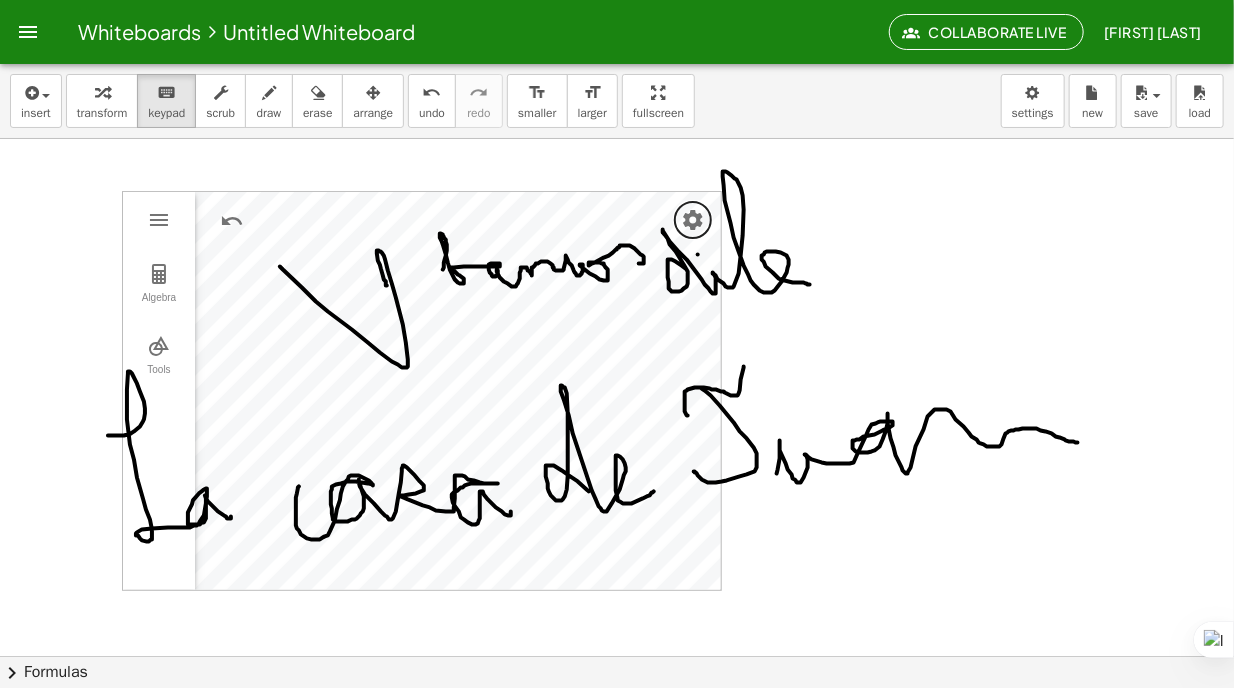click at bounding box center (617, 656) 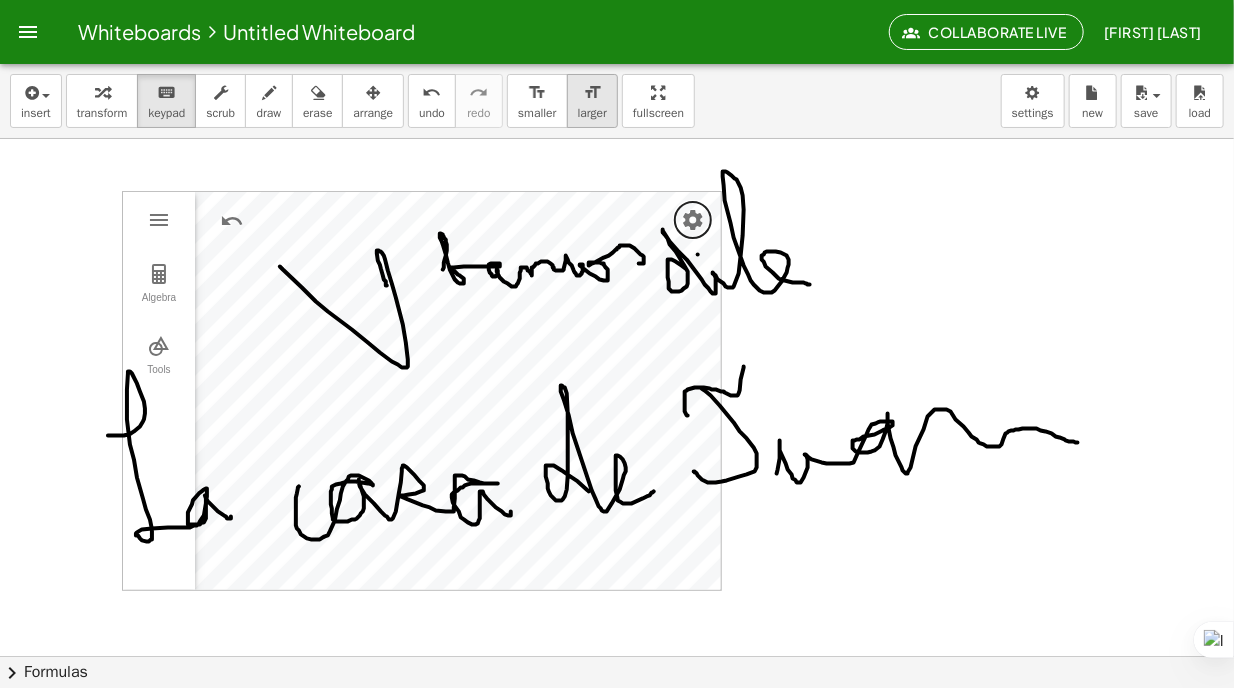 click on "larger" at bounding box center [592, 113] 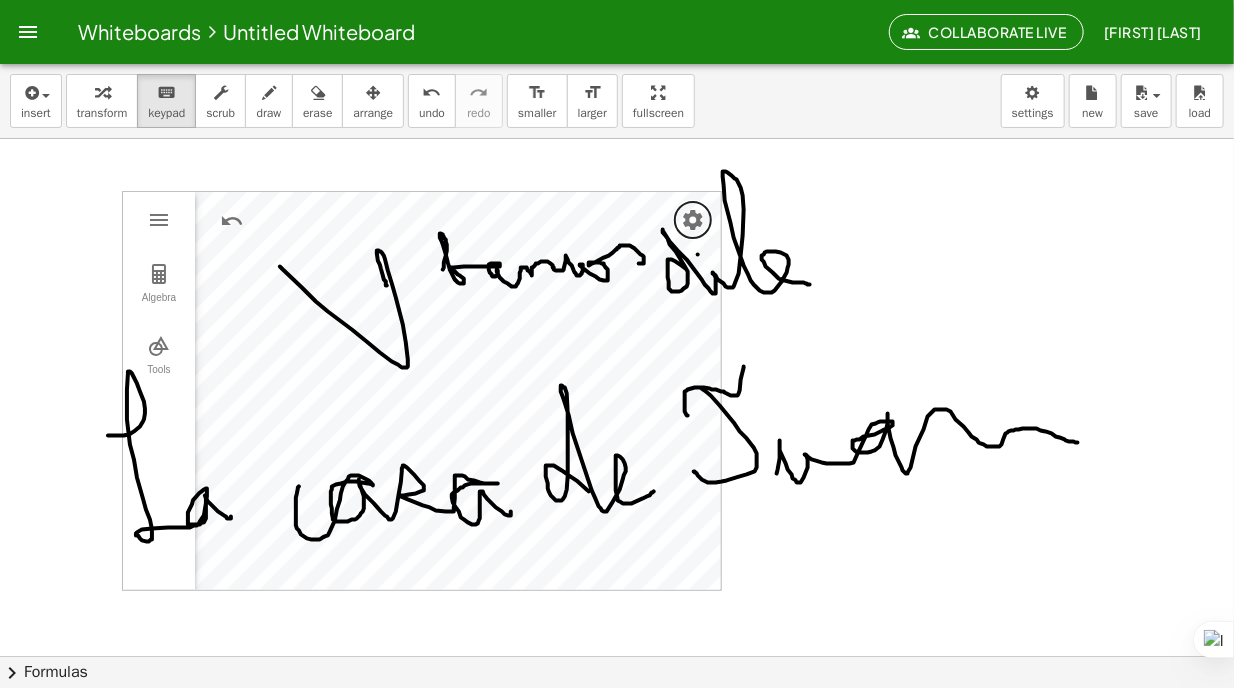 click at bounding box center [617, 656] 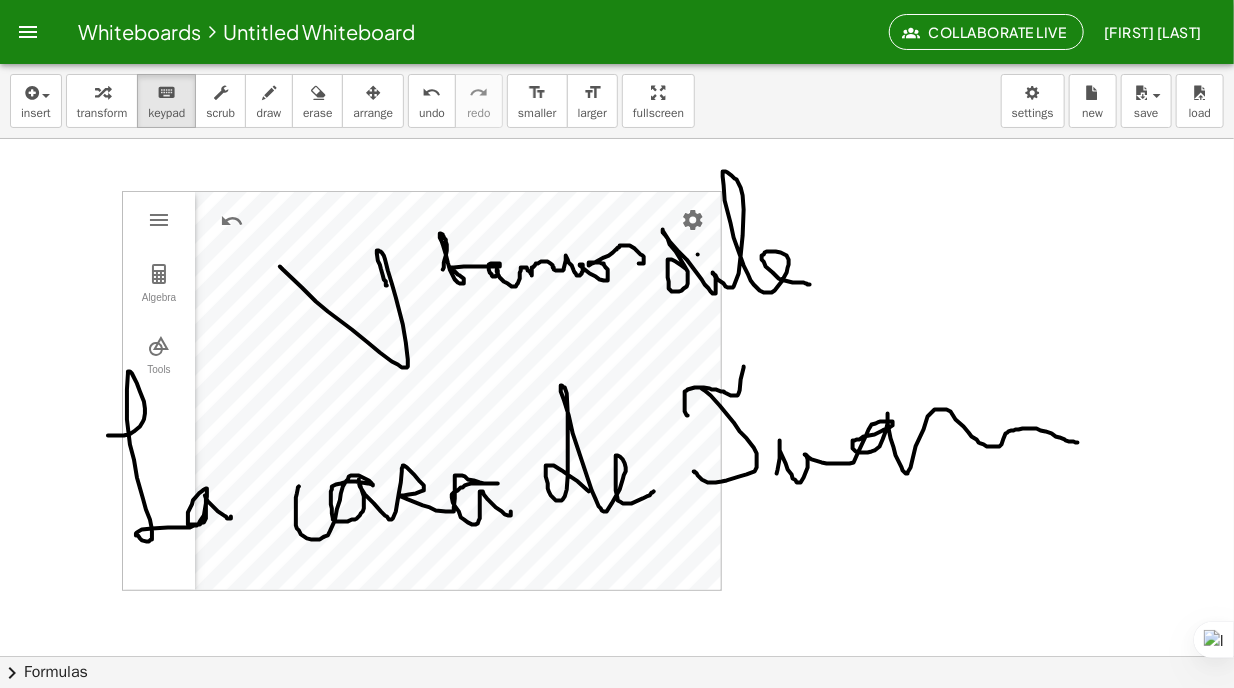 click on "Algebra Tools" at bounding box center [159, 391] 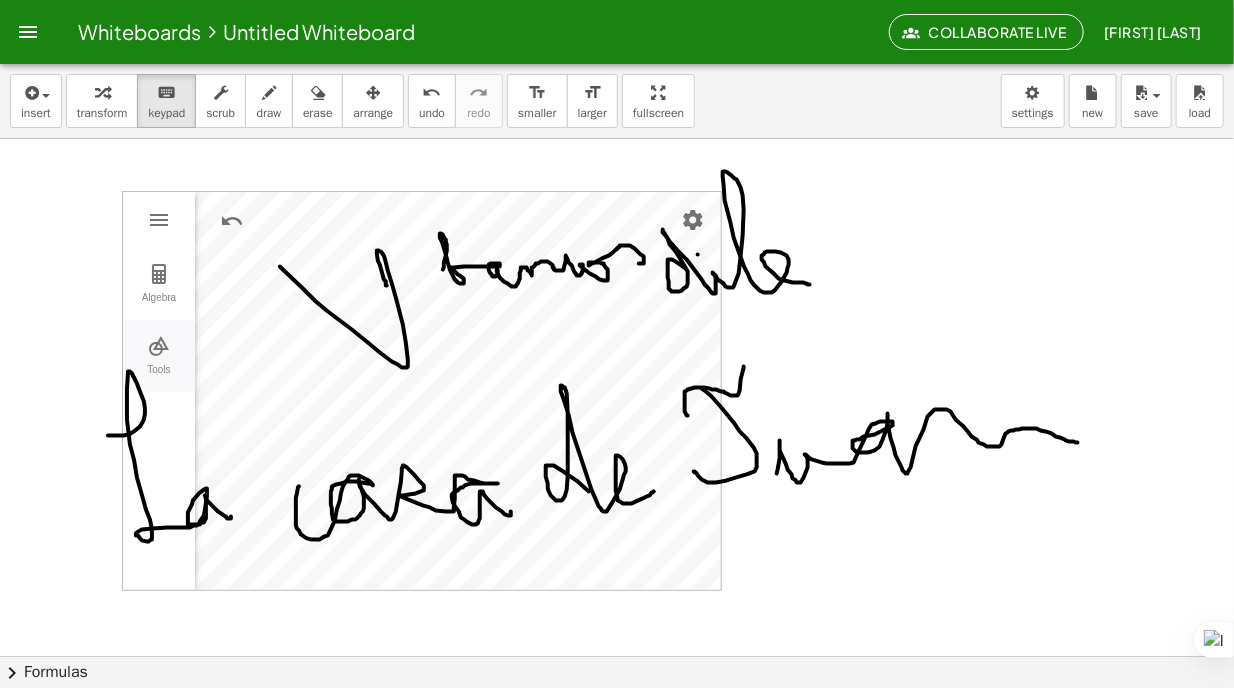 click on "Tools" at bounding box center (159, 378) 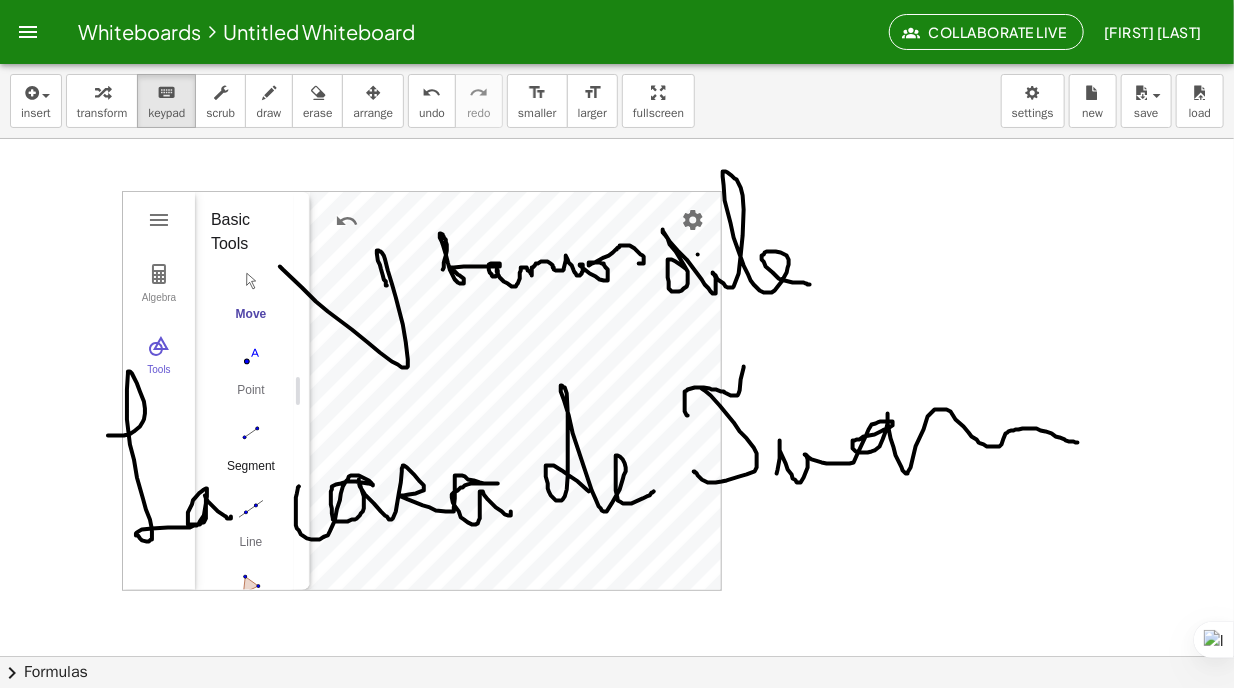 click on "Segment" at bounding box center [251, 473] 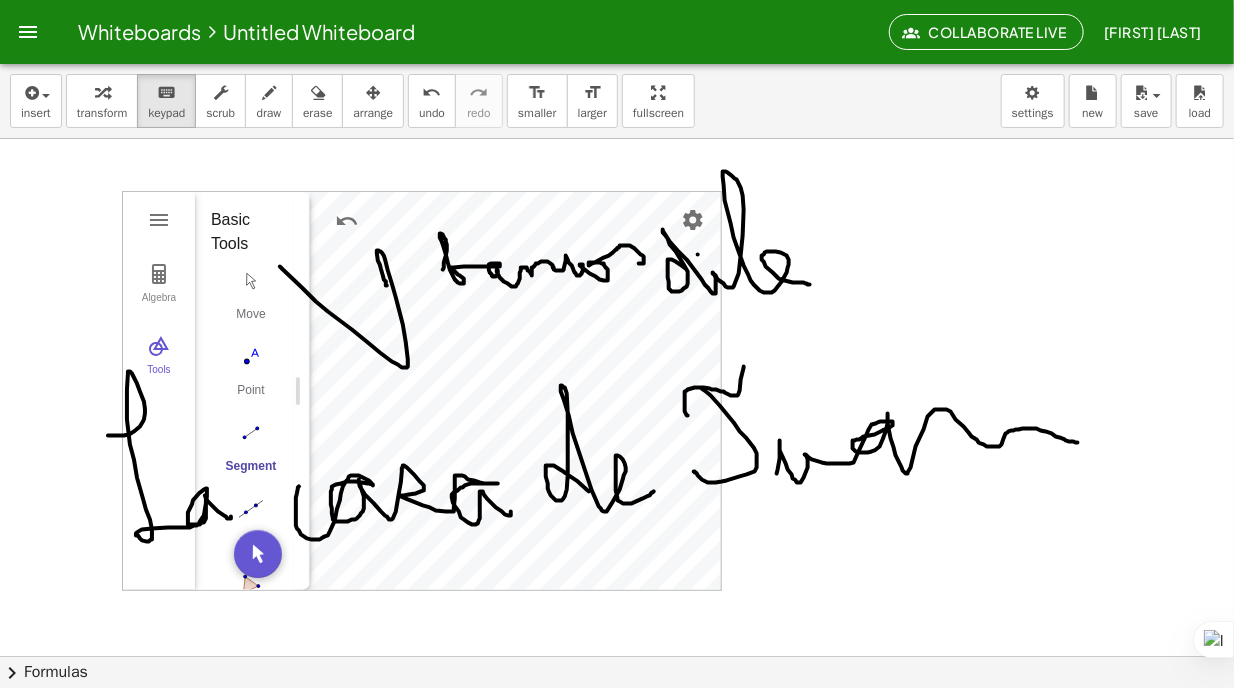 drag, startPoint x: 87, startPoint y: 316, endPoint x: 84, endPoint y: 395, distance: 79.05694 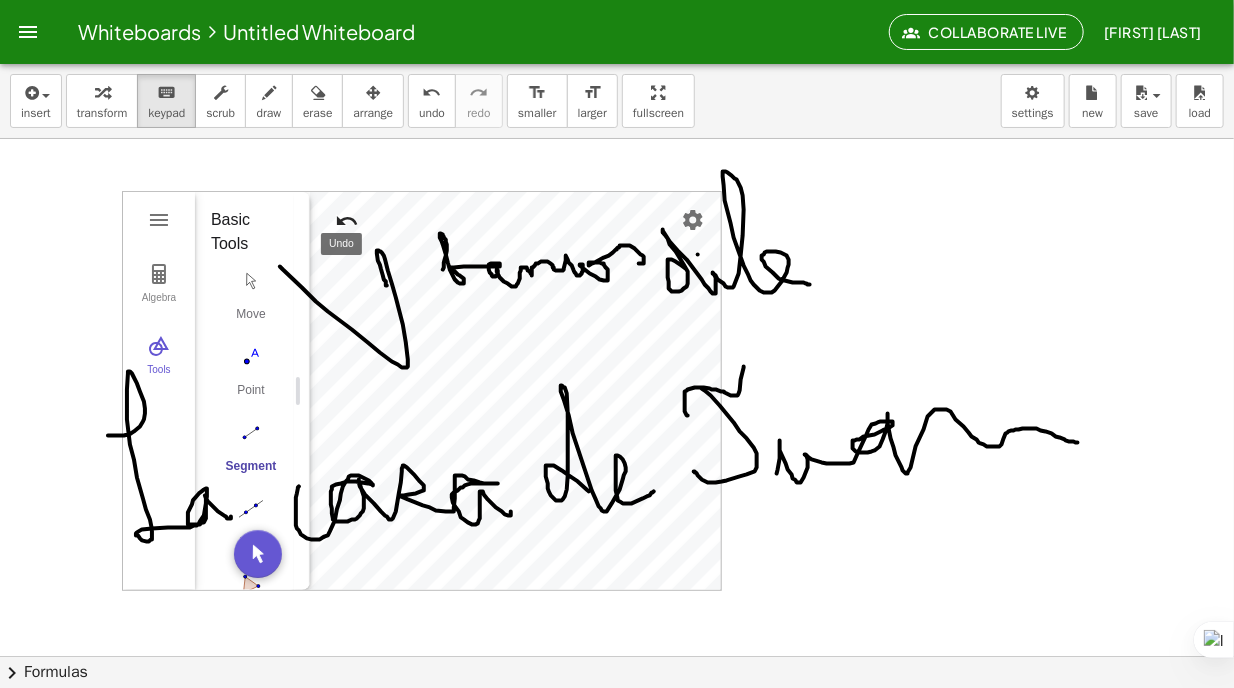 click at bounding box center (347, 221) 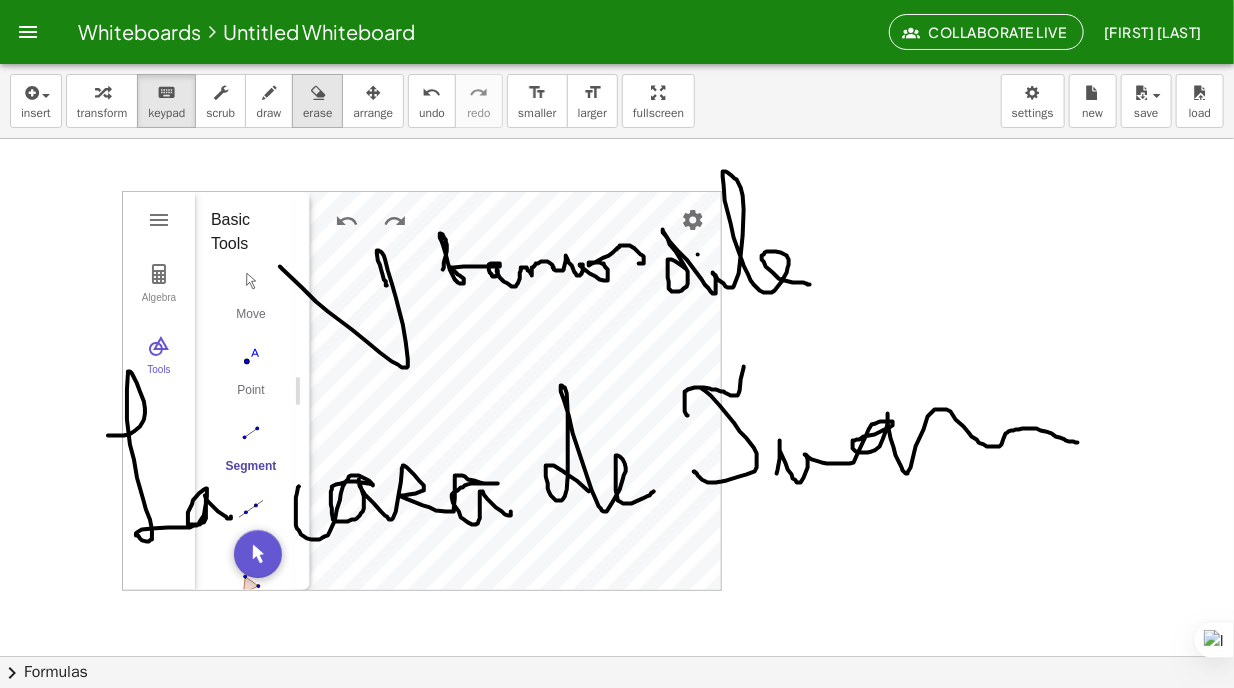 click at bounding box center [318, 93] 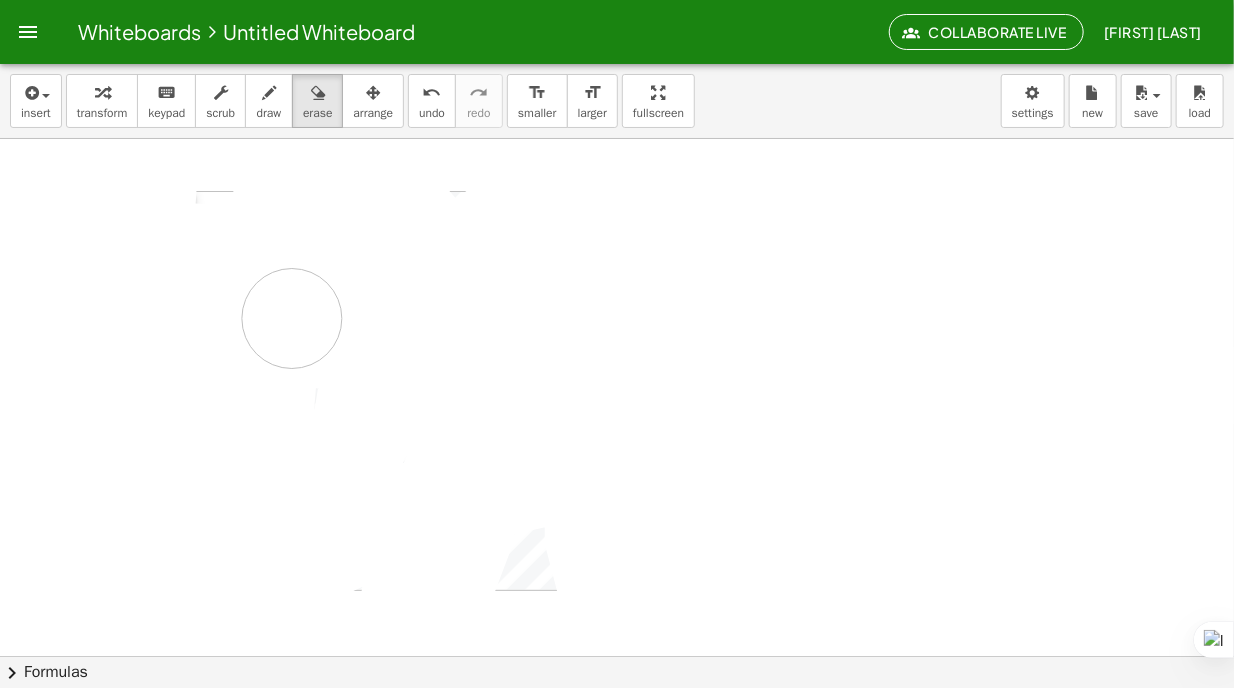 drag, startPoint x: 341, startPoint y: 201, endPoint x: 301, endPoint y: 318, distance: 123.6487 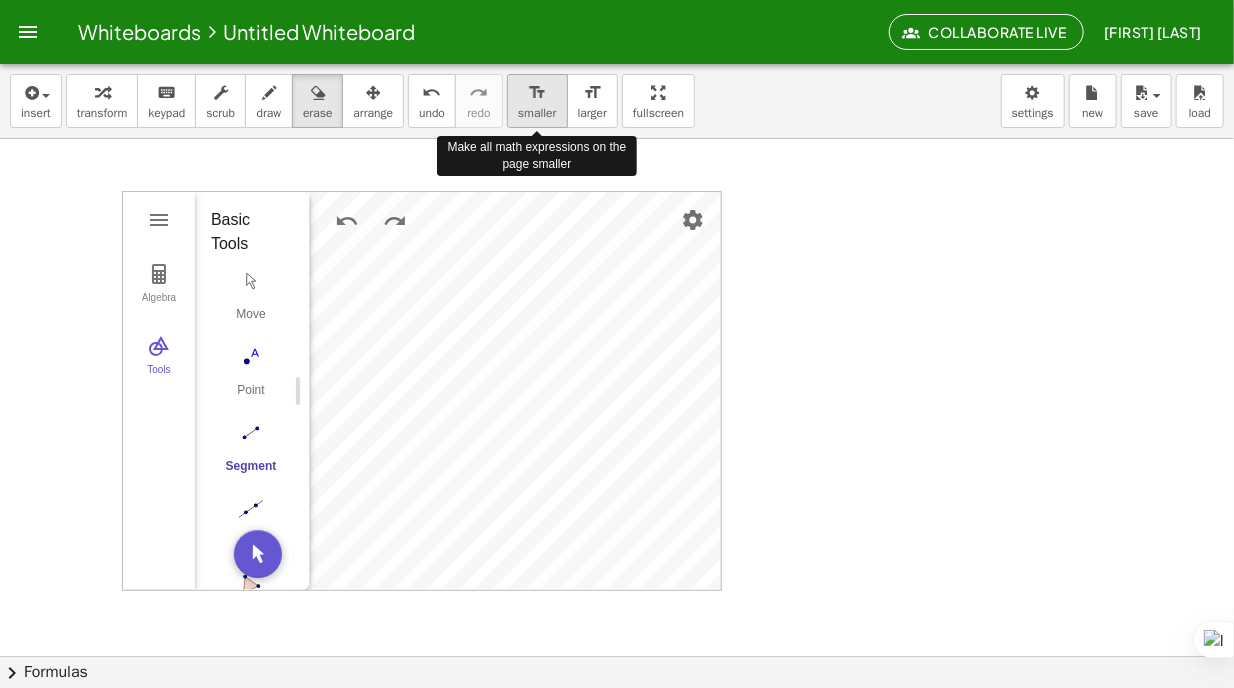 click on "smaller" at bounding box center [537, 113] 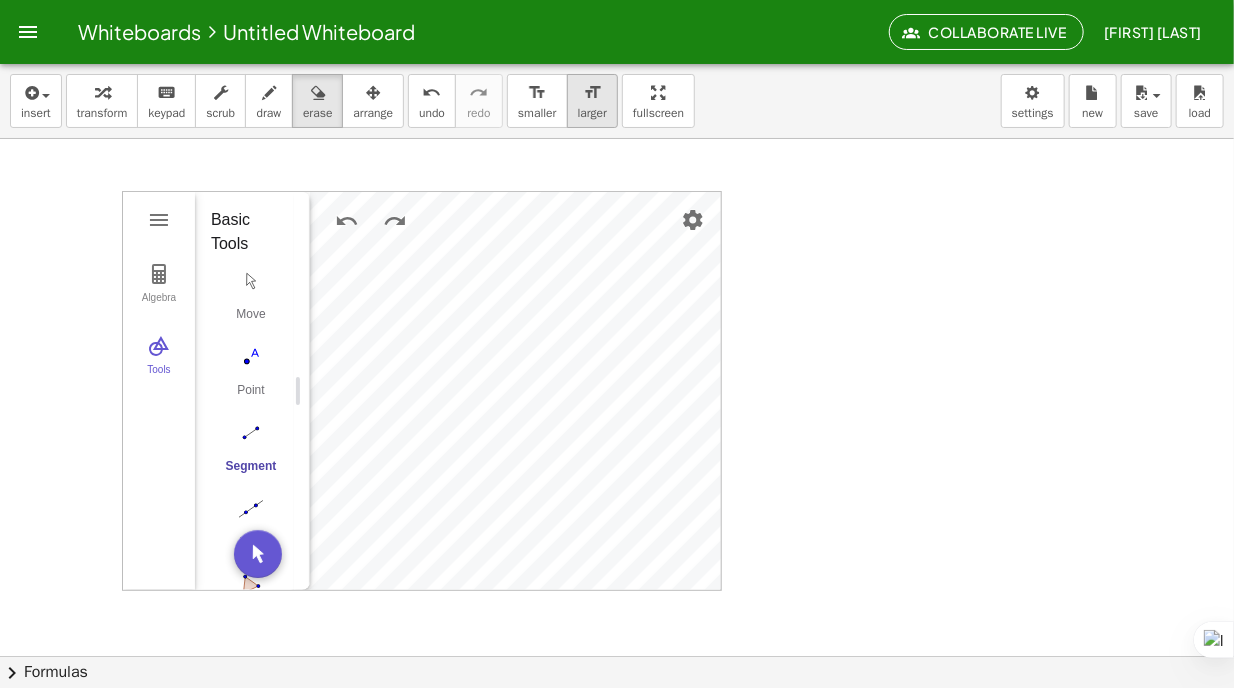 click on "format_size" at bounding box center [592, 93] 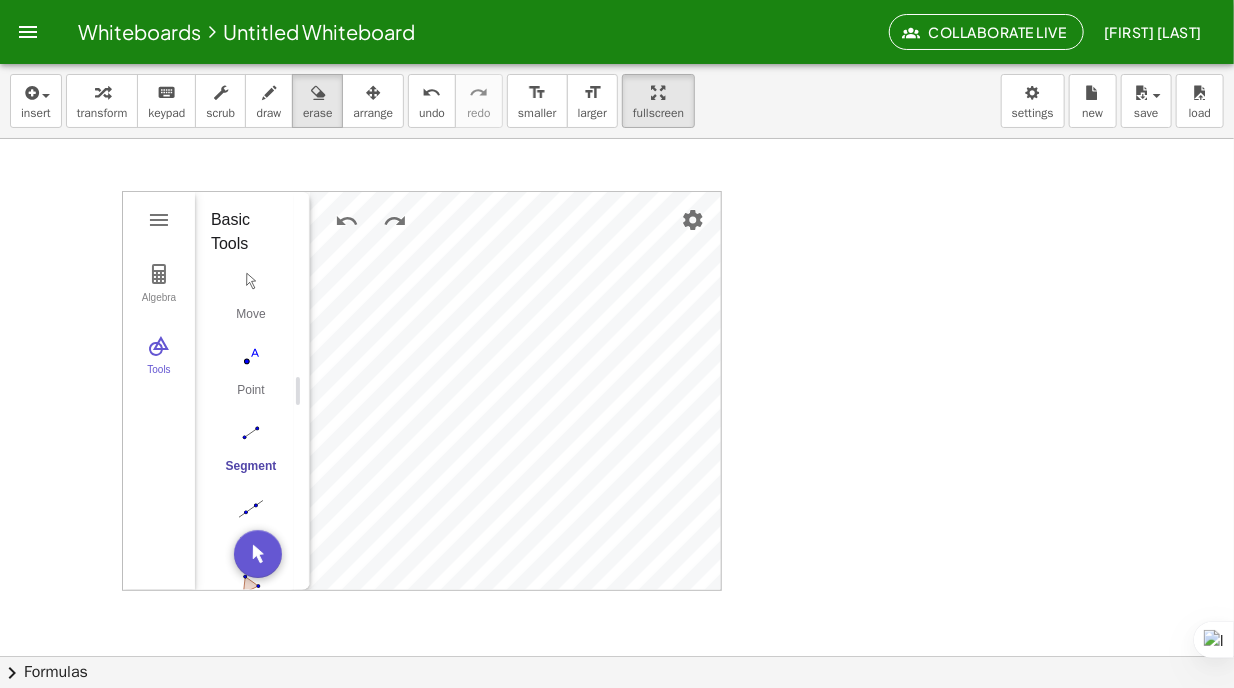 drag, startPoint x: 654, startPoint y: 104, endPoint x: 949, endPoint y: 225, distance: 318.85107 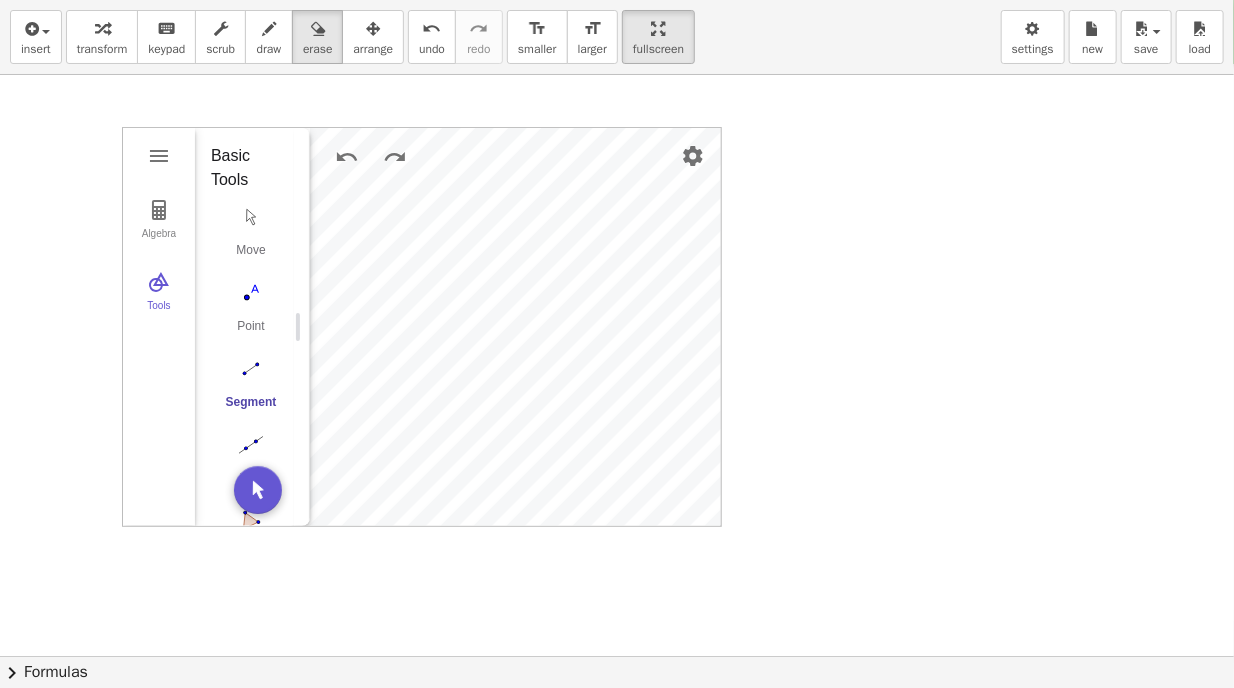 click on "insert select one: Math Expression Function Text Youtube Video Graphing Geometry Geometry 3D transform keyboard keypad scrub draw erase arrange undo undo redo redo format_size smaller format_size larger fullscreen load   save new settings GeoGebra Geometry Clear All Open Save online Save to your computer Share Export Image Download as Print Preview Settings Help & Feedback Sign in     Algebra Tools Point A Point B Point C f = Segment B, C 3.2 Point D Point E g = Segment D, E 3.9 Point F h = Segment F, C 1.5 Point G i = Segment F, G 1.7 Input… GeoGebra Geometry Basic Tools Move Point Segment Line Polygon Circle with Center through Point More   × chevron_right  Formulas
Drag one side of a formula onto a highlighted expression on the canvas to apply it.
Quadratic Formula
+ · a · x 2 + · b · x + c = 0
⇔
x = · ( − b ± 2 √ ( + b 2 − · 4 · a · c ) ) ·" at bounding box center [617, 344] 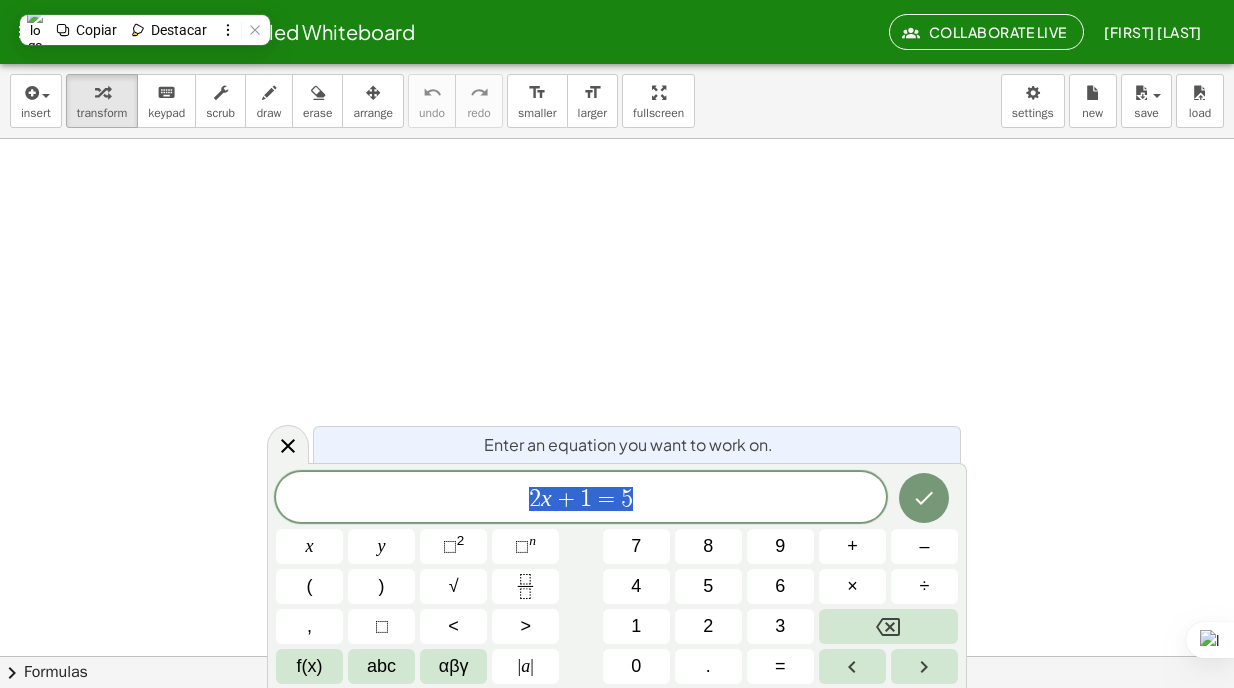 scroll, scrollTop: 0, scrollLeft: 0, axis: both 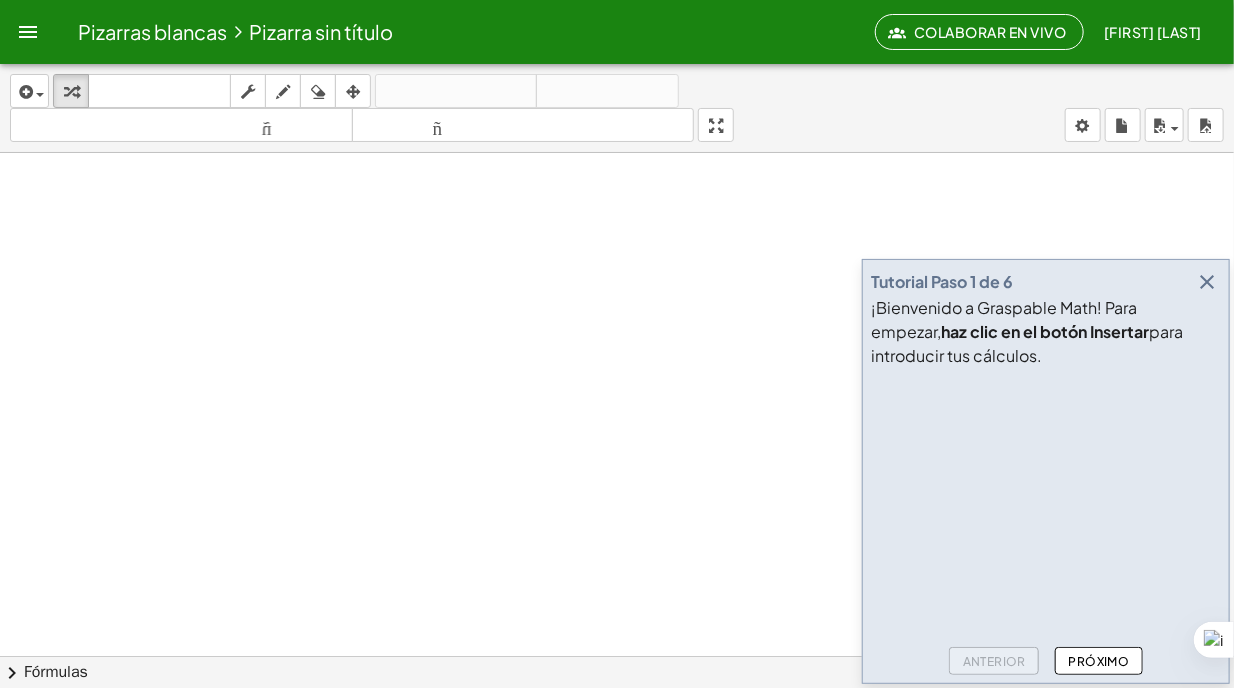 click at bounding box center [617, 734] 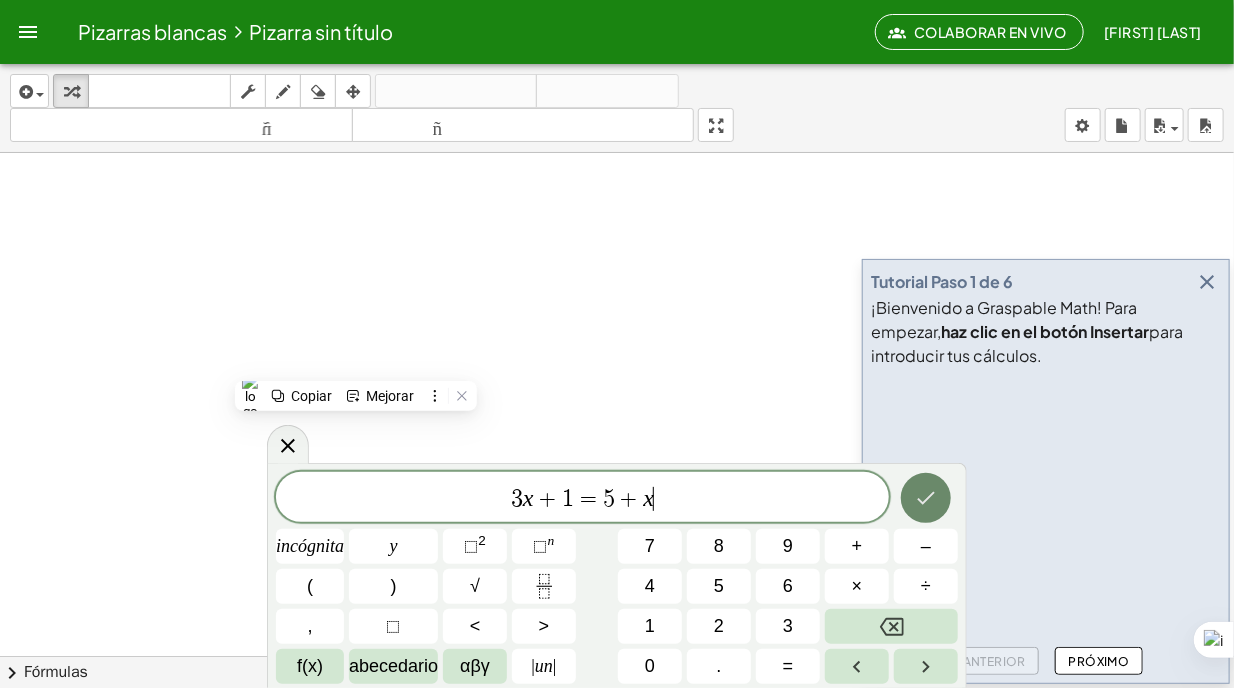 click 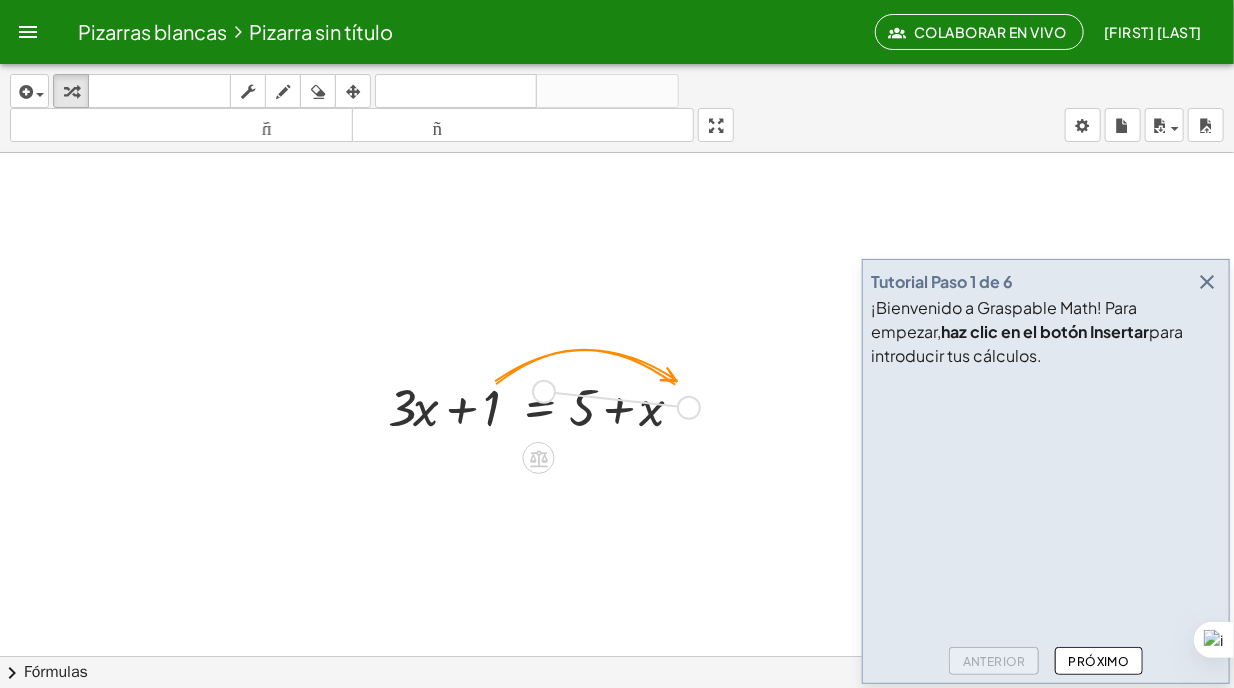 drag, startPoint x: 685, startPoint y: 401, endPoint x: 558, endPoint y: 409, distance: 127.25172 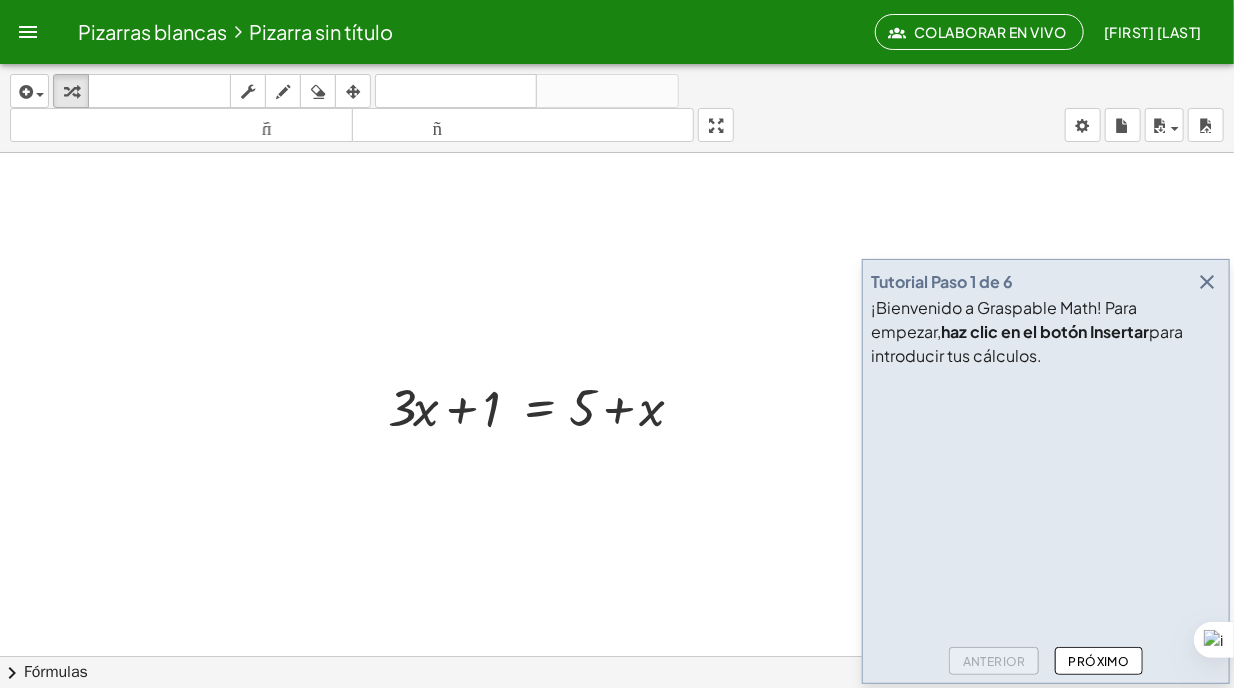 drag, startPoint x: 534, startPoint y: 452, endPoint x: 430, endPoint y: 447, distance: 104.120125 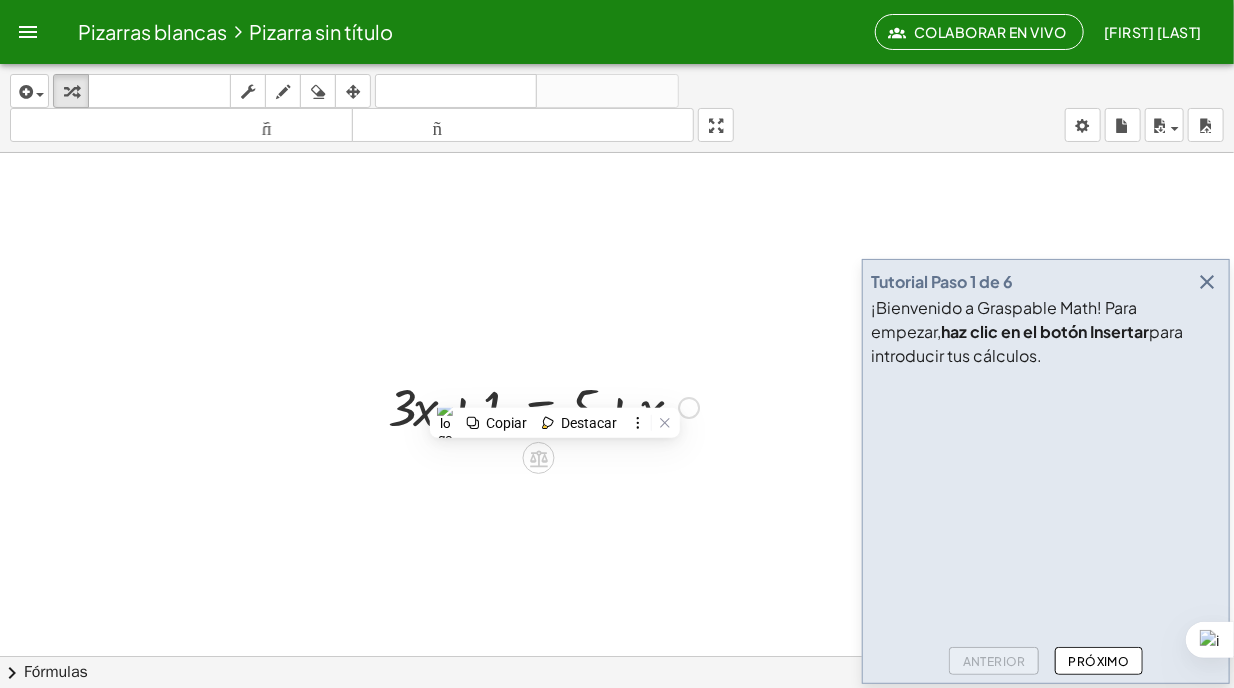 click at bounding box center [373, 406] 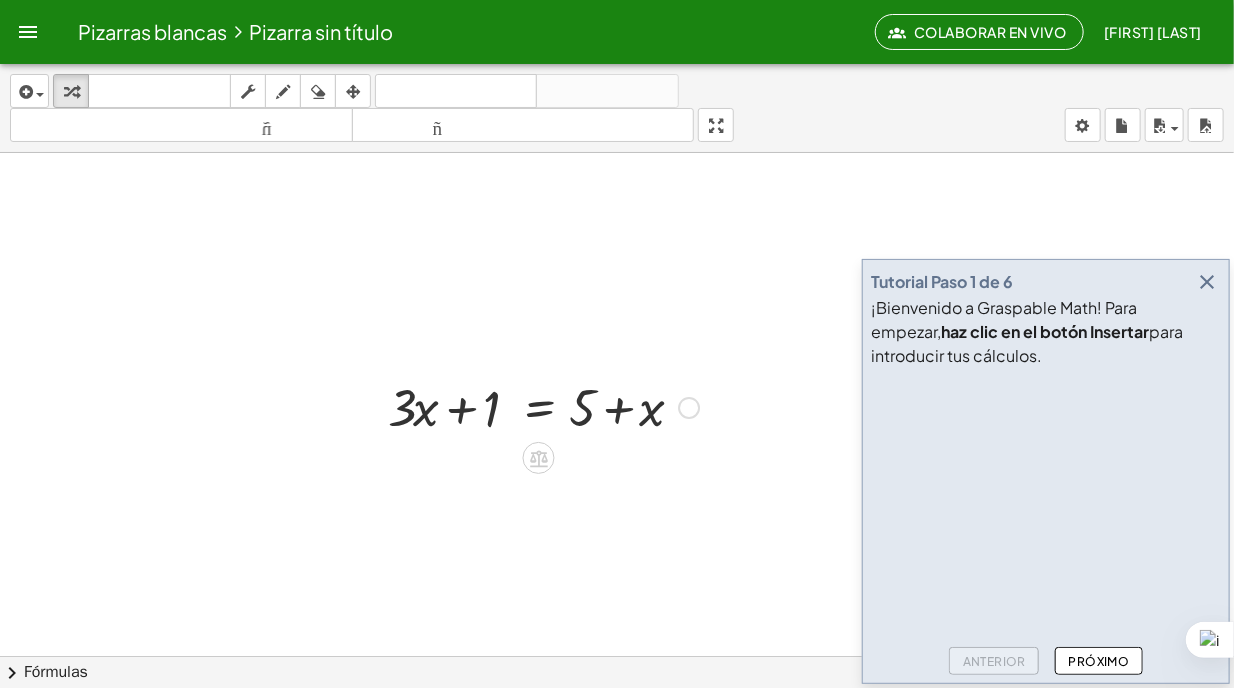 click at bounding box center [543, 406] 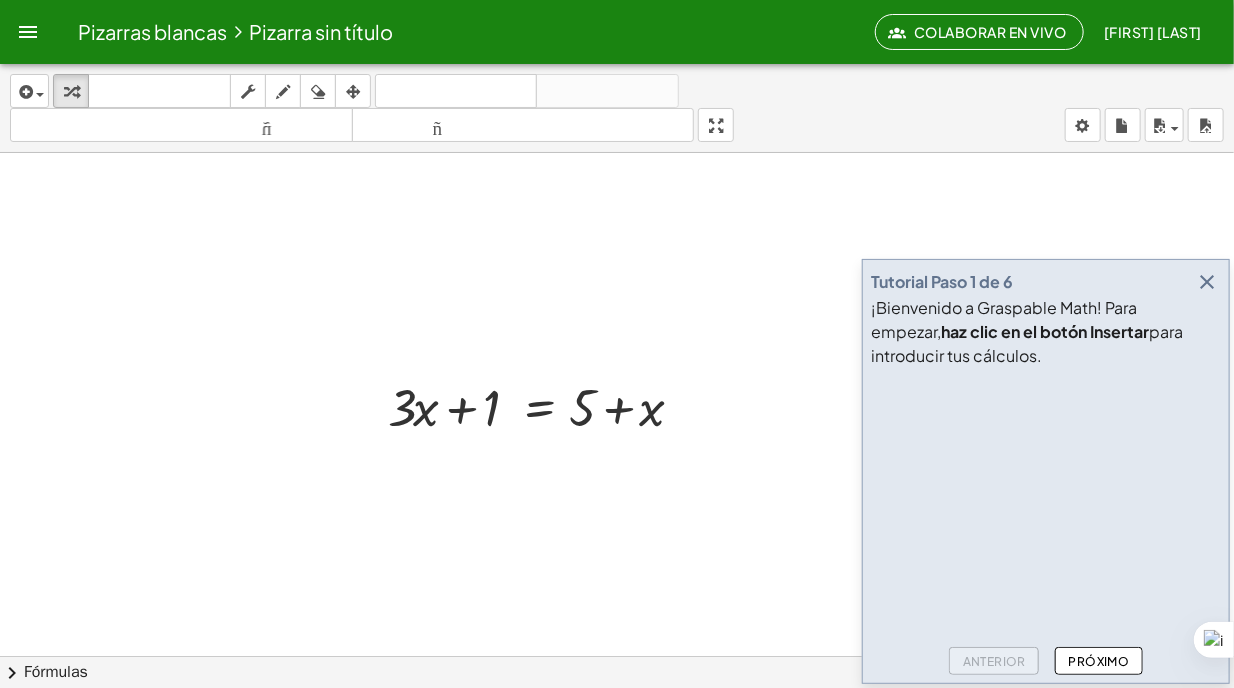 click at bounding box center [1021, 451] 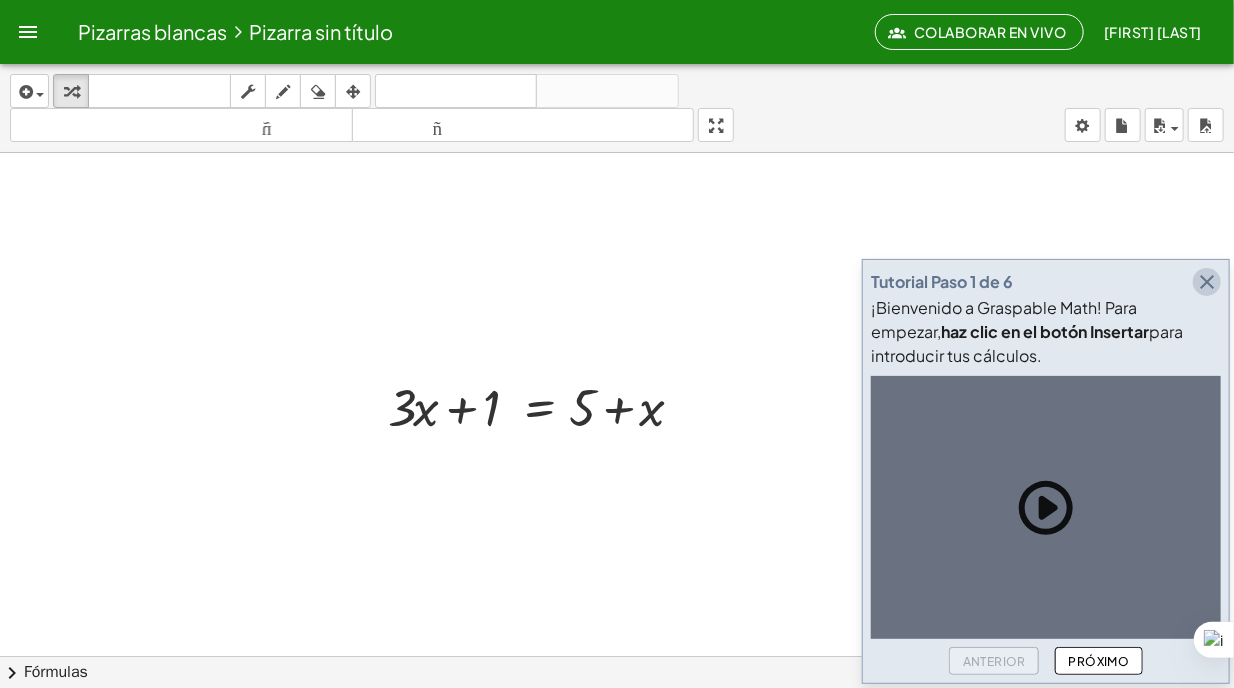 click at bounding box center (1207, 282) 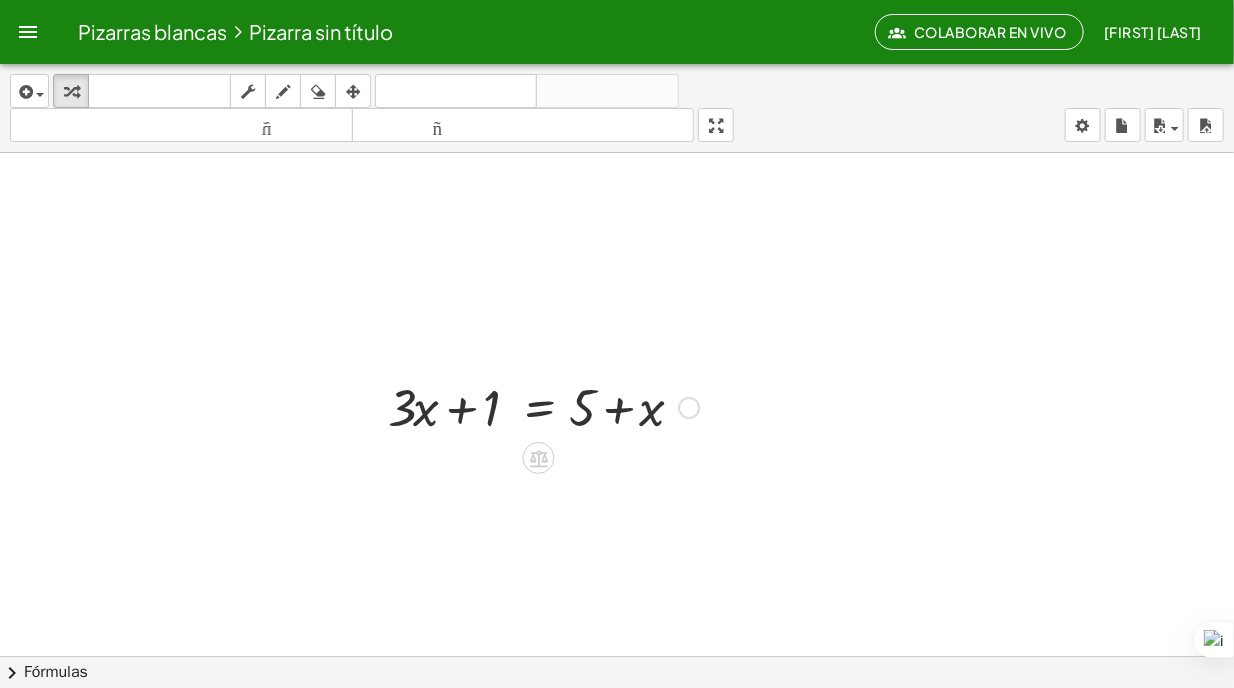 click at bounding box center (543, 406) 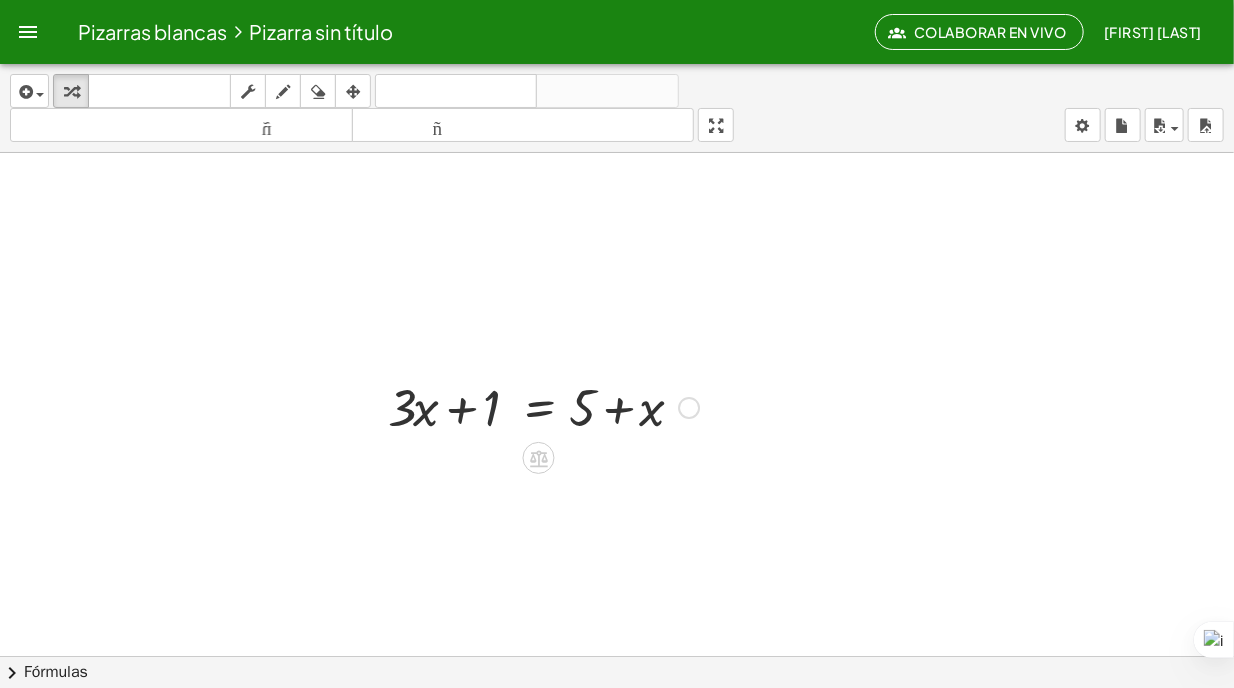 click at bounding box center [543, 406] 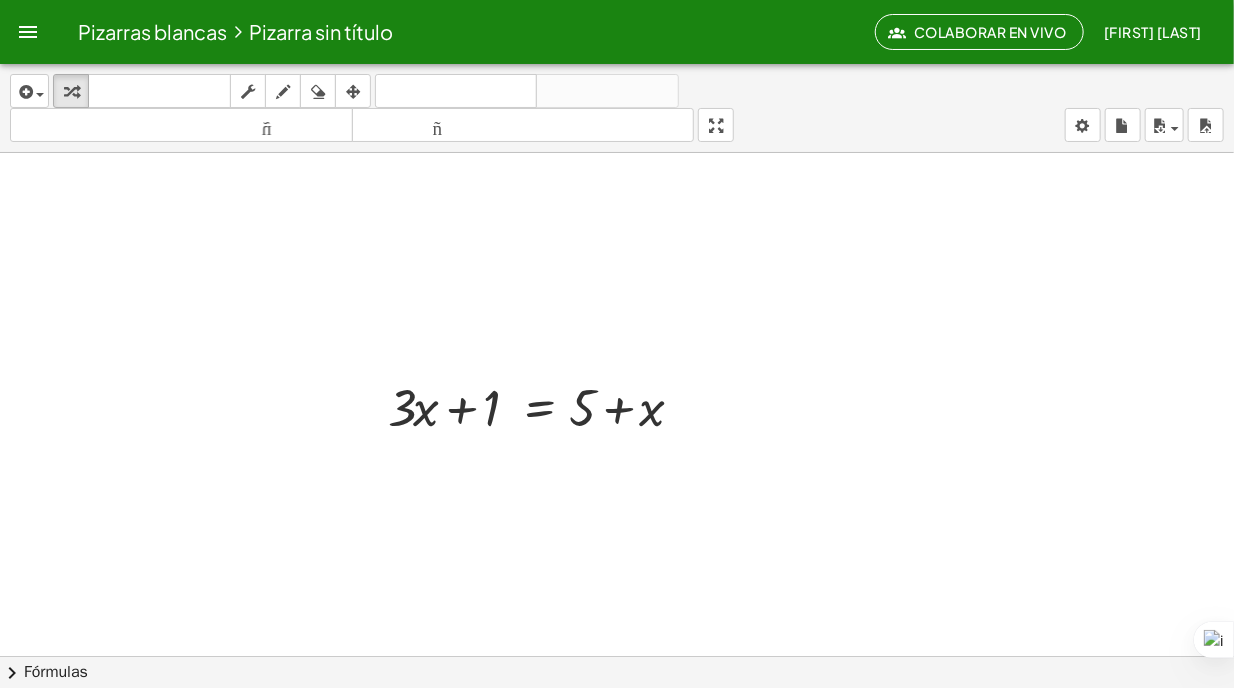 click at bounding box center [617, 734] 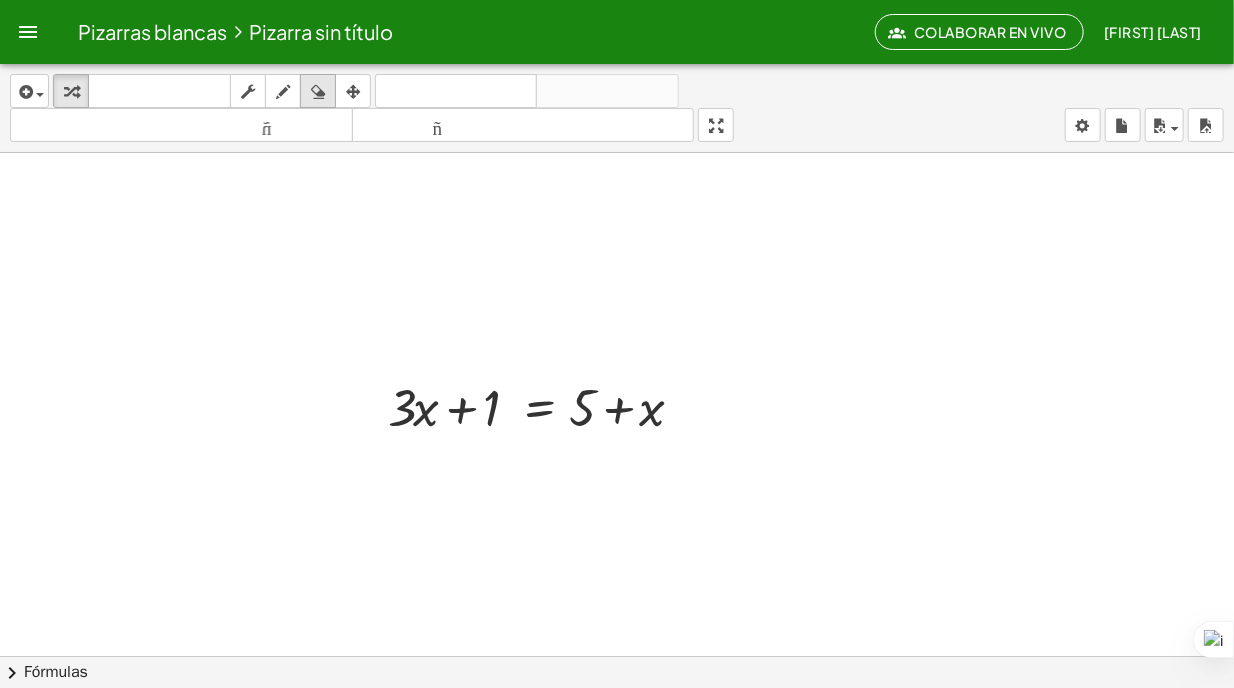 click at bounding box center (318, 92) 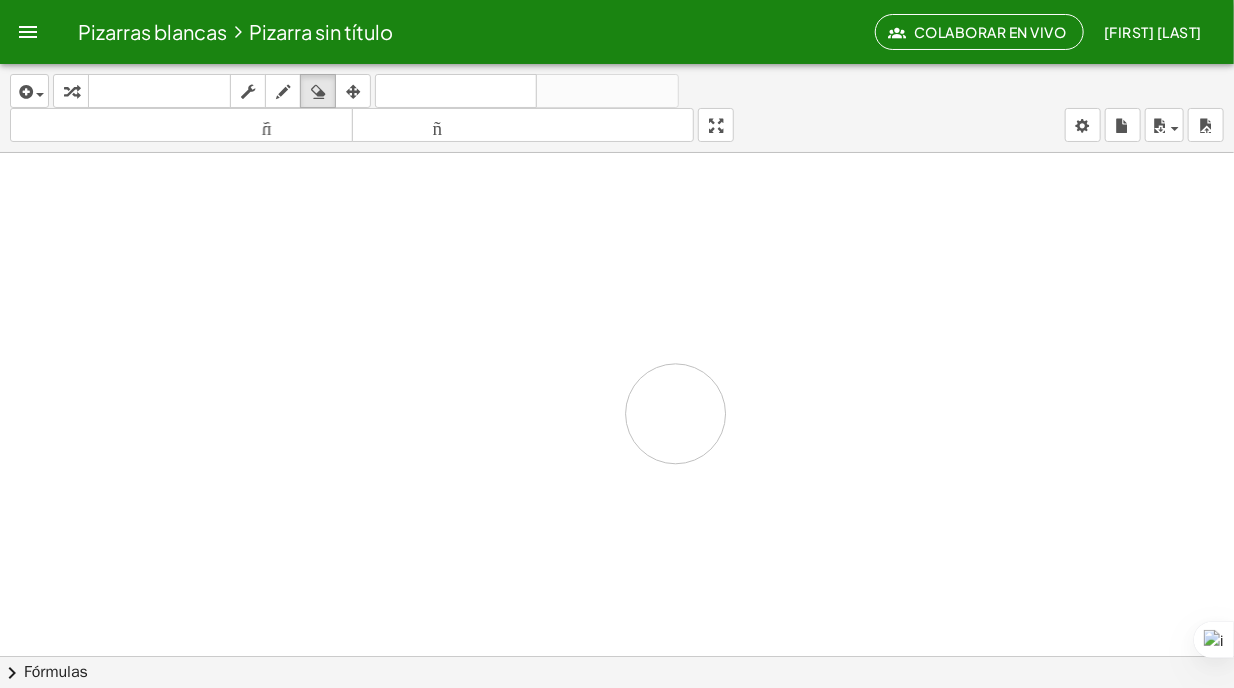 drag, startPoint x: 400, startPoint y: 425, endPoint x: 500, endPoint y: 322, distance: 143.55835 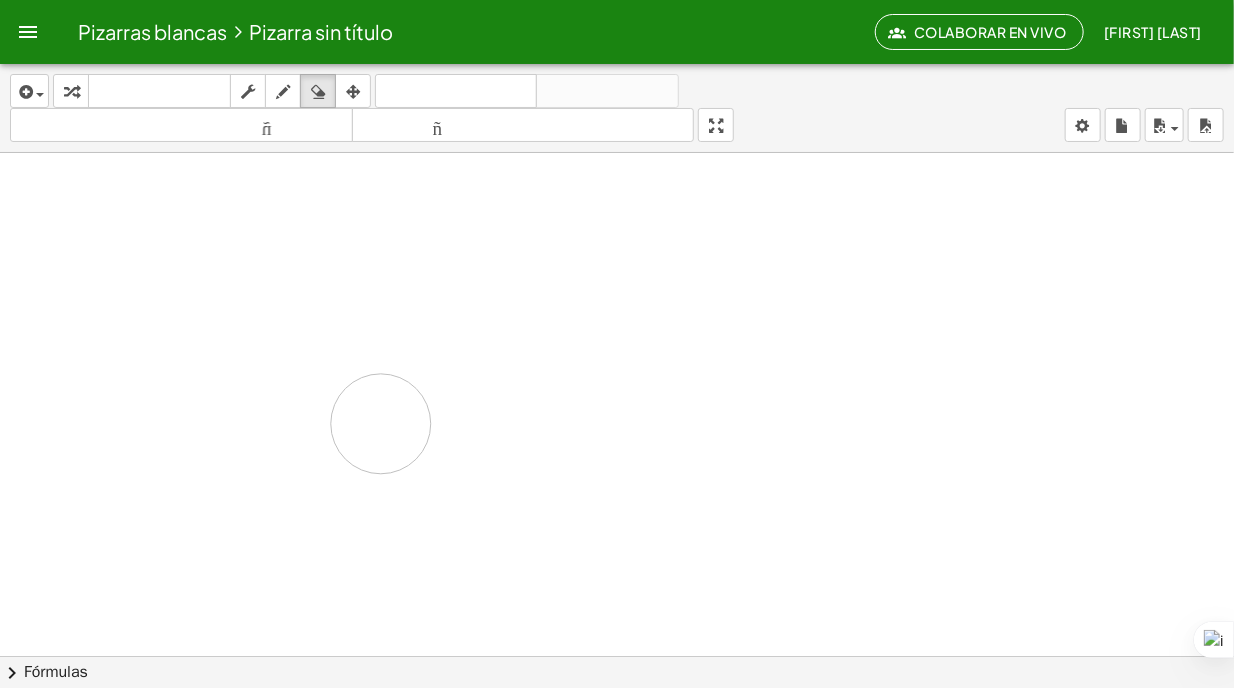 drag, startPoint x: 380, startPoint y: 392, endPoint x: 687, endPoint y: 403, distance: 307.197 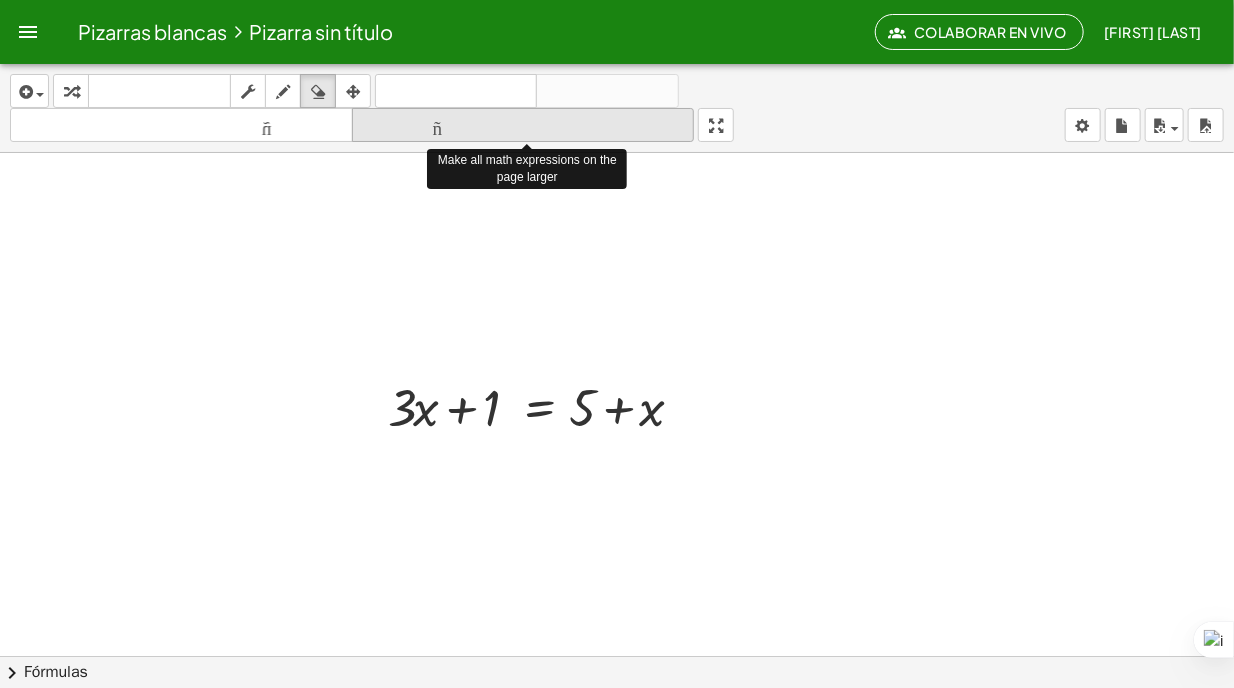 click on "tamaño_del_formato" at bounding box center [523, 125] 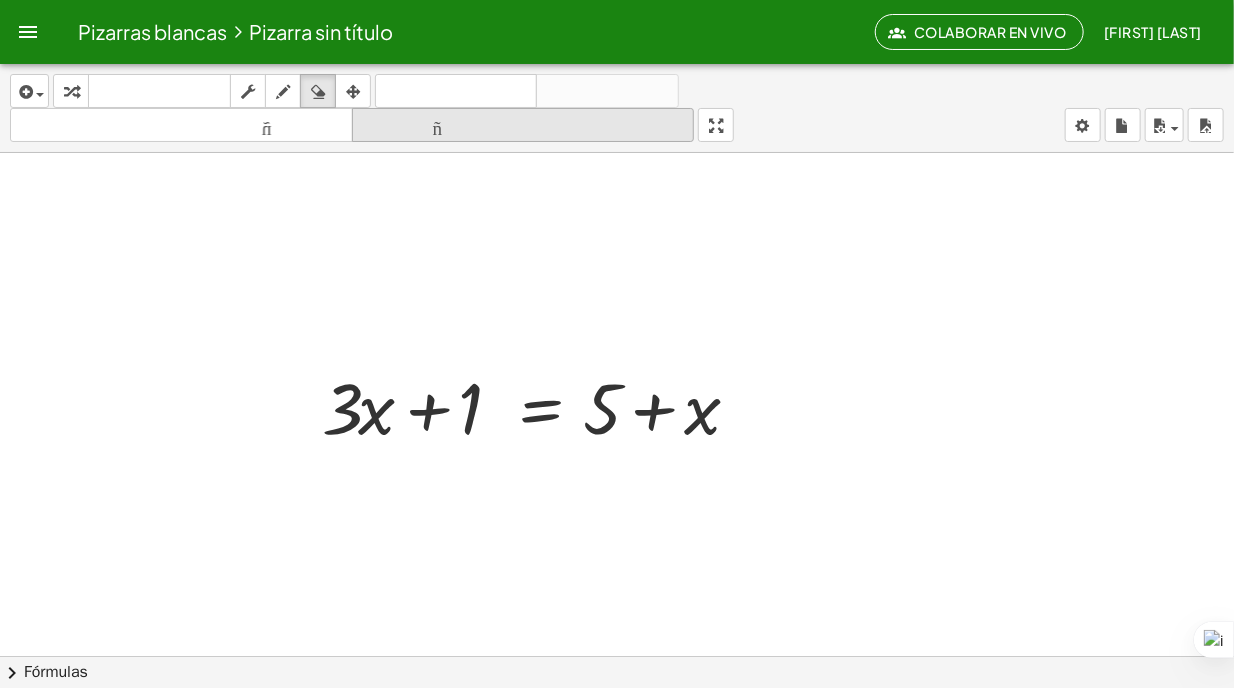 click on "tamaño_del_formato" at bounding box center (523, 125) 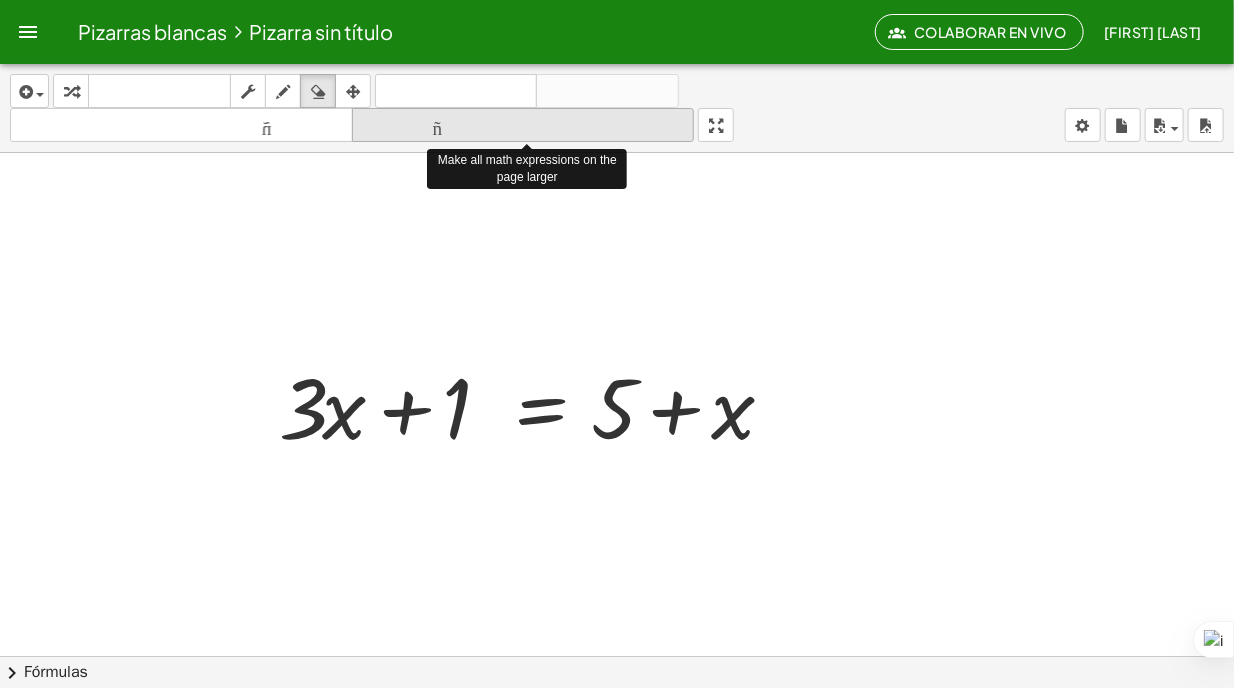 click on "tamaño_del_formato" at bounding box center (523, 125) 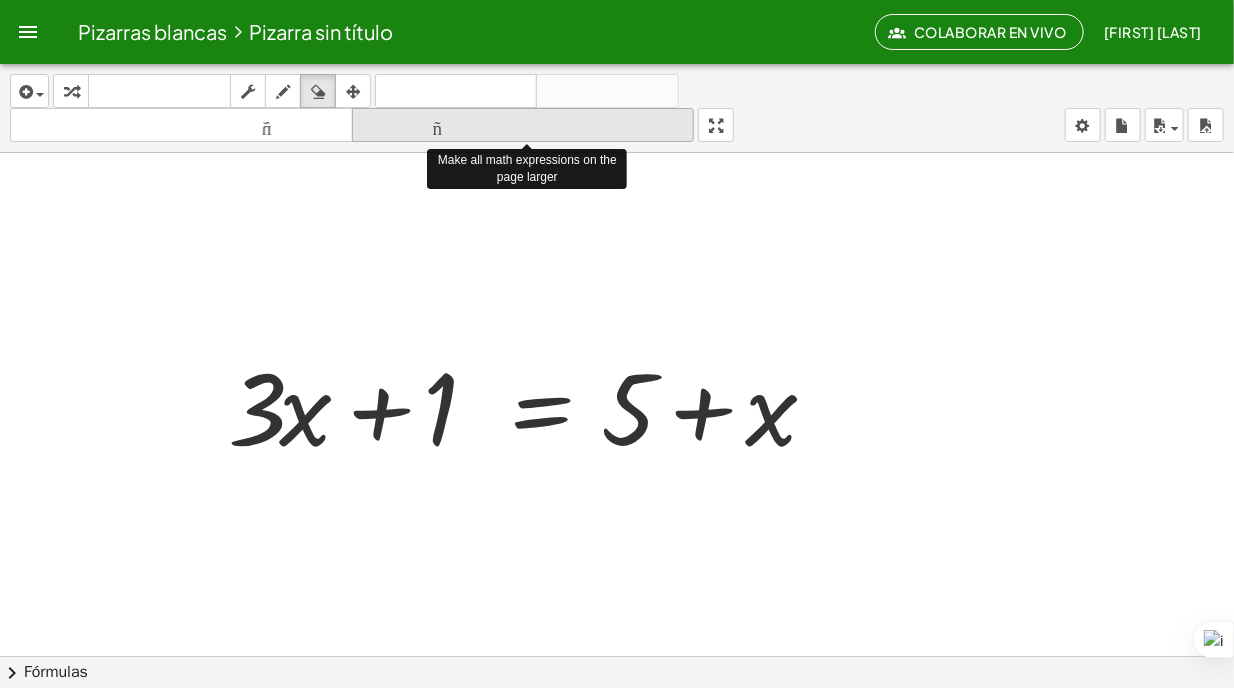 click on "tamaño_del_formato" at bounding box center (523, 125) 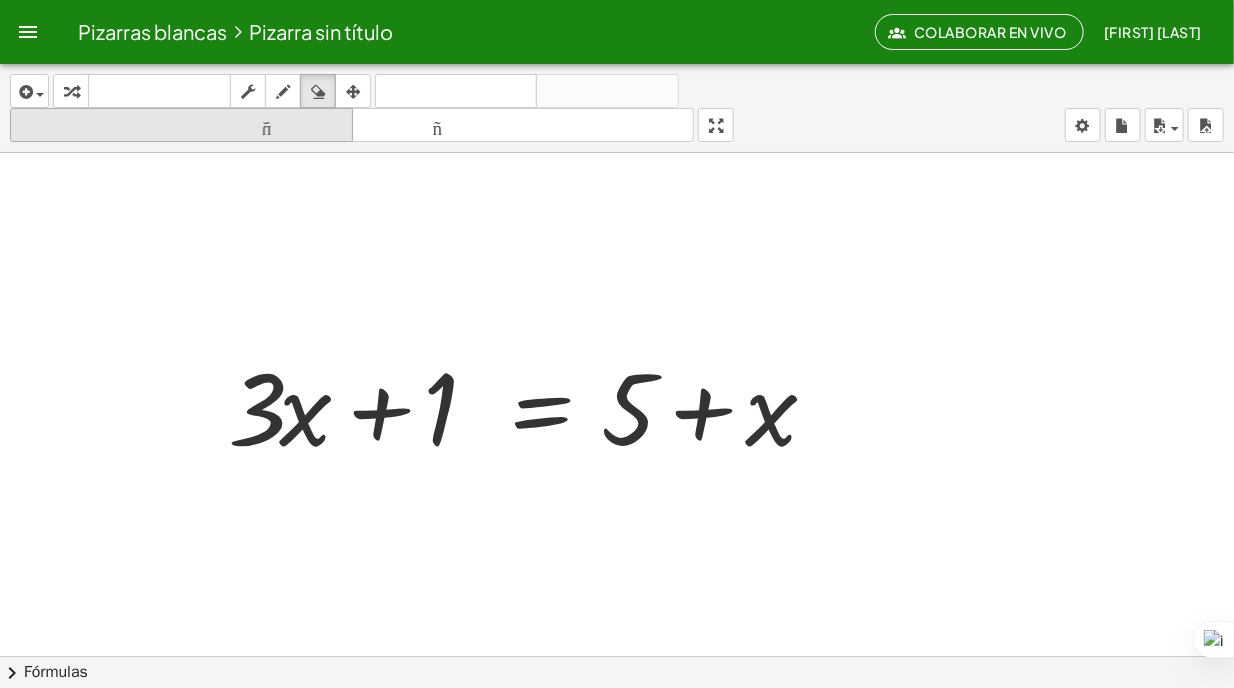 click on "tamaño_del_formato" at bounding box center [181, 125] 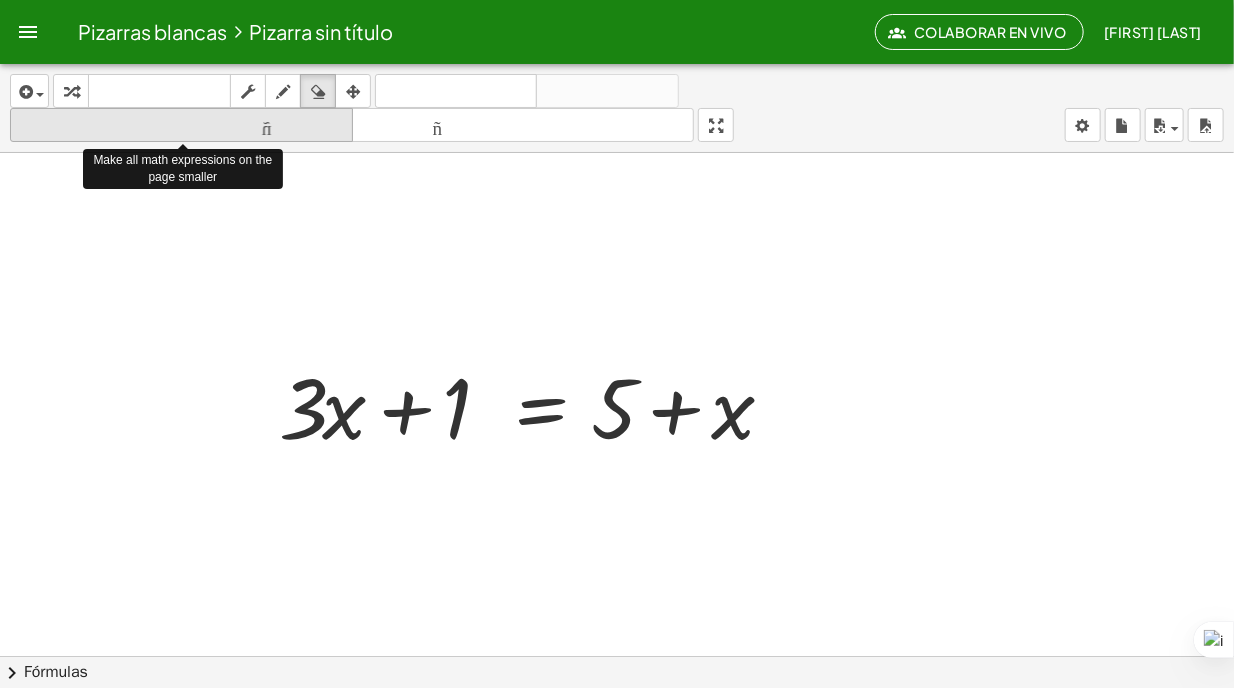 click on "tamaño_del_formato" at bounding box center (181, 125) 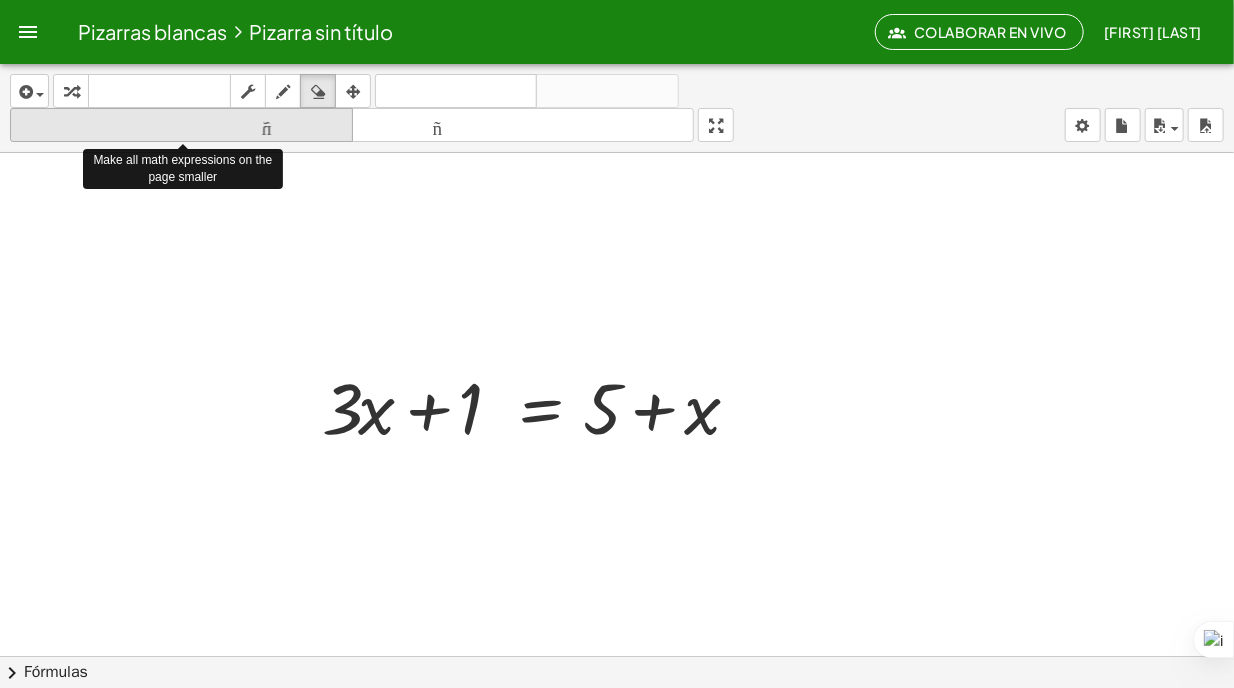 click on "tamaño_del_formato" at bounding box center (181, 125) 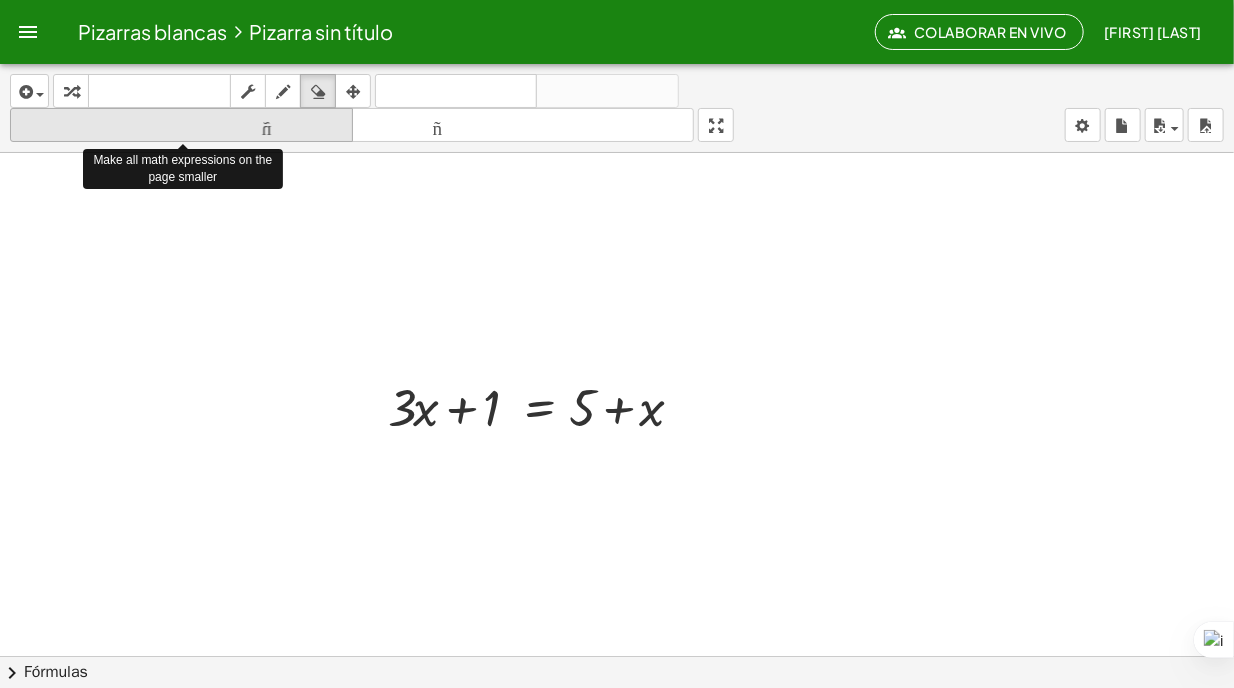 click on "tamaño_del_formato" at bounding box center (181, 125) 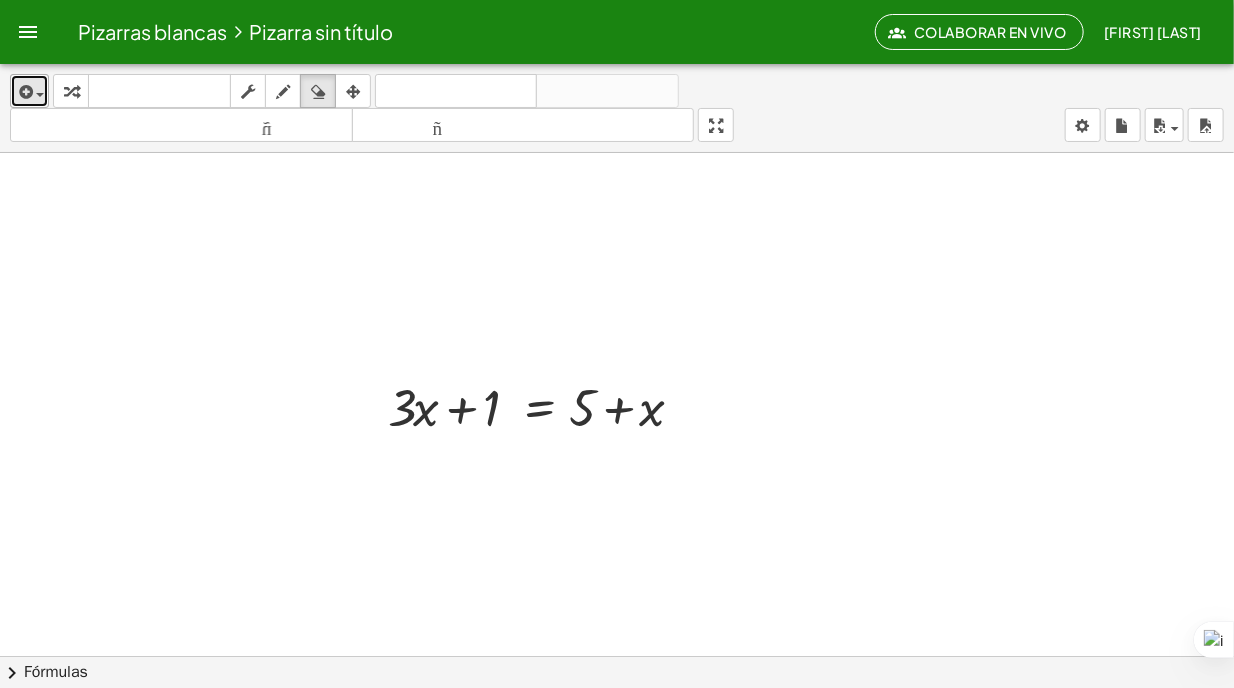 click at bounding box center [40, 95] 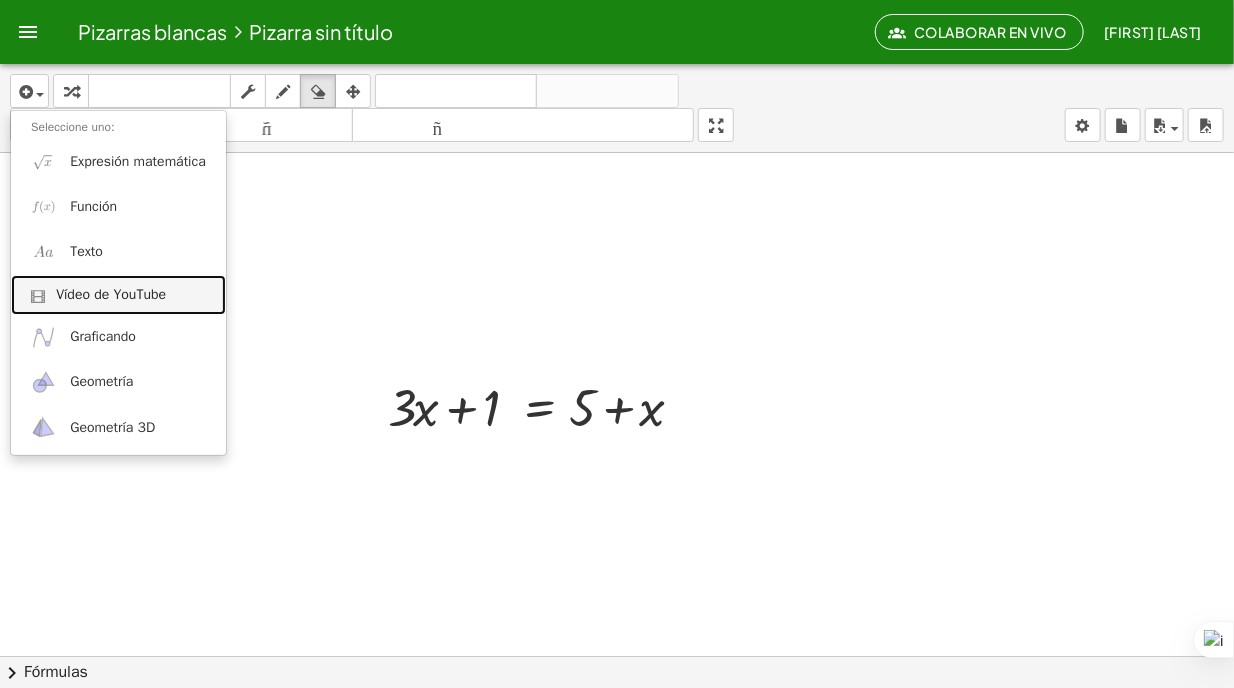 click on "Vídeo de YouTube" at bounding box center [118, 295] 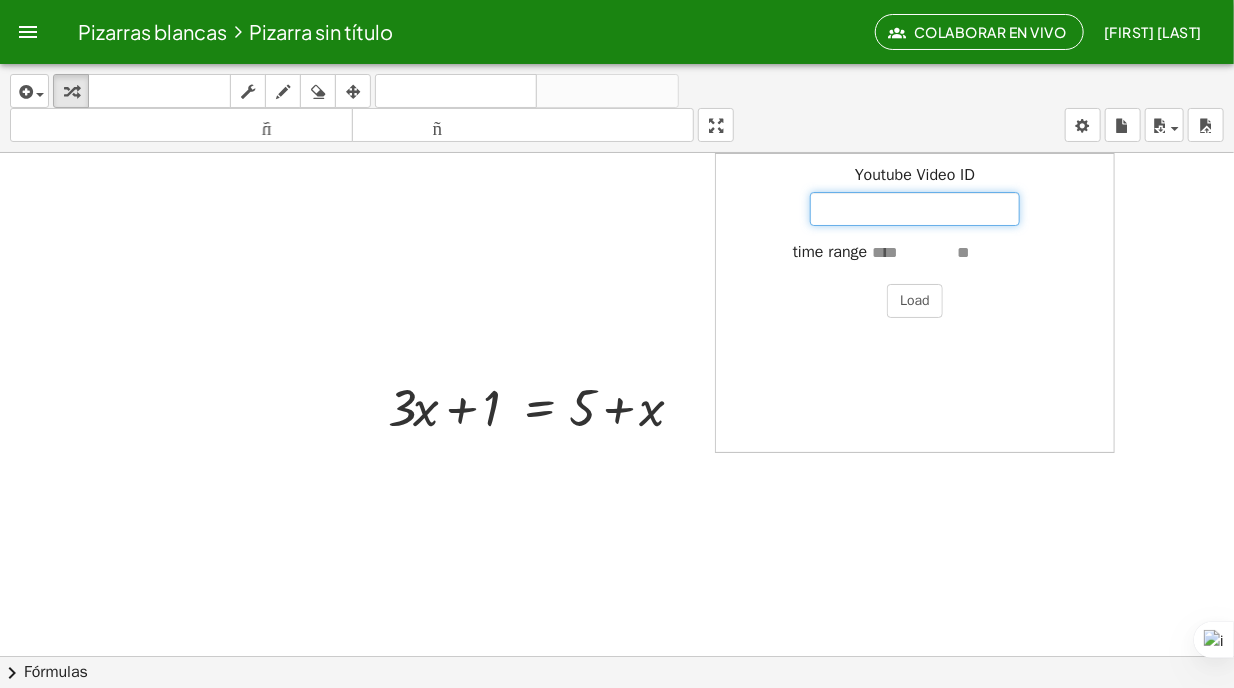 click on "Youtube Video ID" at bounding box center (915, 209) 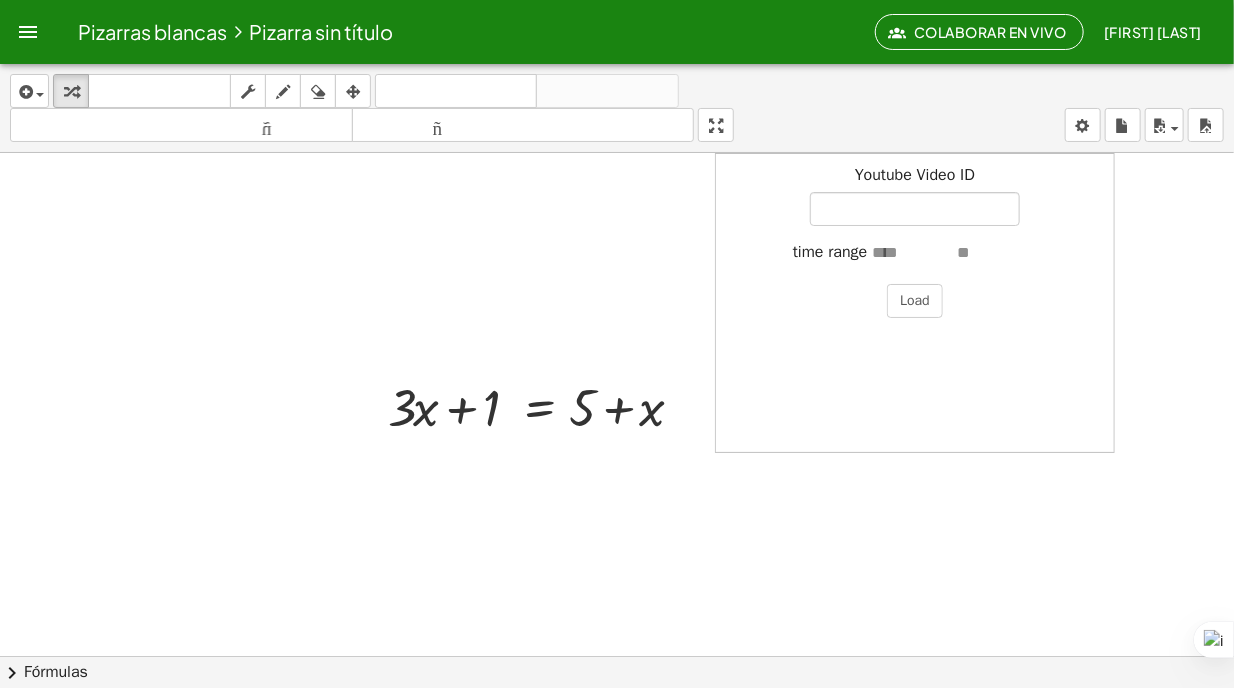 click on "insertar Seleccione uno: Expresión matemática Función Texto Vídeo de YouTube Graficando Geometría Geometría 3D transformar teclado teclado fregar dibujar borrar arreglar deshacer deshacer rehacer rehacer tamaño_del_formato menor tamaño_del_formato más grande pantalla completa carga   ahorrar nuevo ajustes" at bounding box center [617, 108] 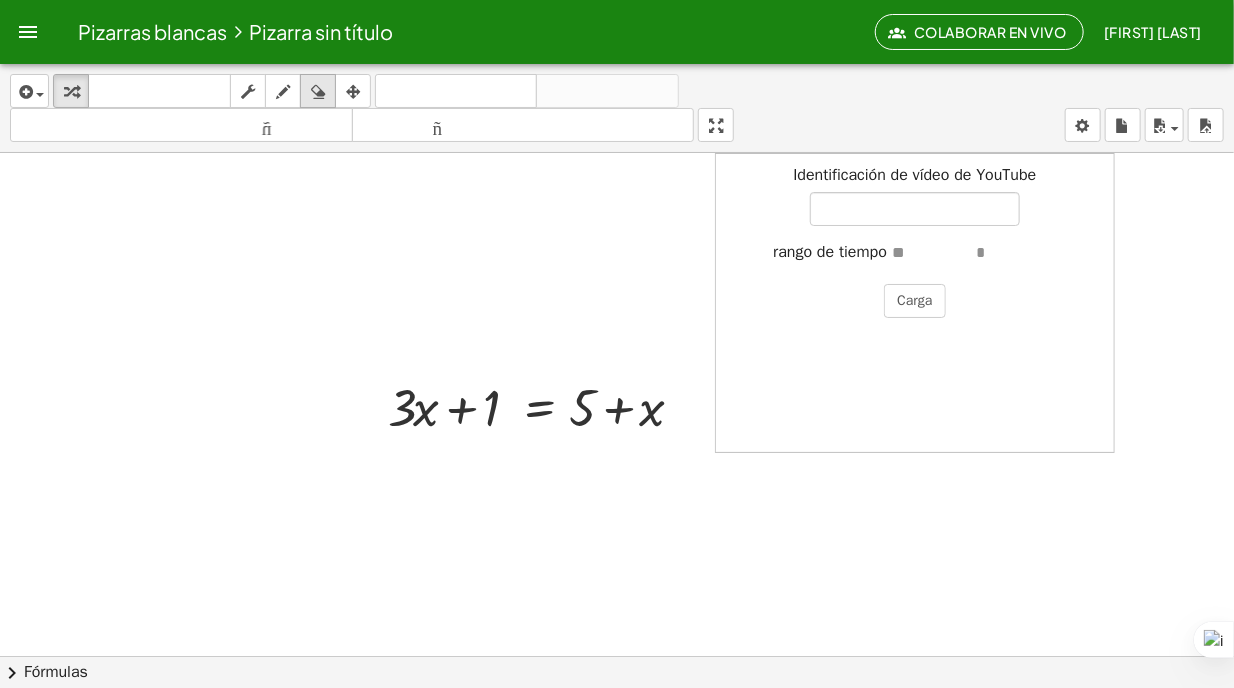 click on "borrar" at bounding box center [318, 91] 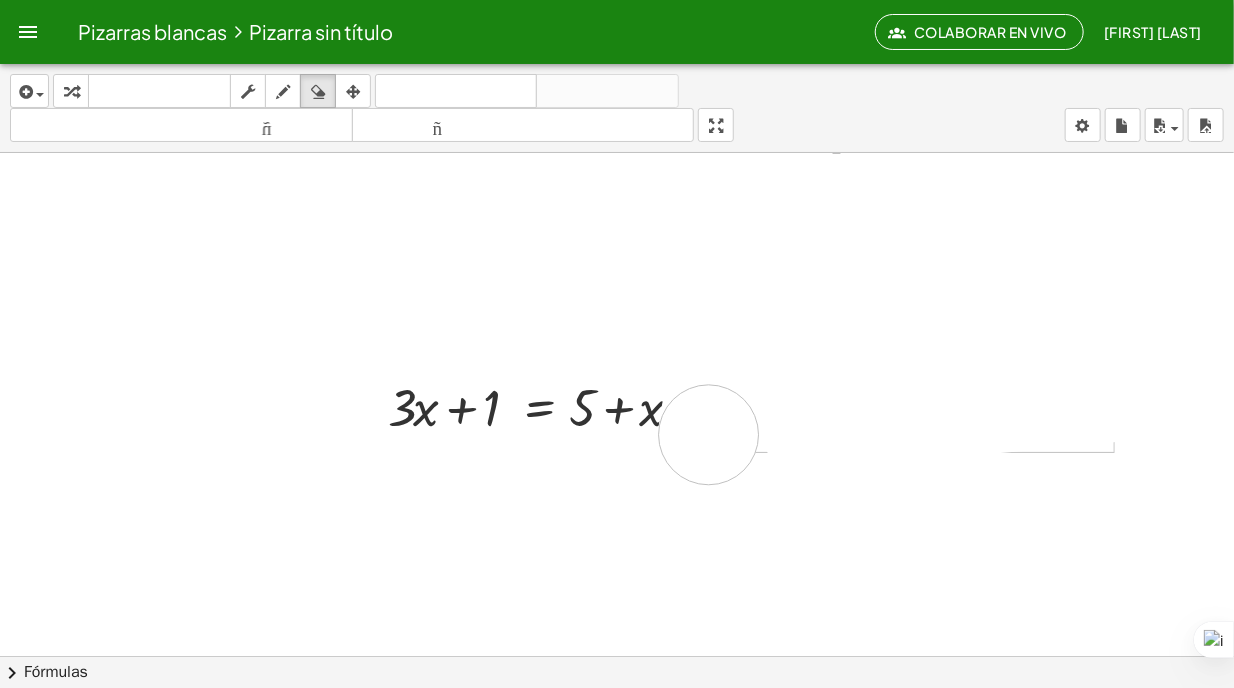 drag, startPoint x: 787, startPoint y: 232, endPoint x: 709, endPoint y: 434, distance: 216.53638 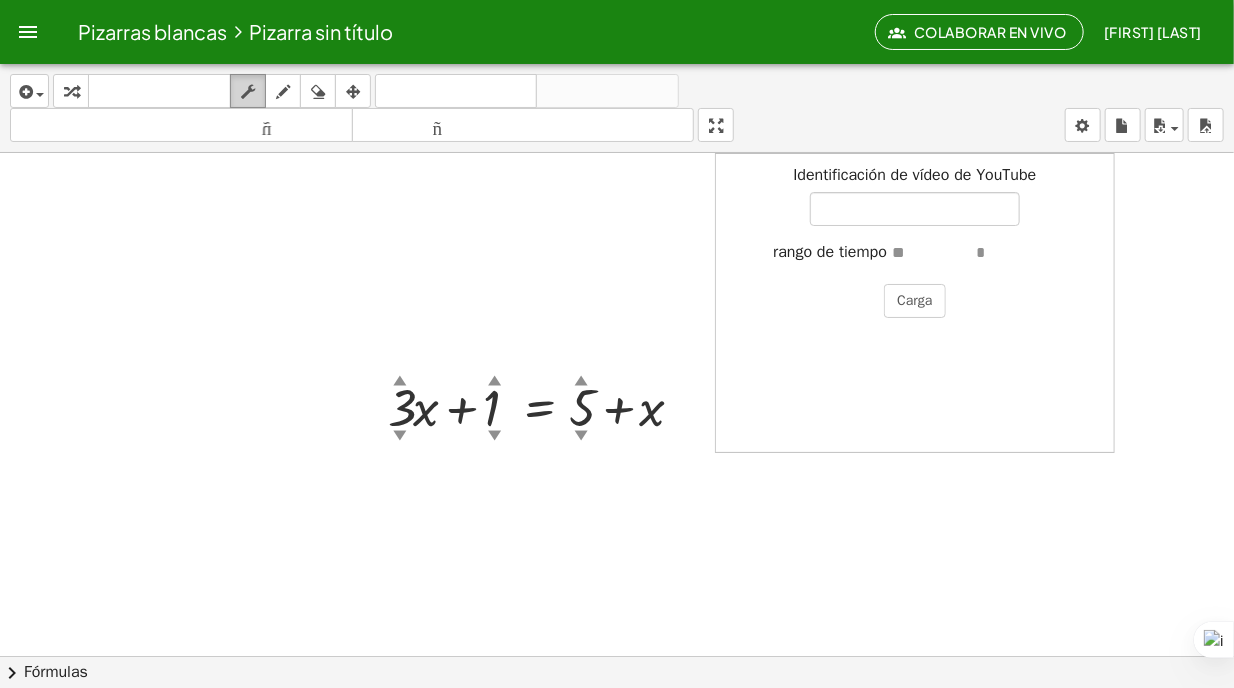 click at bounding box center (248, 92) 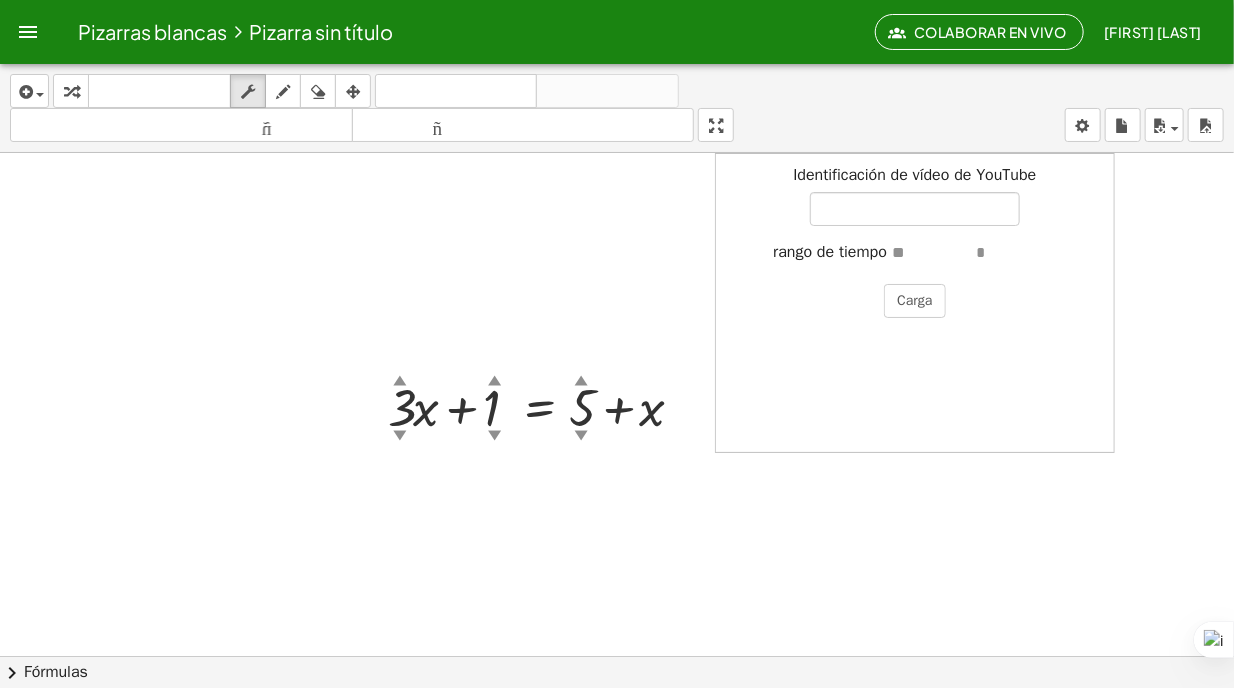 drag, startPoint x: 436, startPoint y: 402, endPoint x: 546, endPoint y: 407, distance: 110.11358 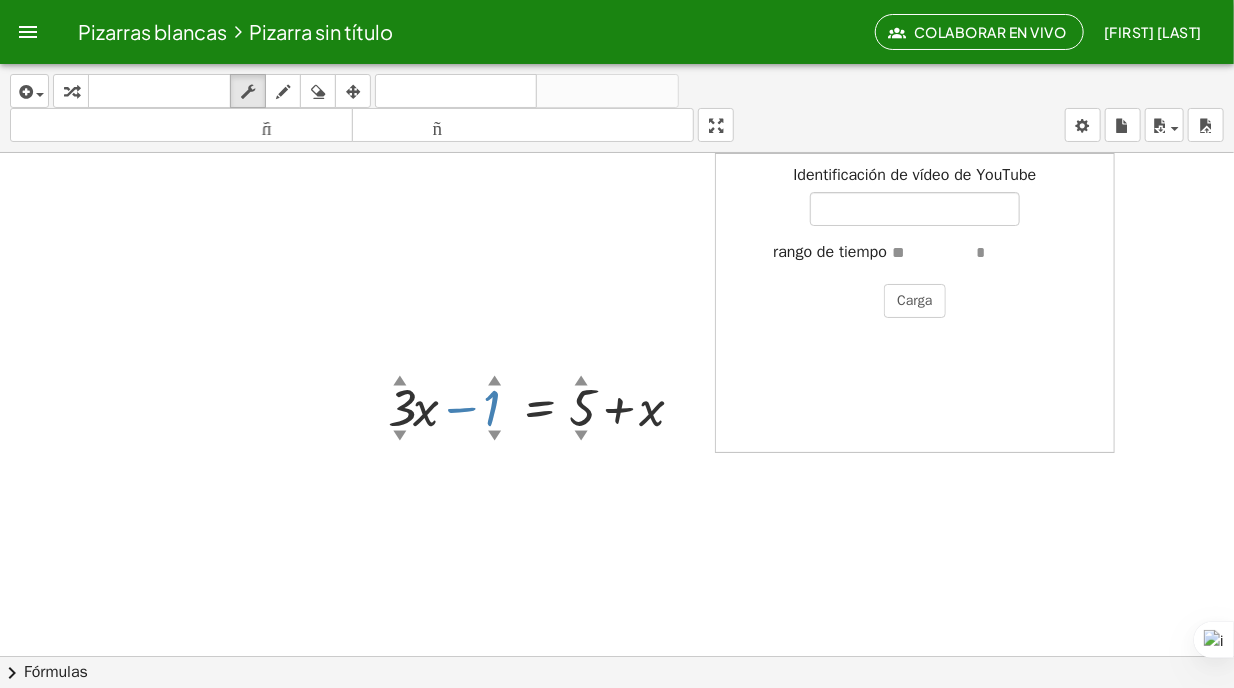 drag, startPoint x: 490, startPoint y: 404, endPoint x: 475, endPoint y: 419, distance: 21.213203 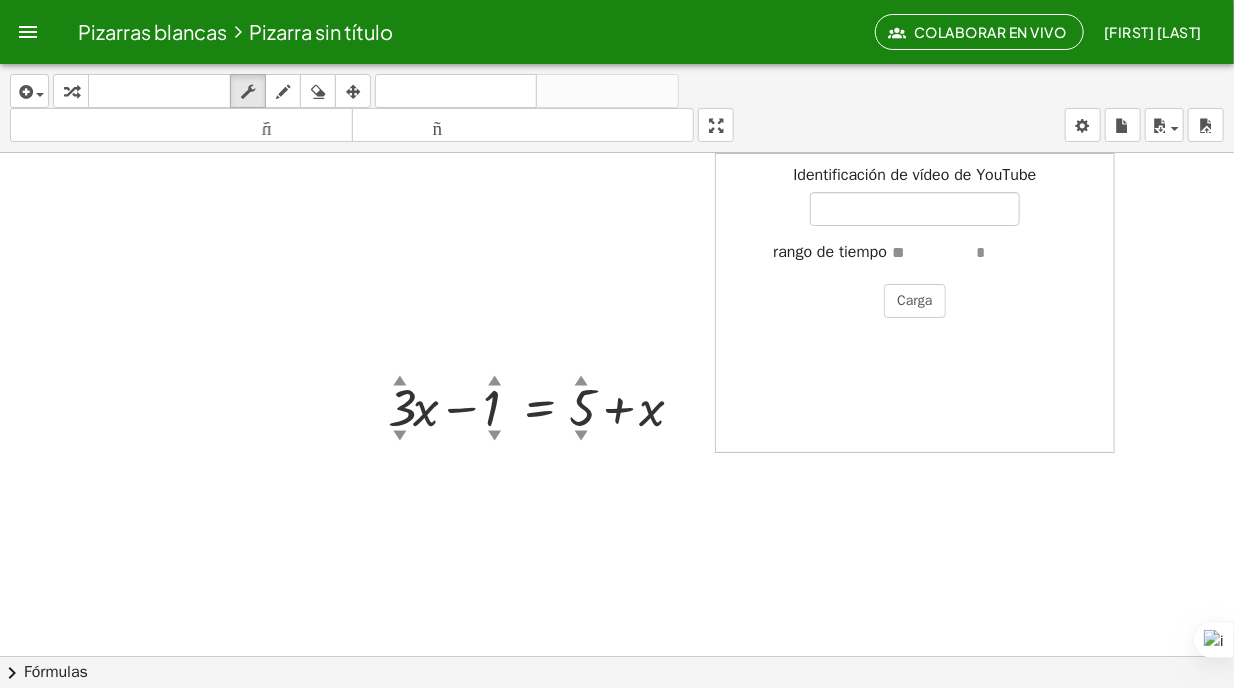 drag, startPoint x: 471, startPoint y: 409, endPoint x: 468, endPoint y: 420, distance: 11.401754 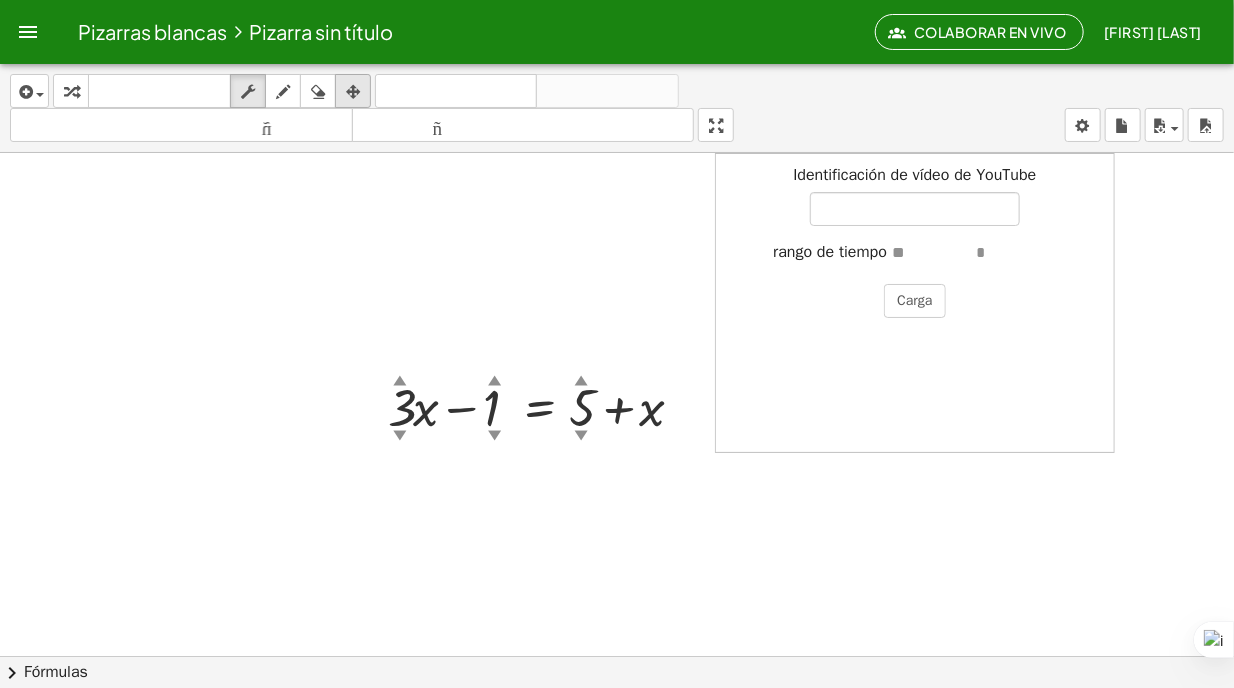 click at bounding box center (353, 92) 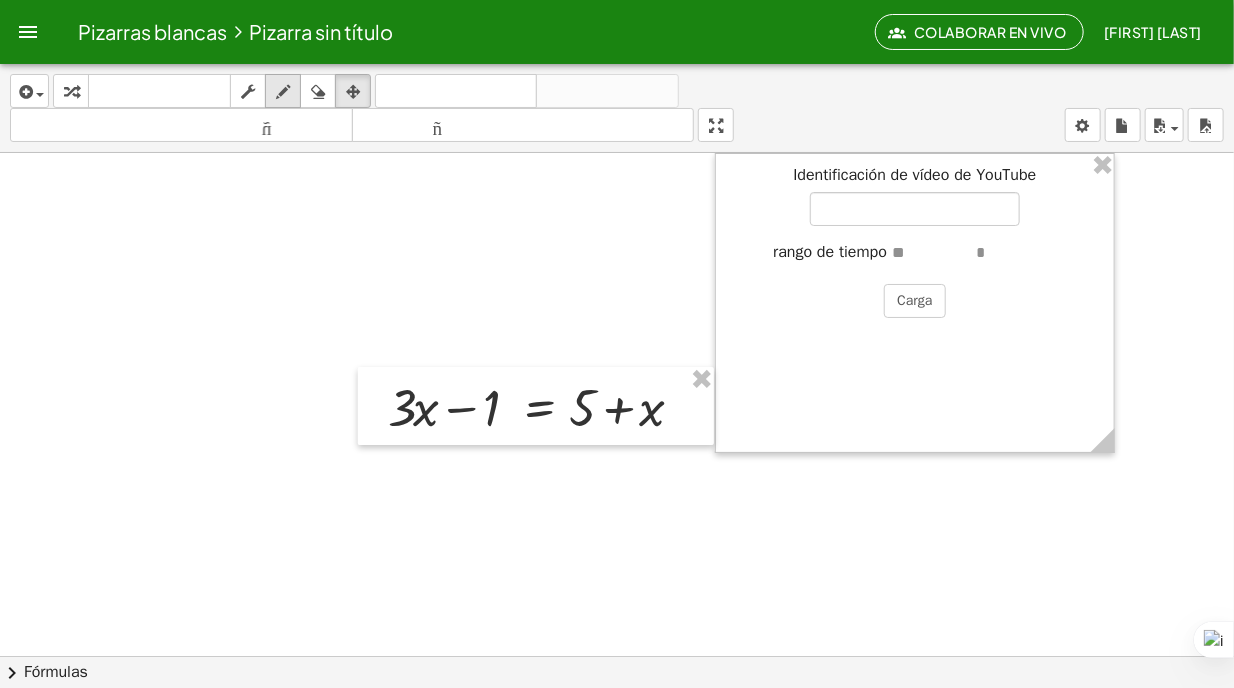click at bounding box center (283, 92) 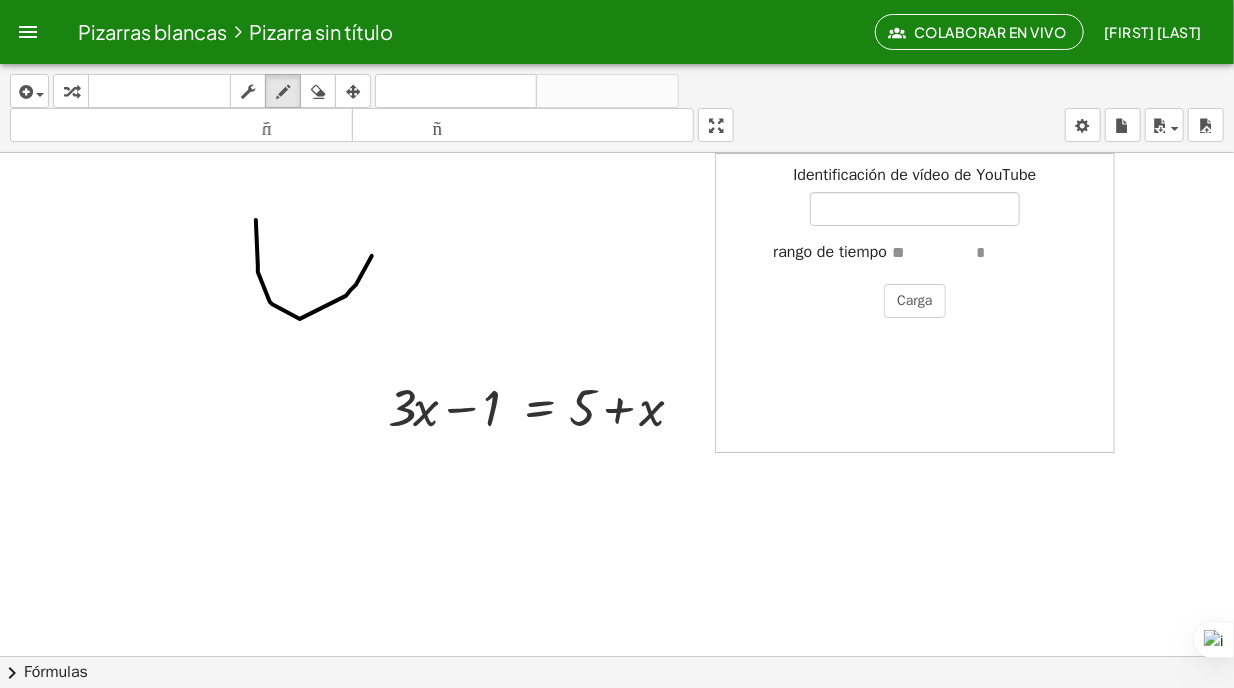 drag, startPoint x: 256, startPoint y: 219, endPoint x: 352, endPoint y: 258, distance: 103.6195 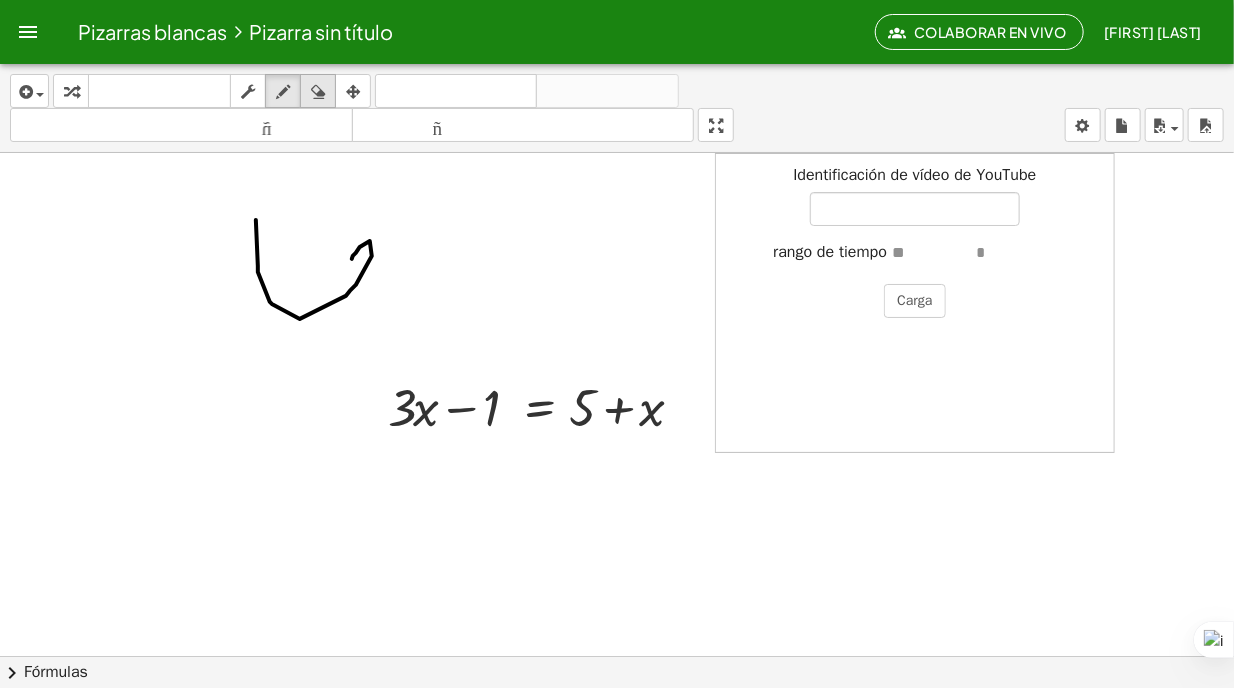click on "borrar" at bounding box center [318, 91] 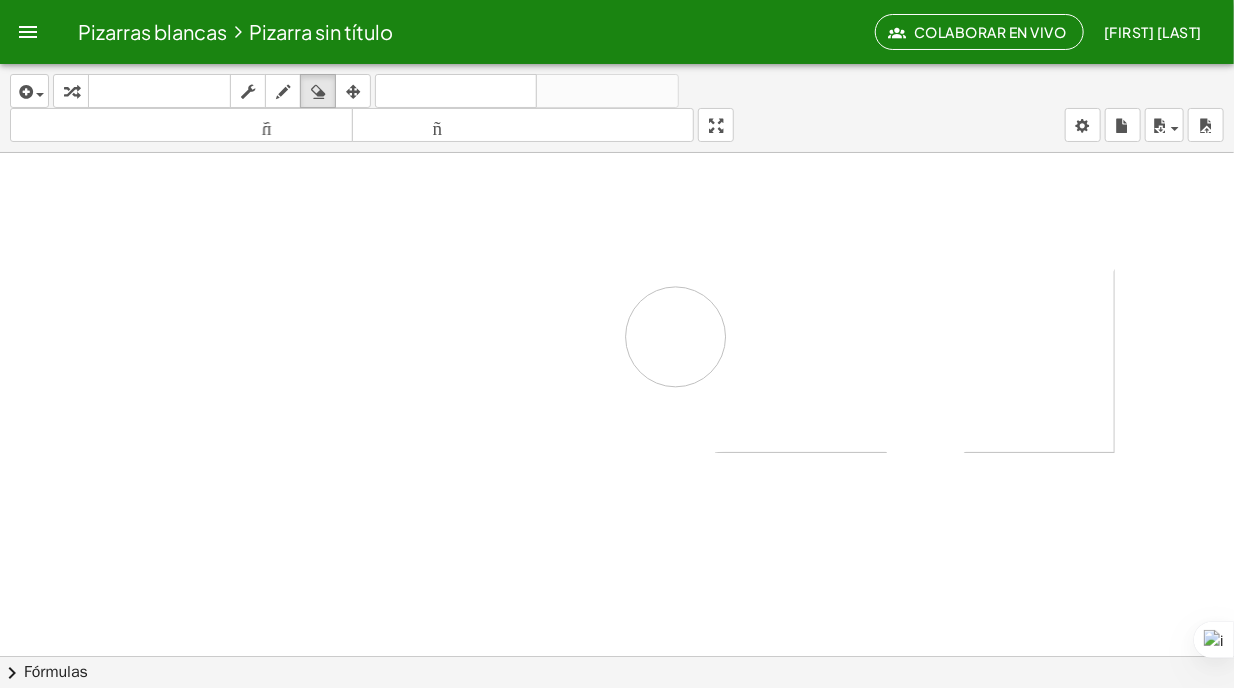 drag, startPoint x: 256, startPoint y: 205, endPoint x: 656, endPoint y: 344, distance: 423.4631 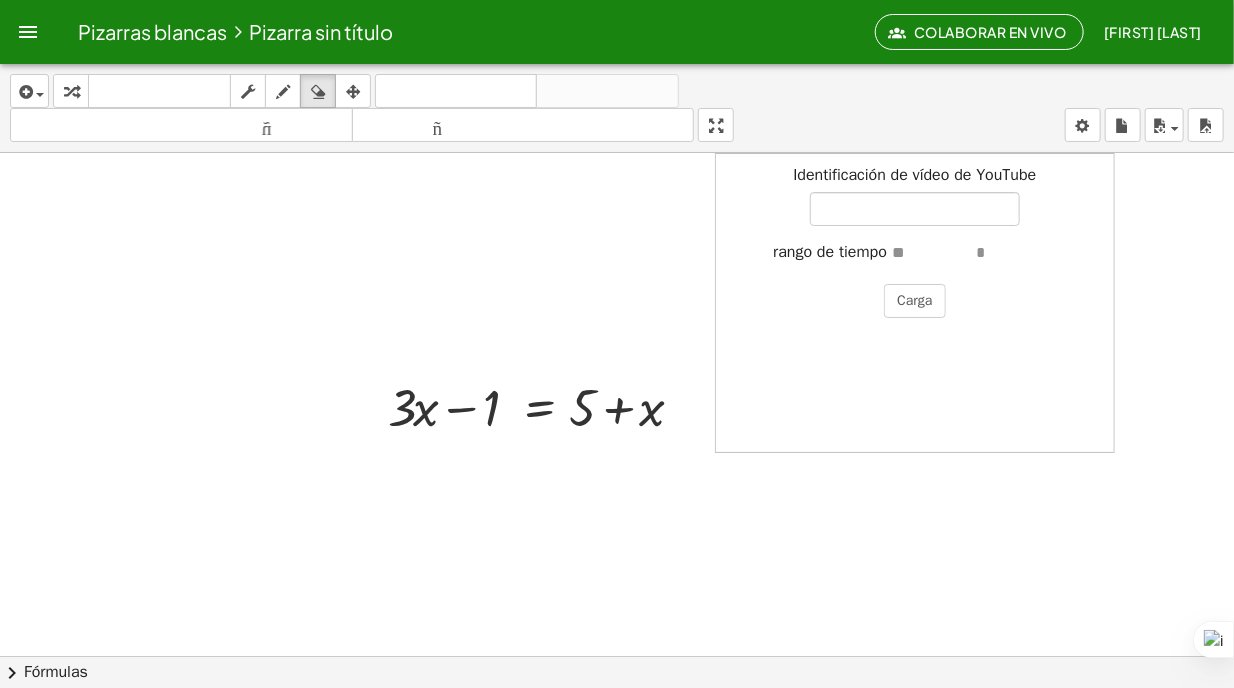 click at bounding box center (28, 32) 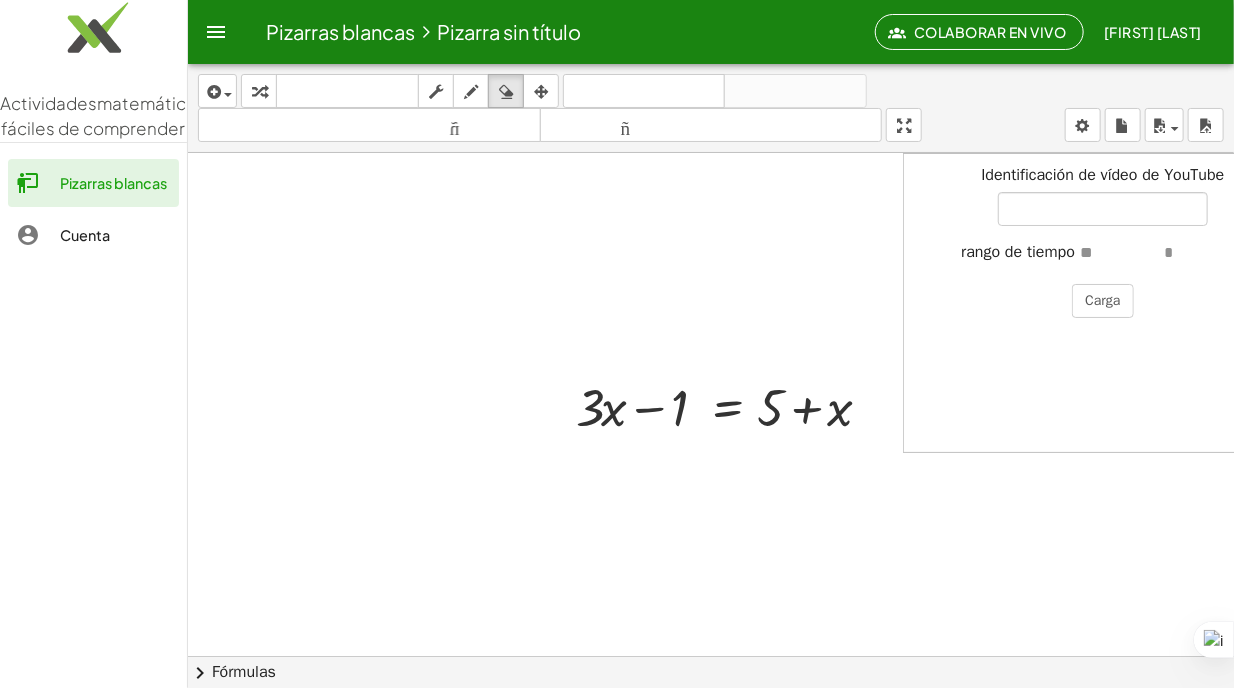 click at bounding box center [711, 734] 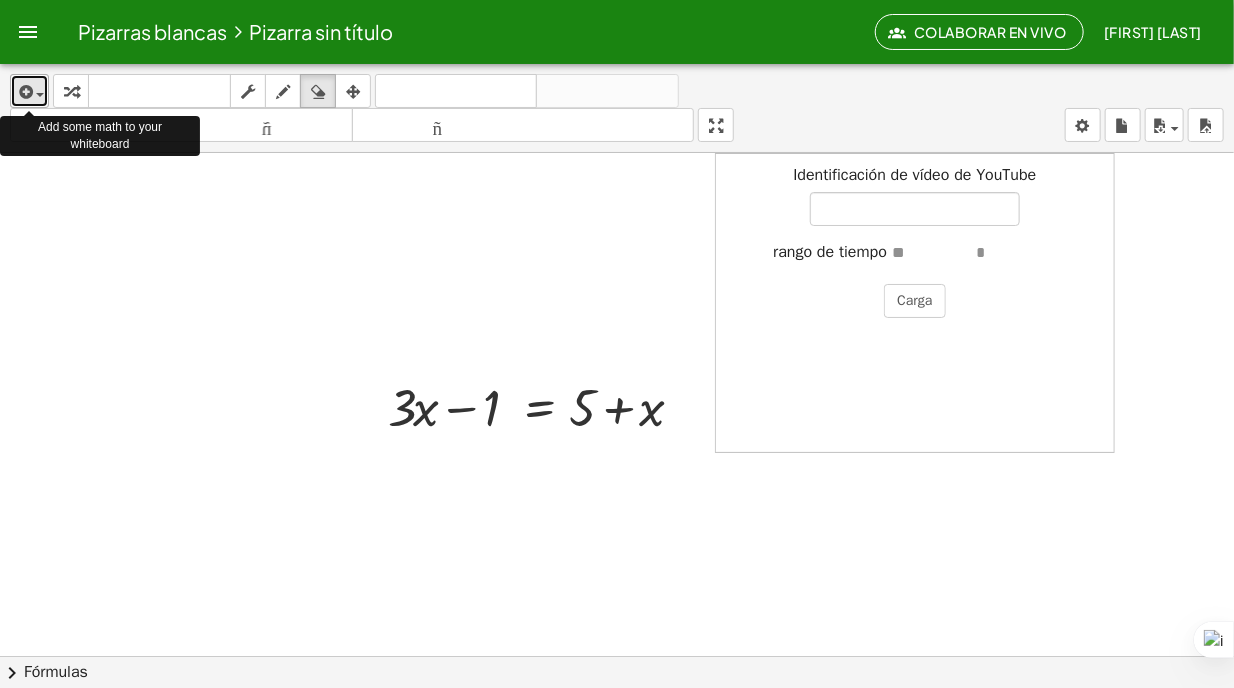 click at bounding box center [40, 95] 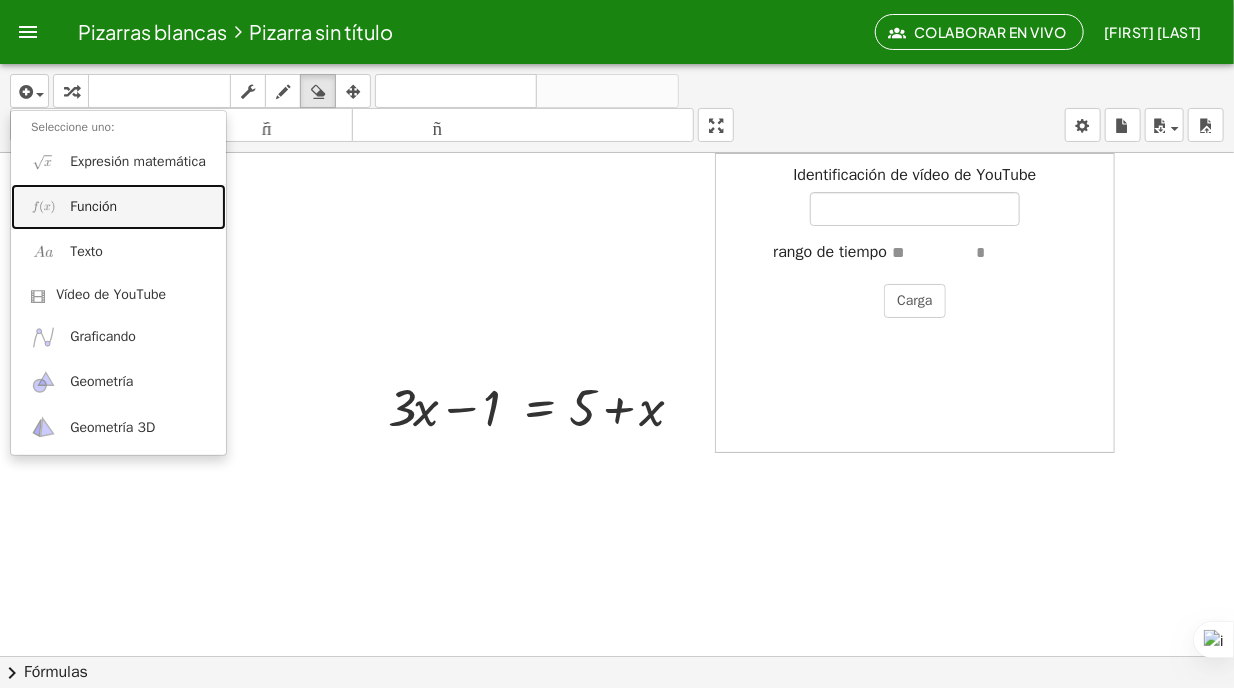 click on "Función" at bounding box center [93, 207] 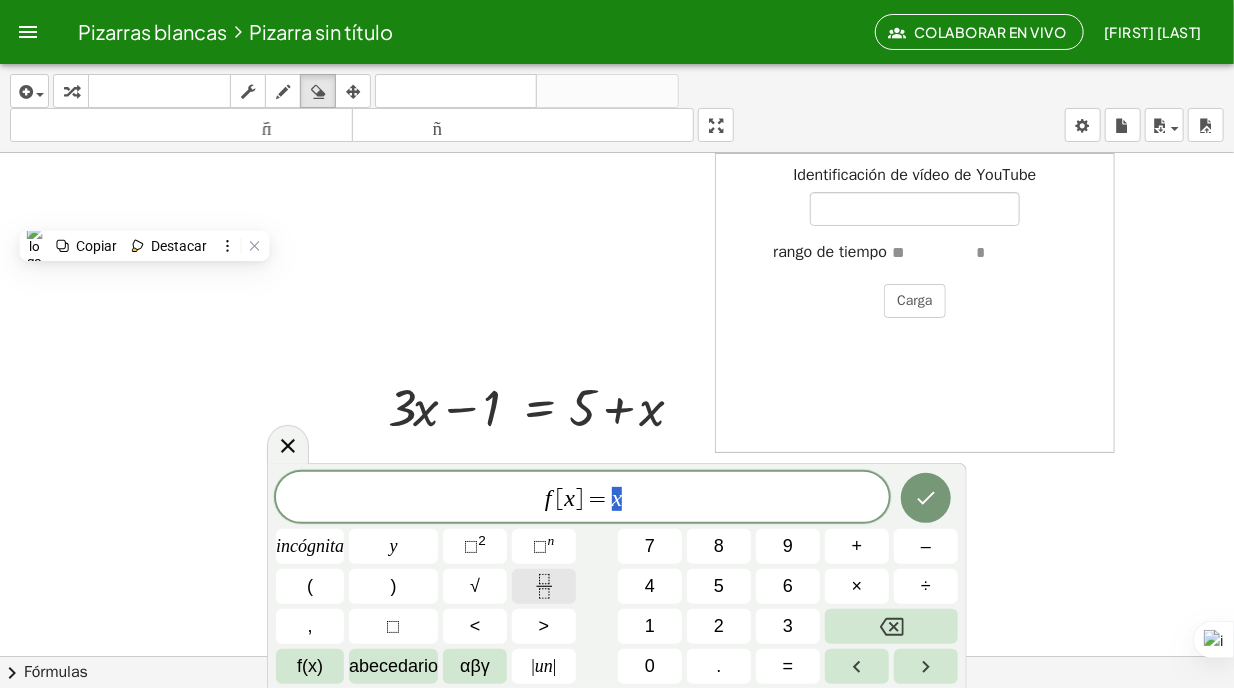 click 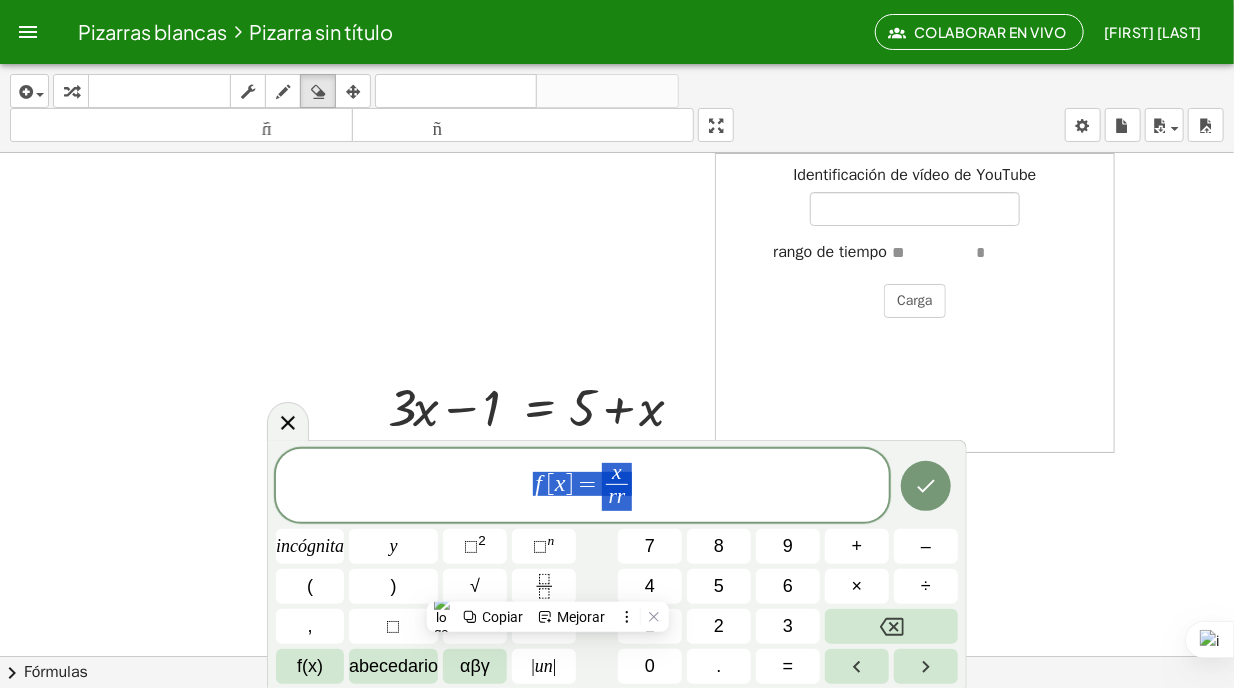 drag, startPoint x: 709, startPoint y: 480, endPoint x: 504, endPoint y: 486, distance: 205.08778 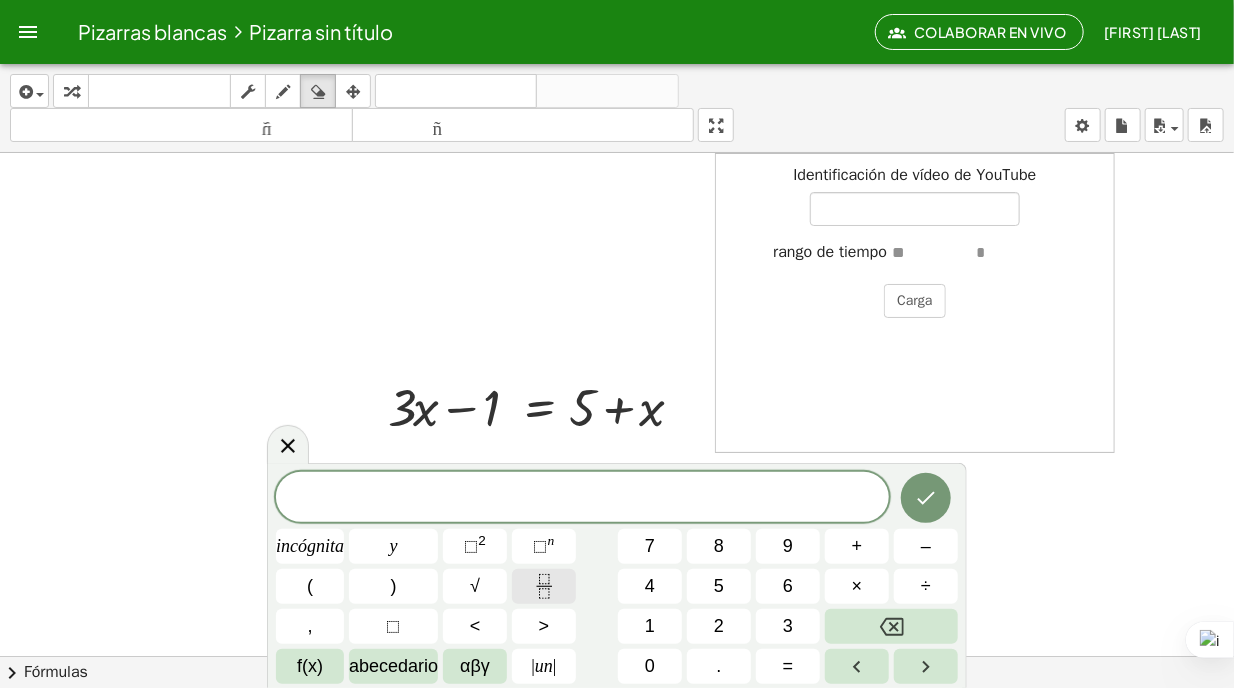 click 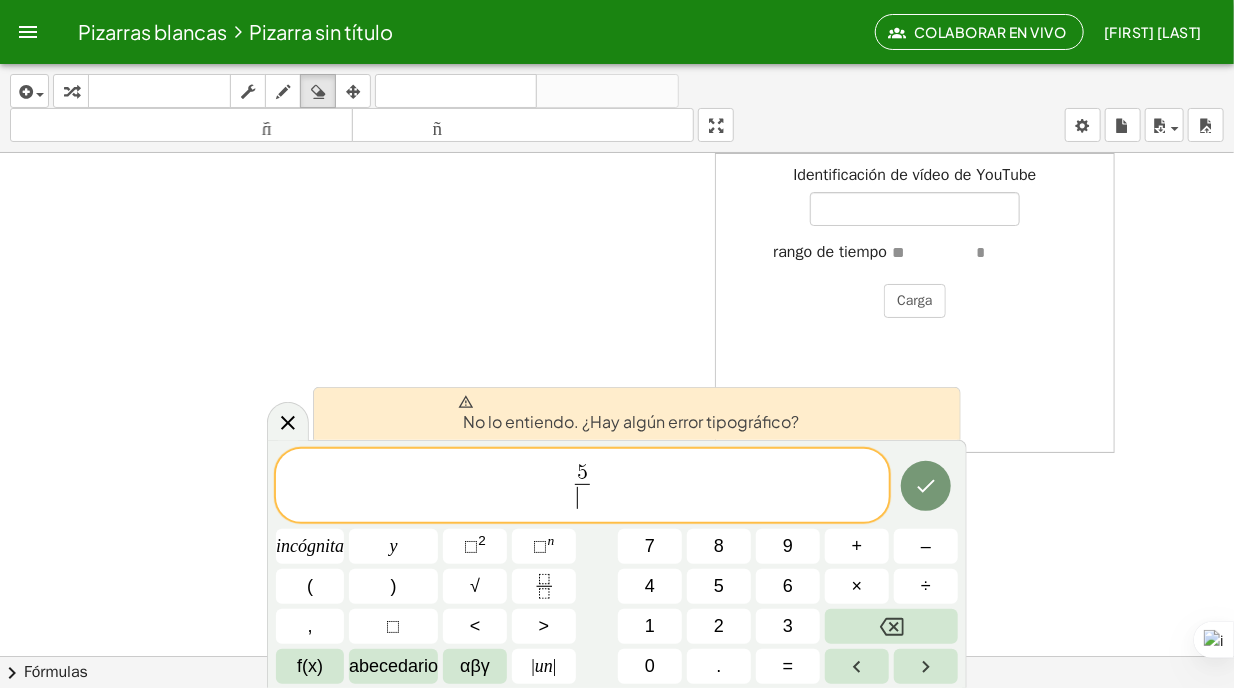 click on "​" at bounding box center [582, 497] 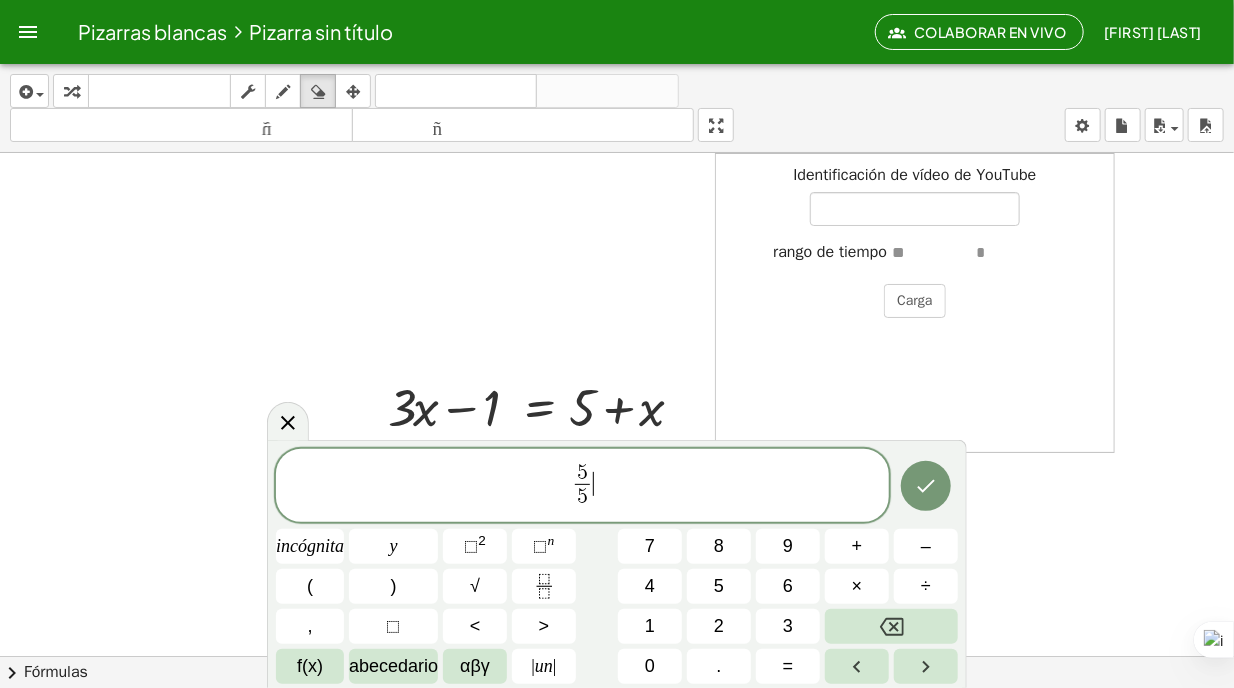 click on "5 5 ​ ​" at bounding box center [582, 487] 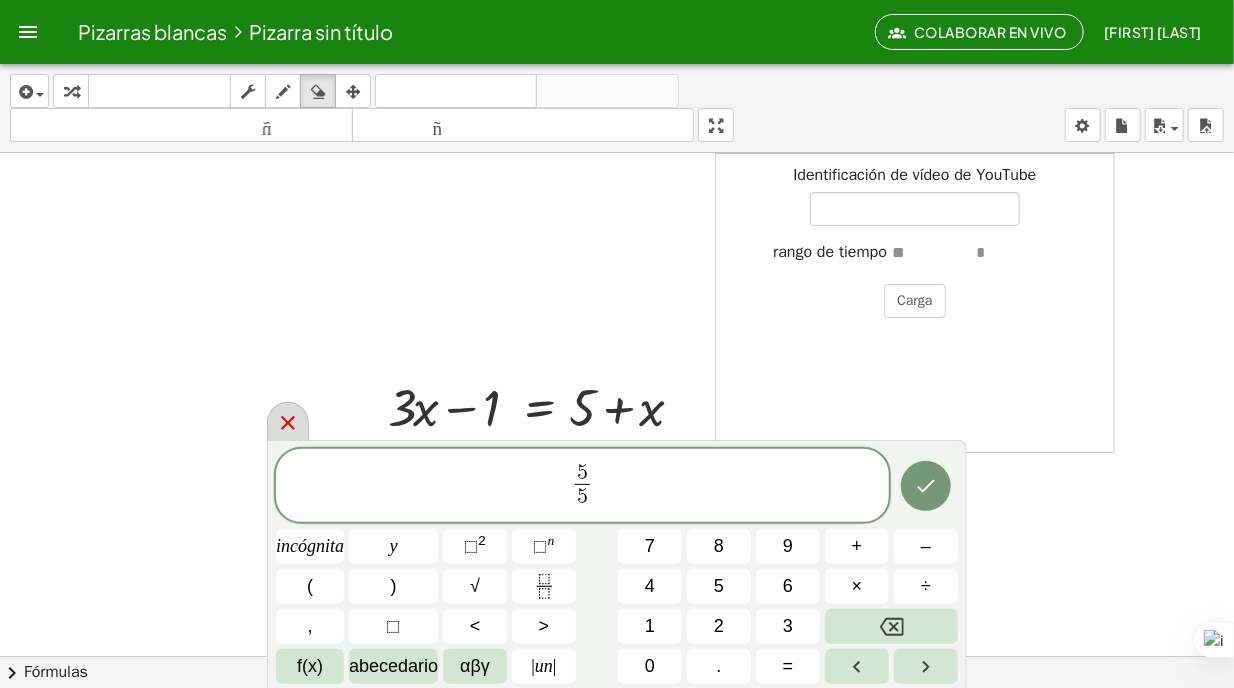 click 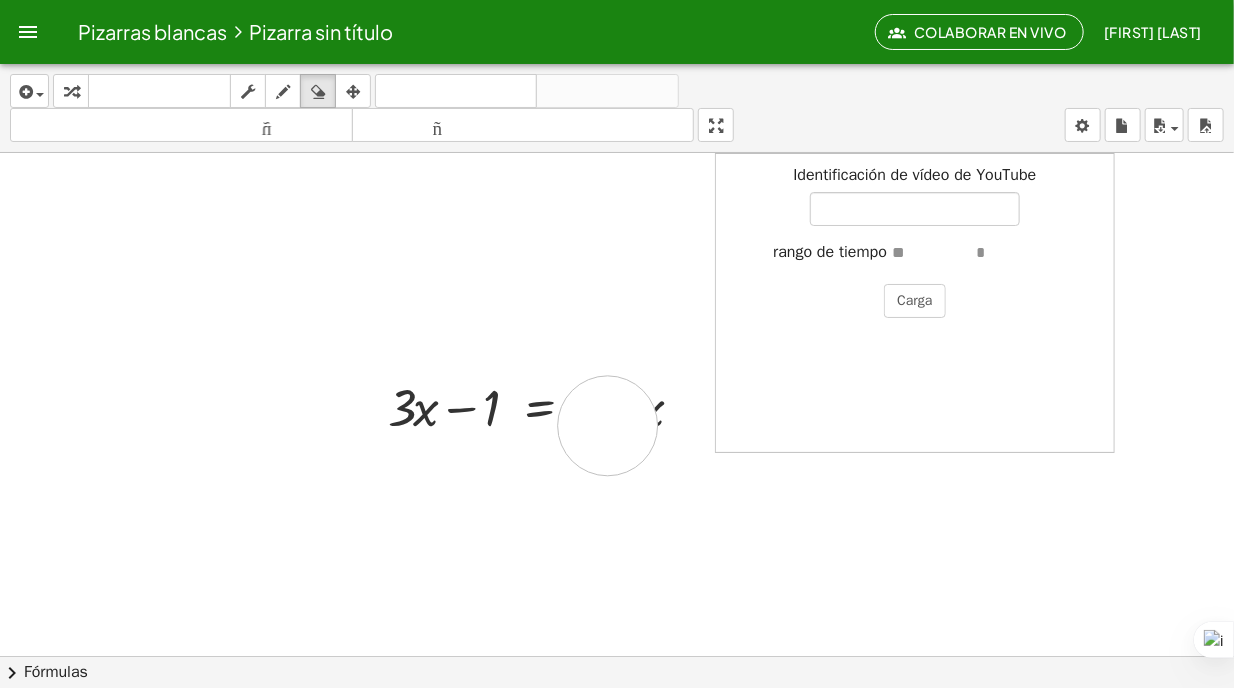 click at bounding box center [617, 734] 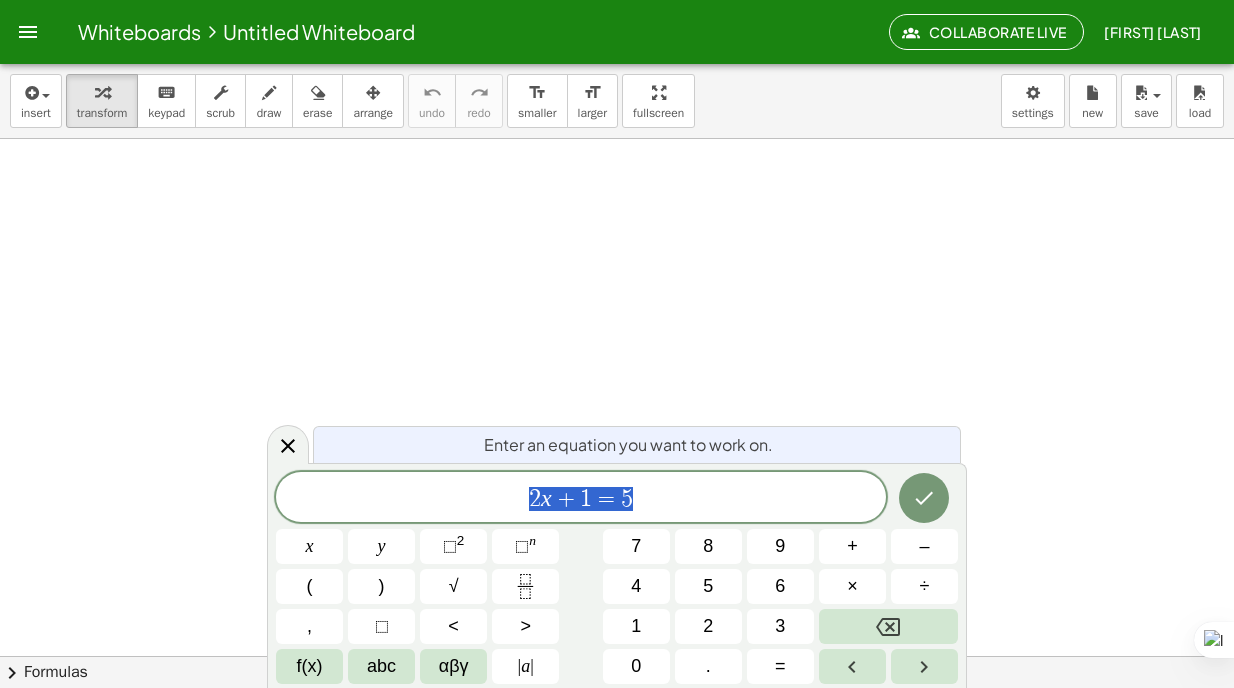 scroll, scrollTop: 0, scrollLeft: 0, axis: both 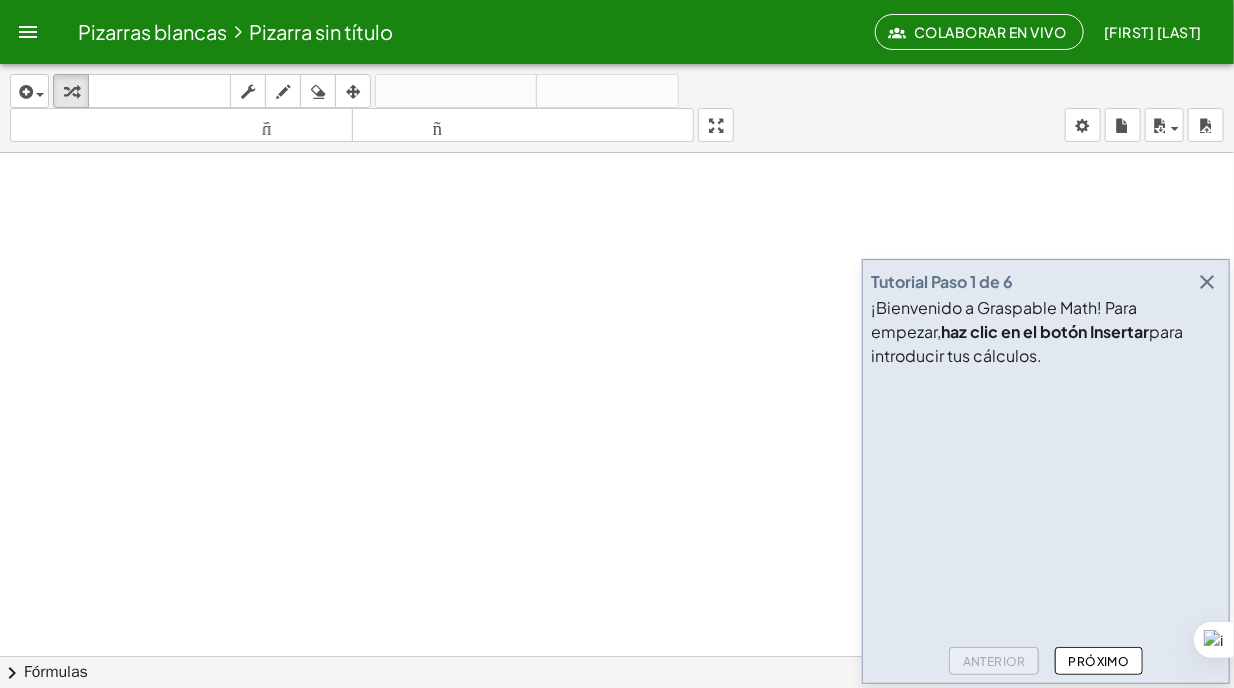 click on "¡Bienvenido a Graspable Math! Para empezar,  haz clic en el botón Insertar  para introducir tus cálculos." at bounding box center [1046, 332] 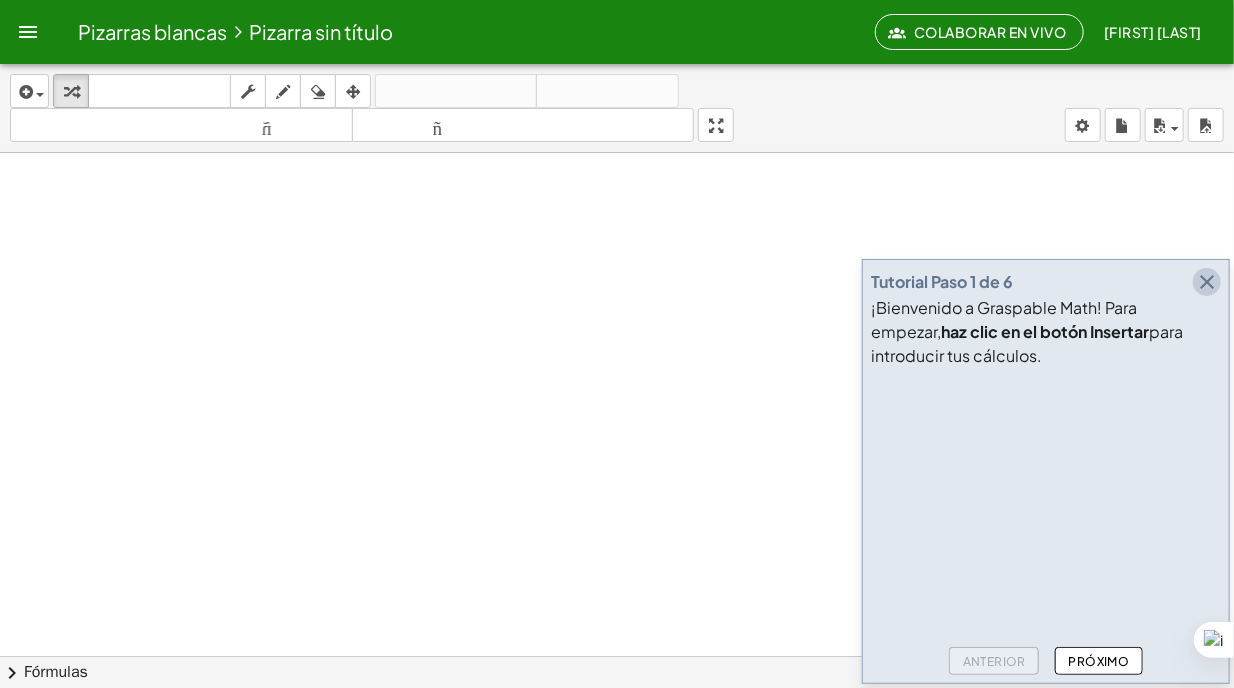 click at bounding box center [1207, 282] 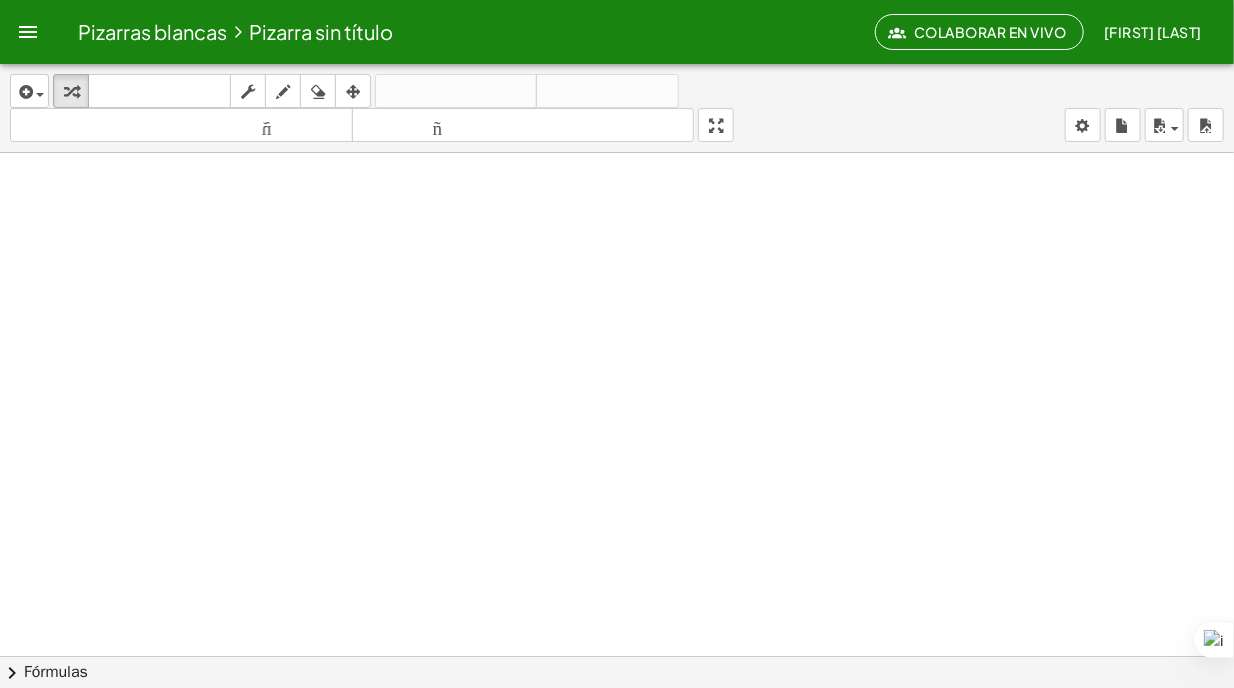 click at bounding box center [617, 734] 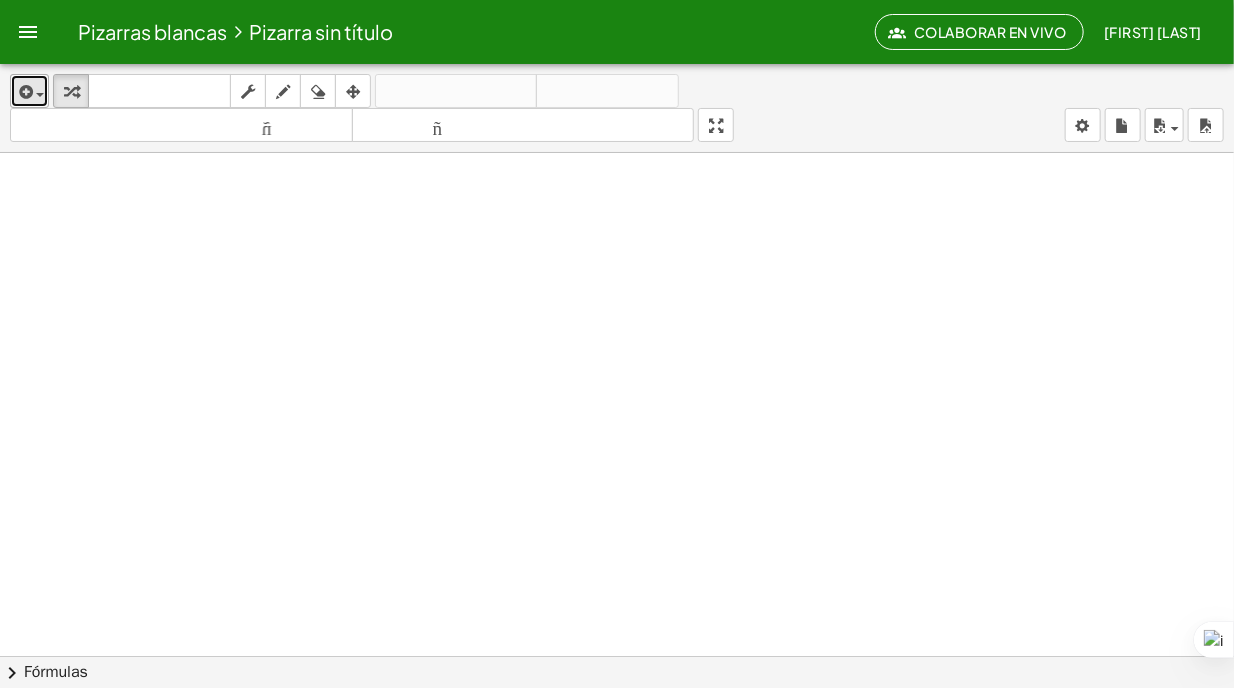 click at bounding box center [24, 92] 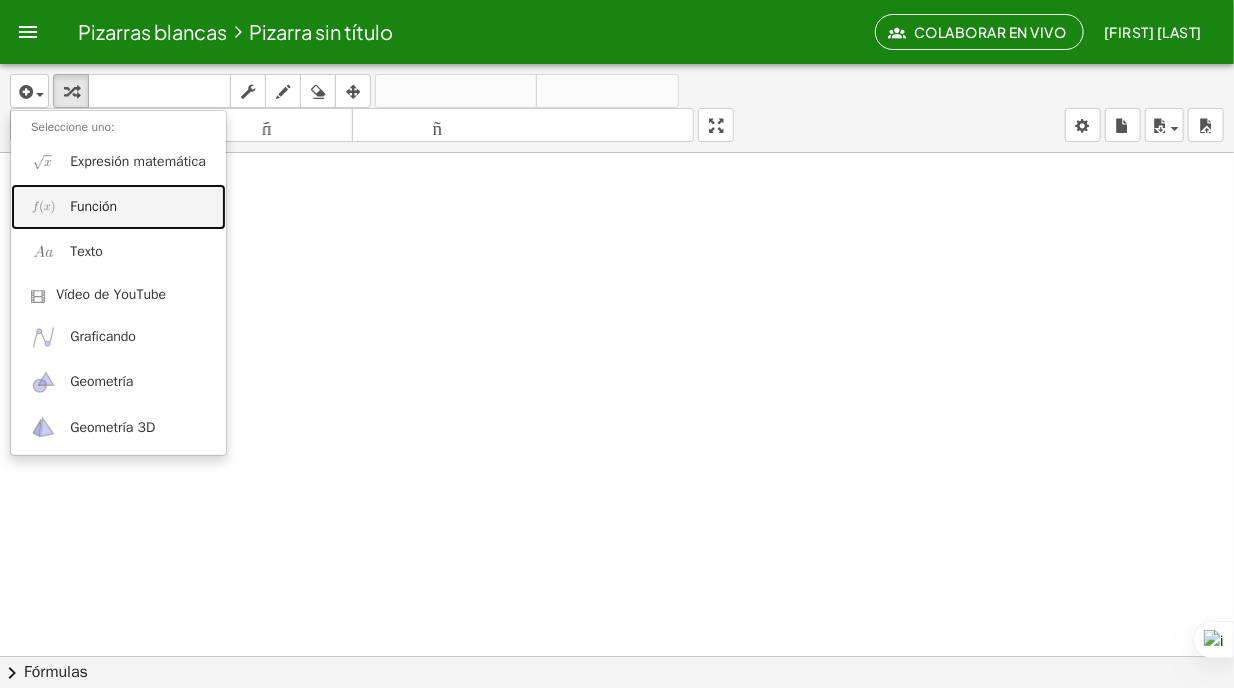 click on "Función" at bounding box center (93, 206) 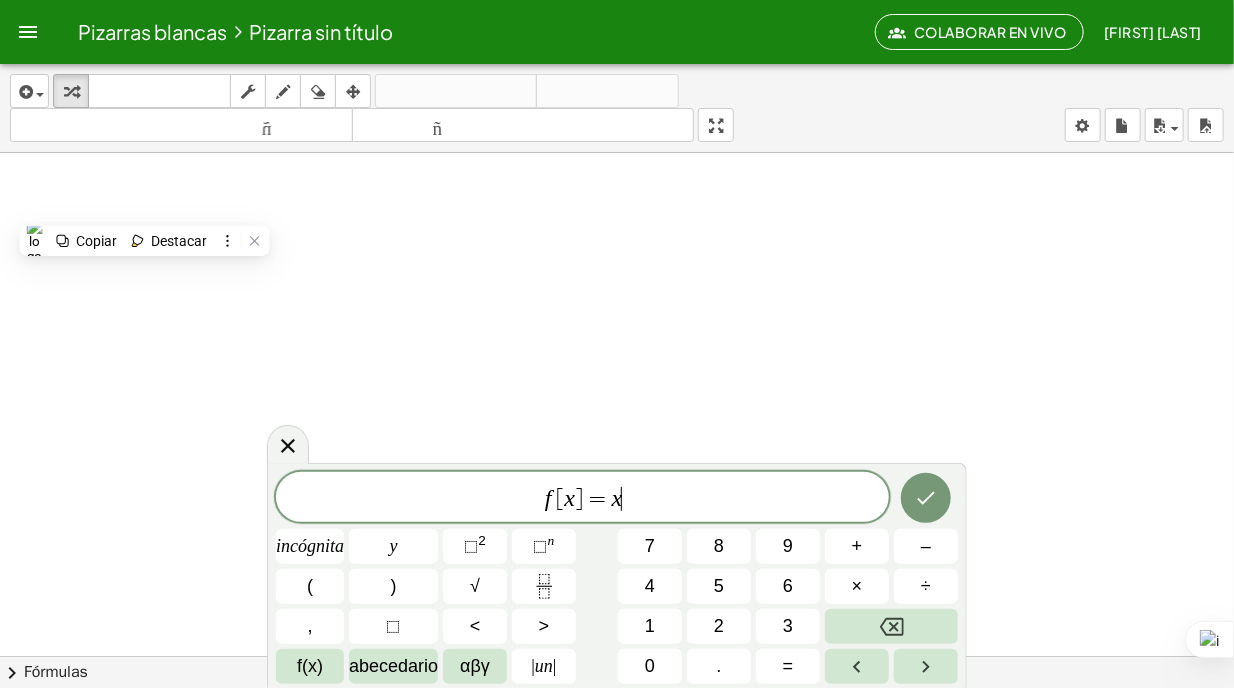 click on "f [ x ] = x ​" at bounding box center [582, 499] 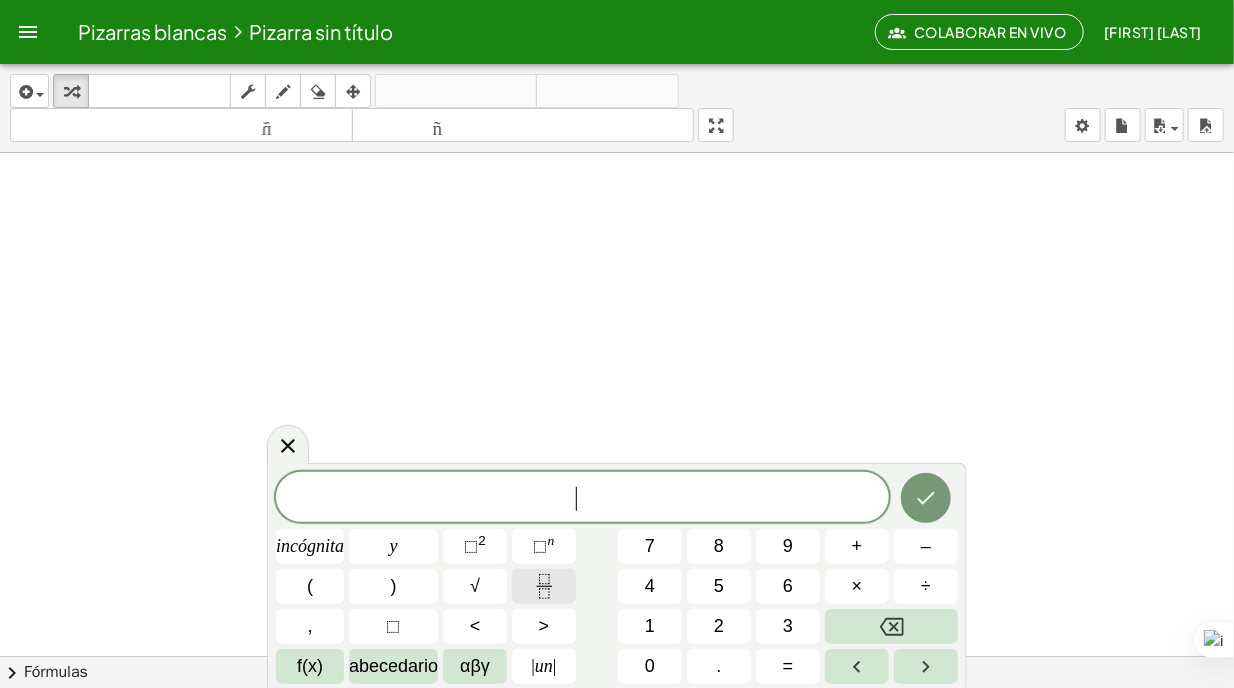 click 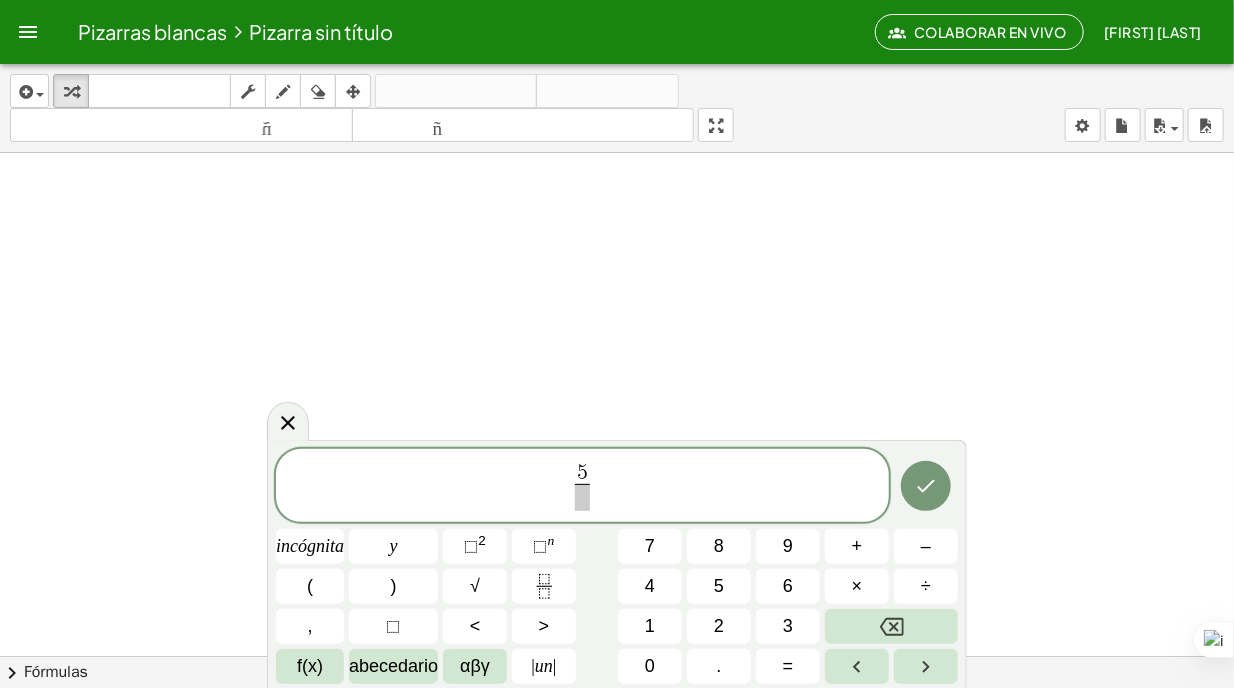 click at bounding box center (582, 497) 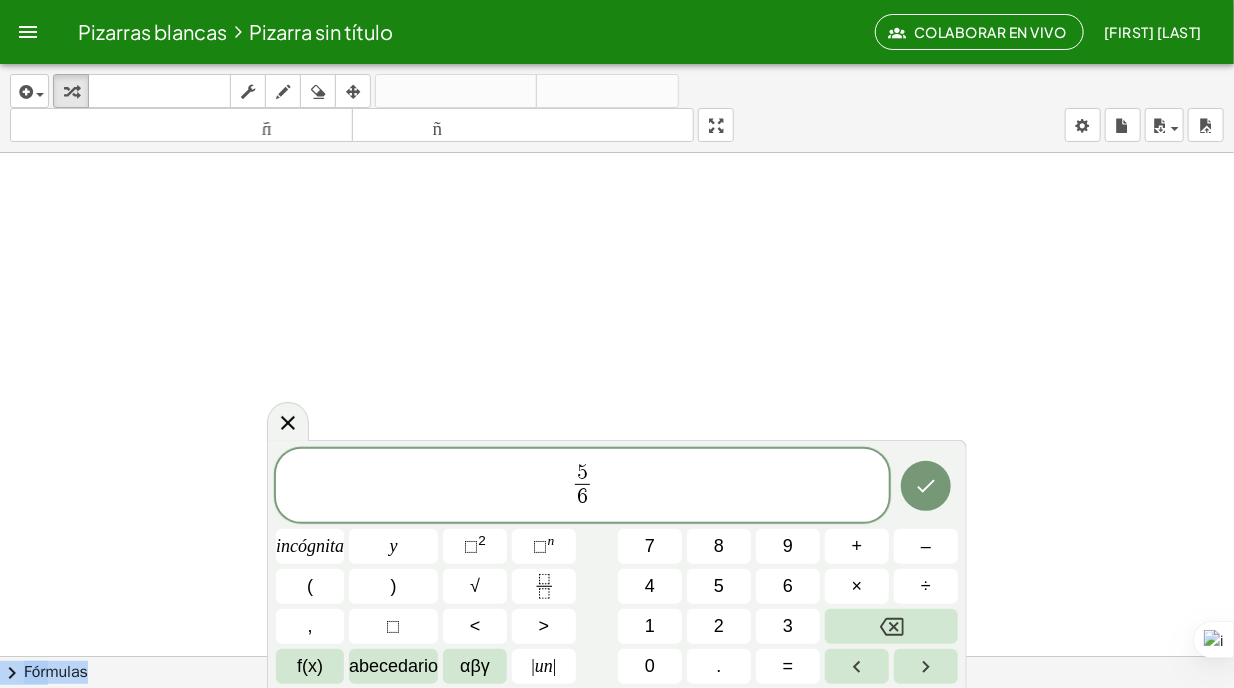 drag, startPoint x: 277, startPoint y: 443, endPoint x: 288, endPoint y: 355, distance: 88.68484 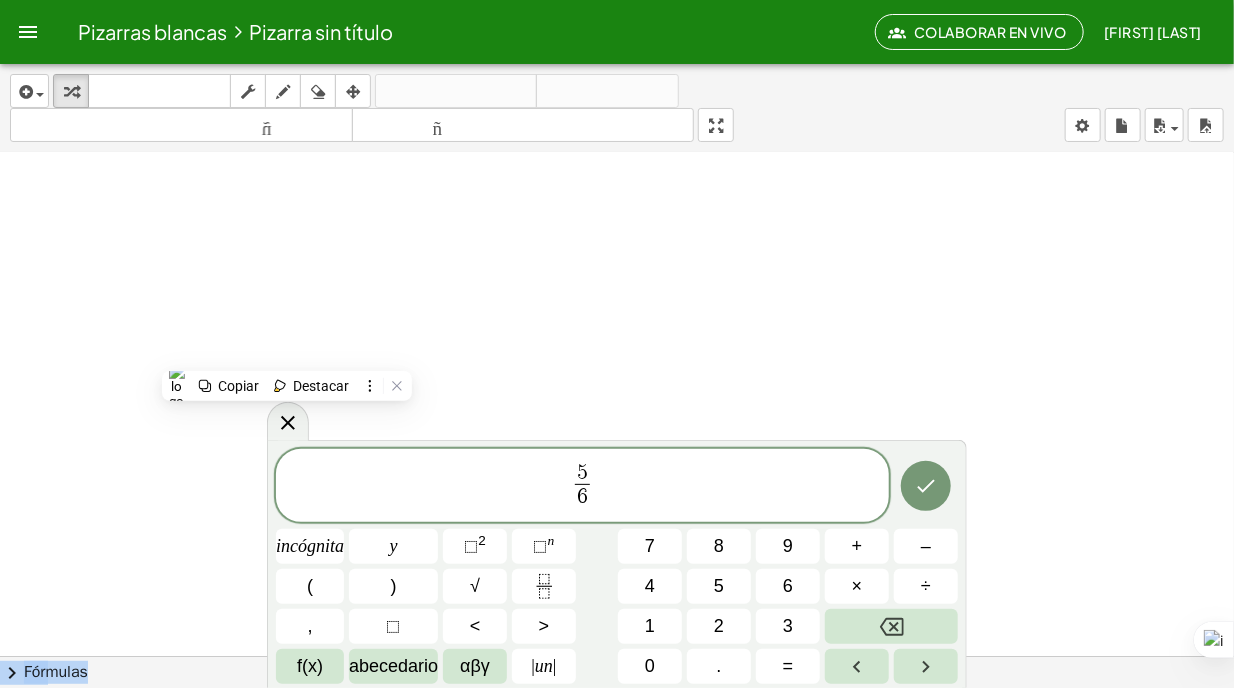scroll, scrollTop: 752, scrollLeft: 0, axis: vertical 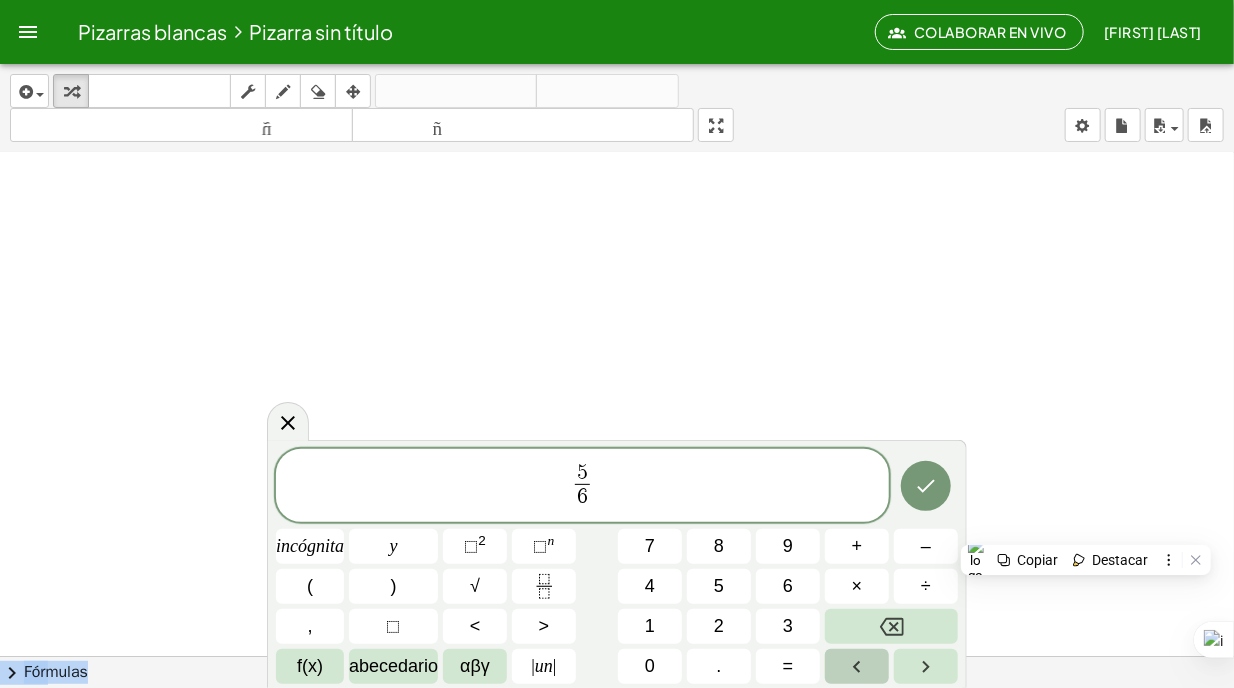 click 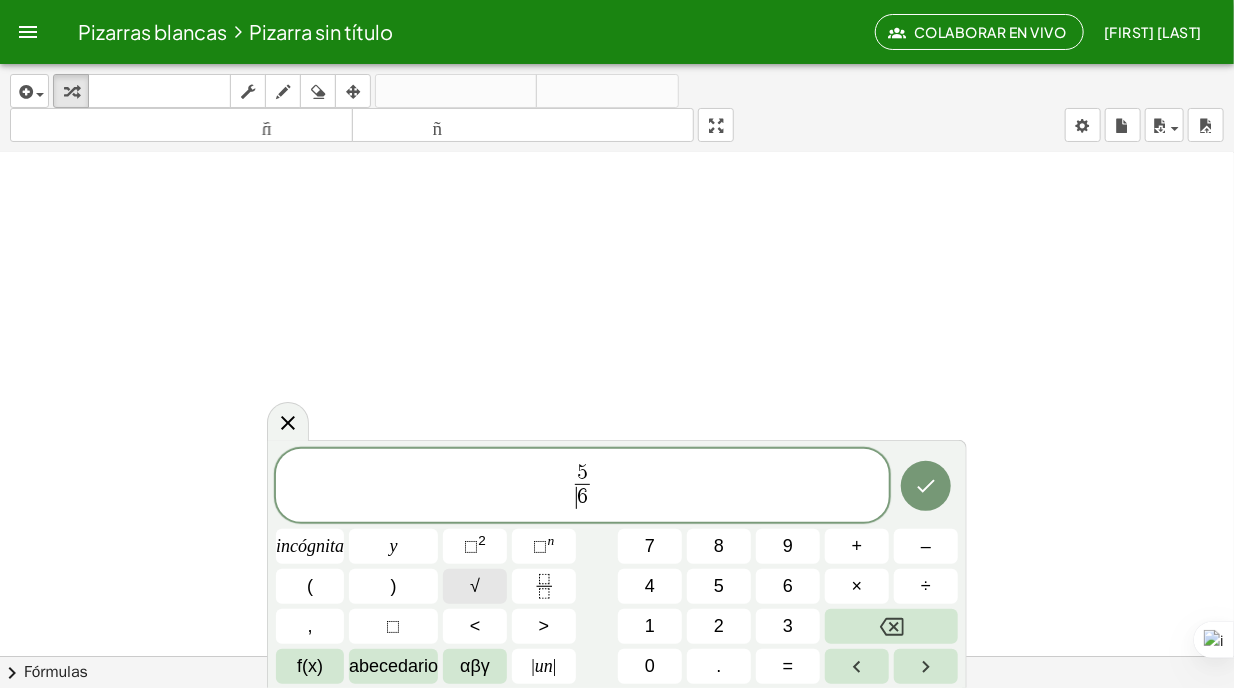 click on "√" at bounding box center [475, 586] 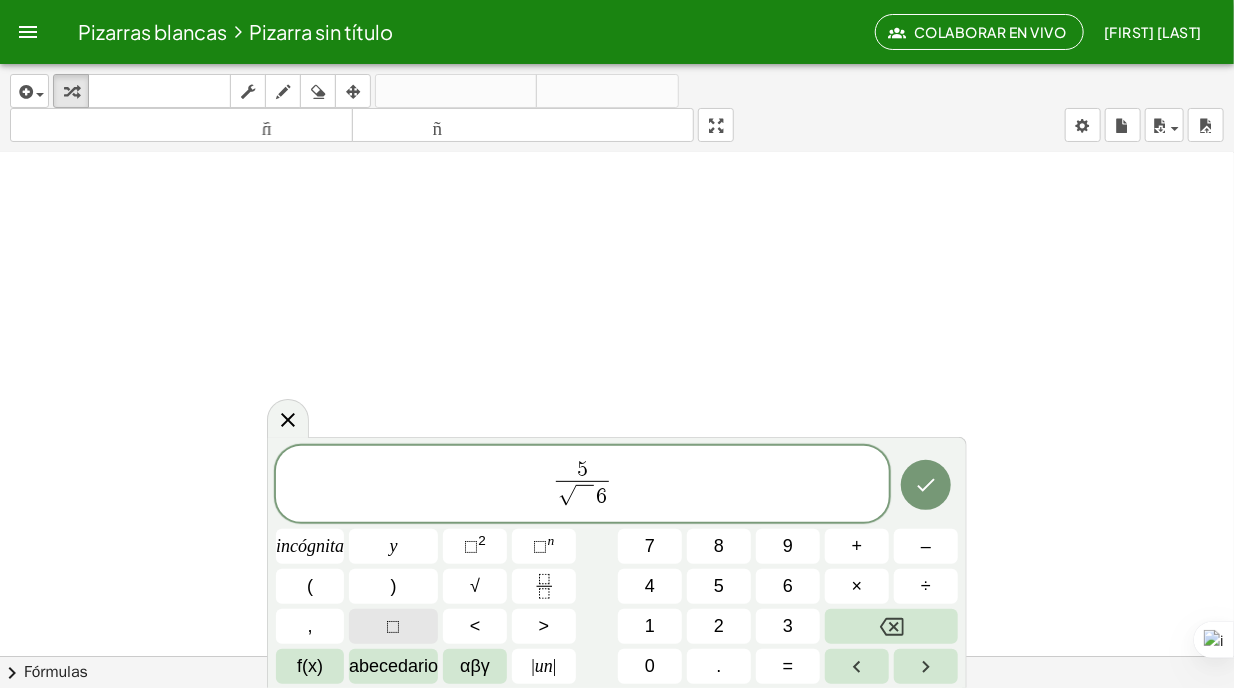 click on "⬚" at bounding box center [394, 626] 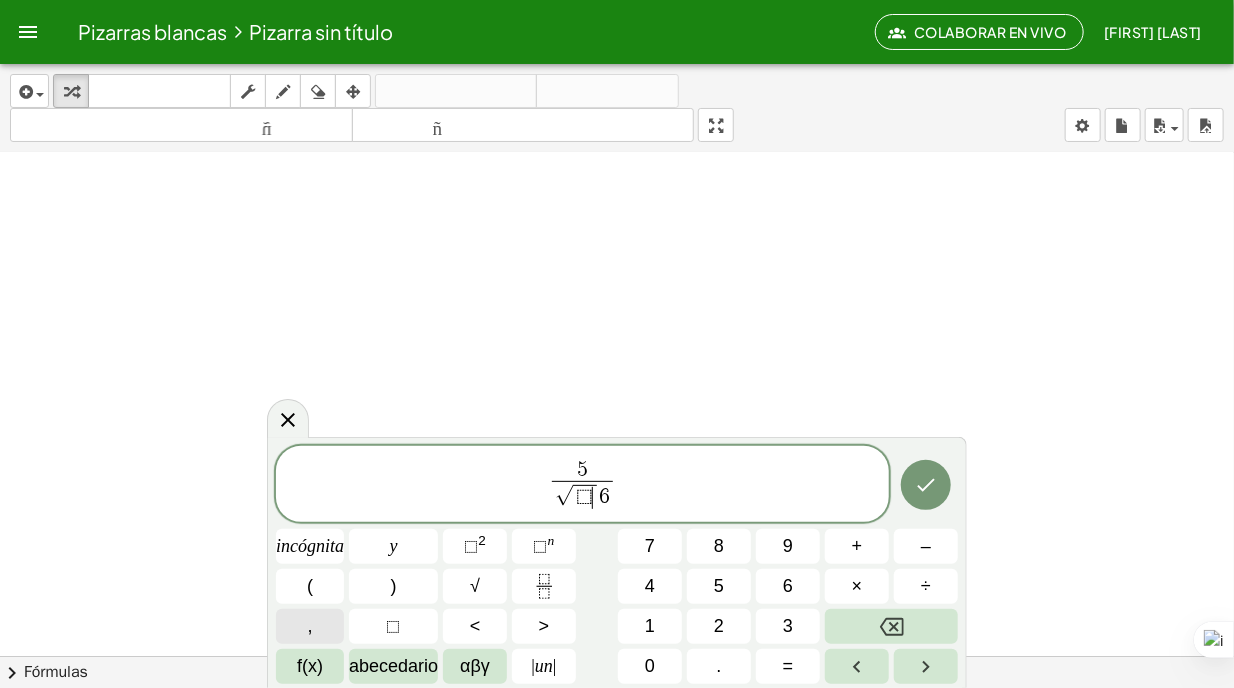 click on "," at bounding box center [310, 626] 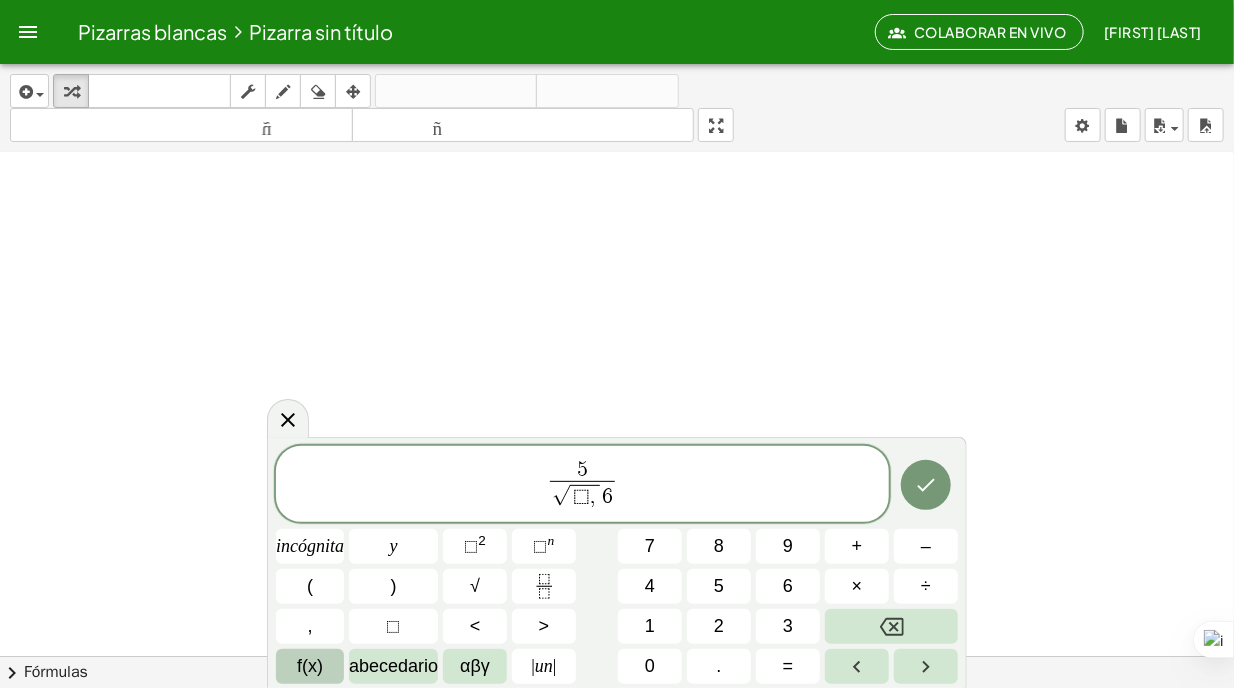 click on "f(x)" at bounding box center (310, 666) 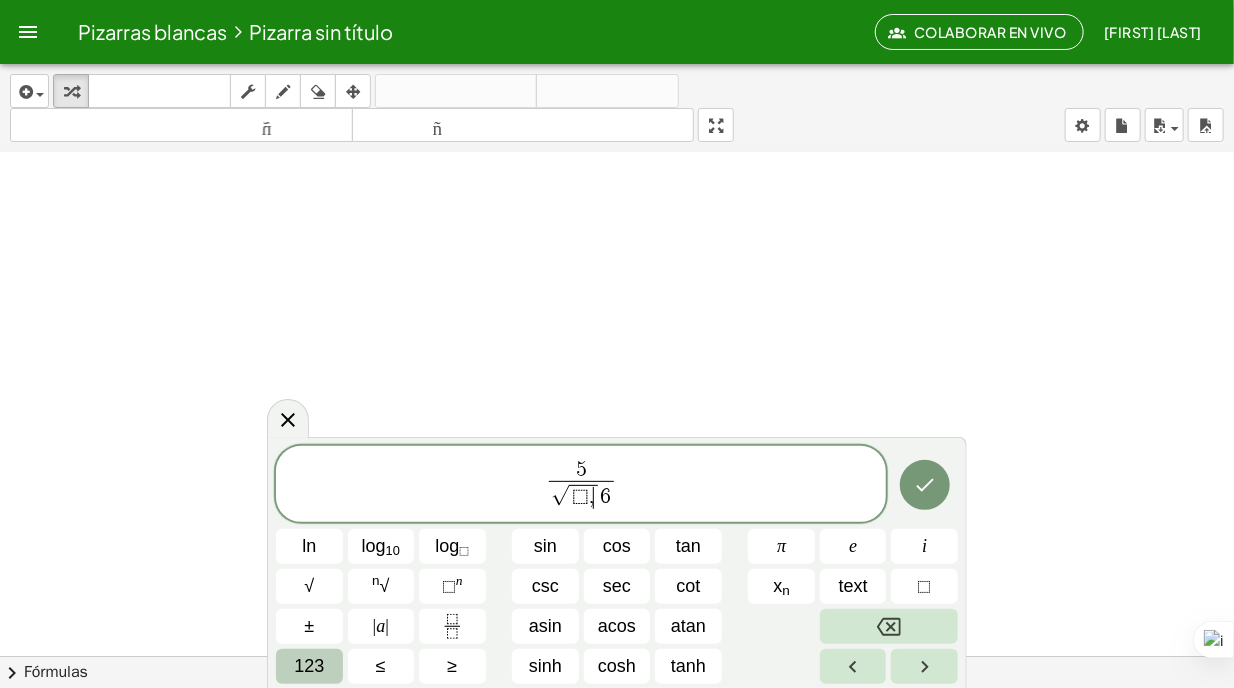 click on "123" at bounding box center [309, 666] 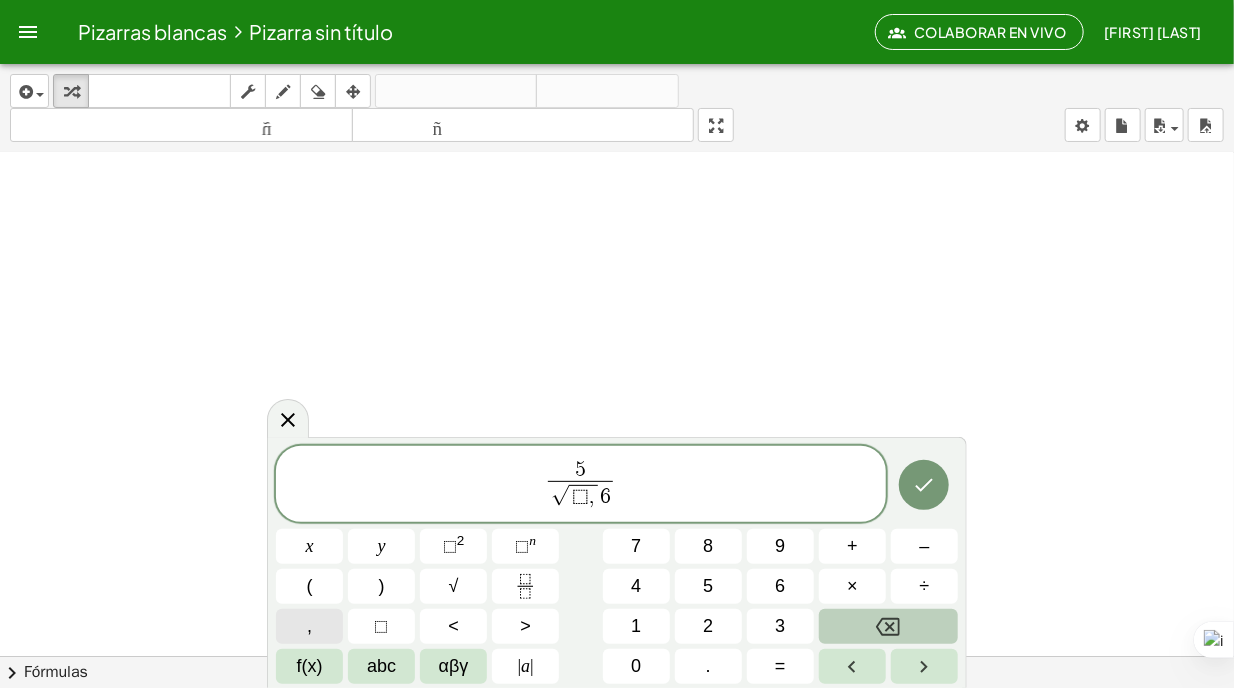 click on "," at bounding box center [309, 626] 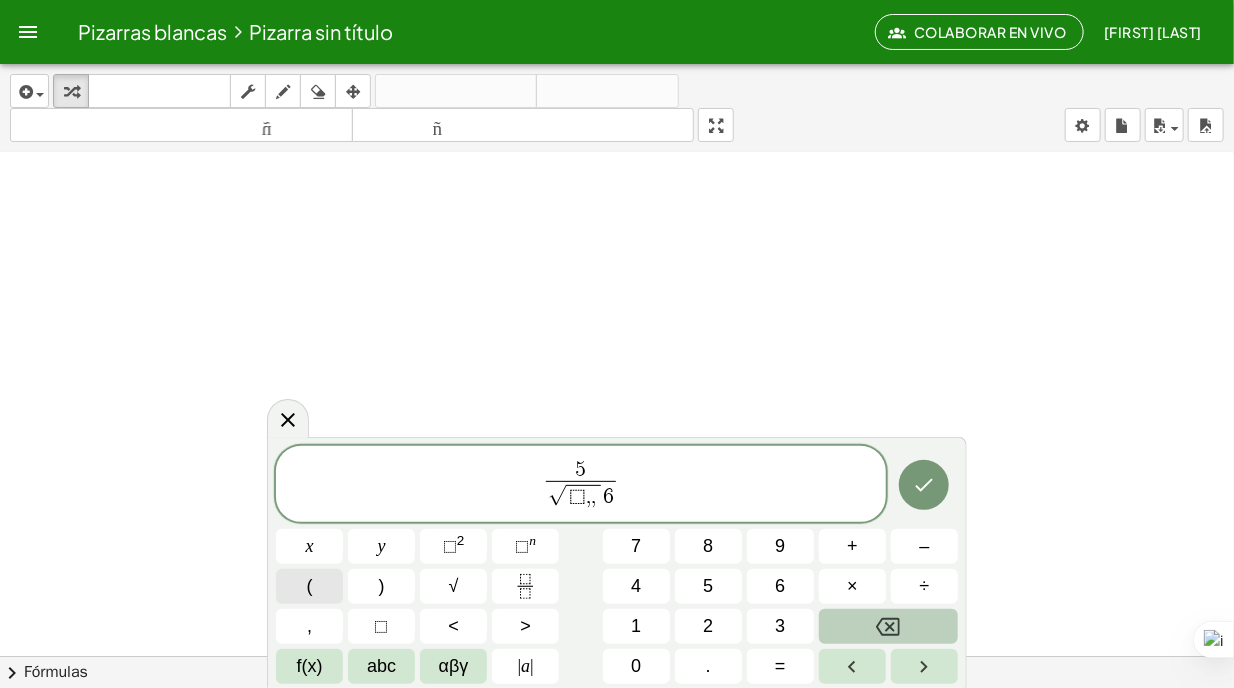 click on "(" at bounding box center (309, 586) 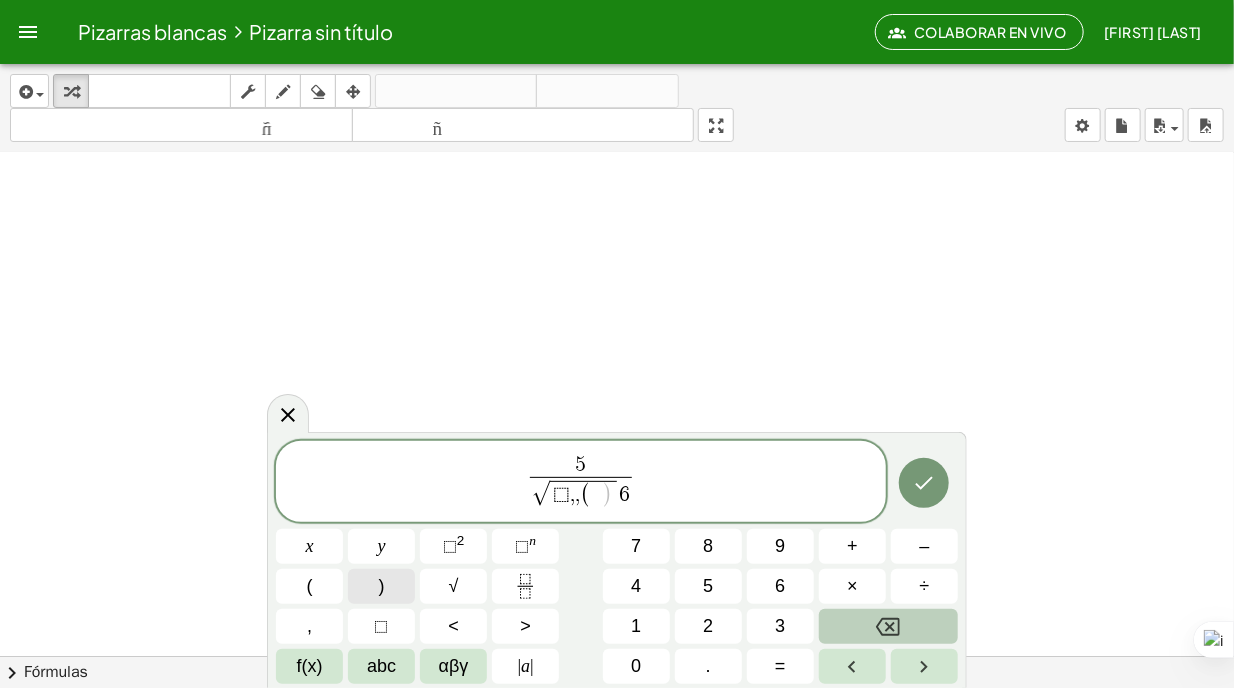 click on ")" at bounding box center [381, 586] 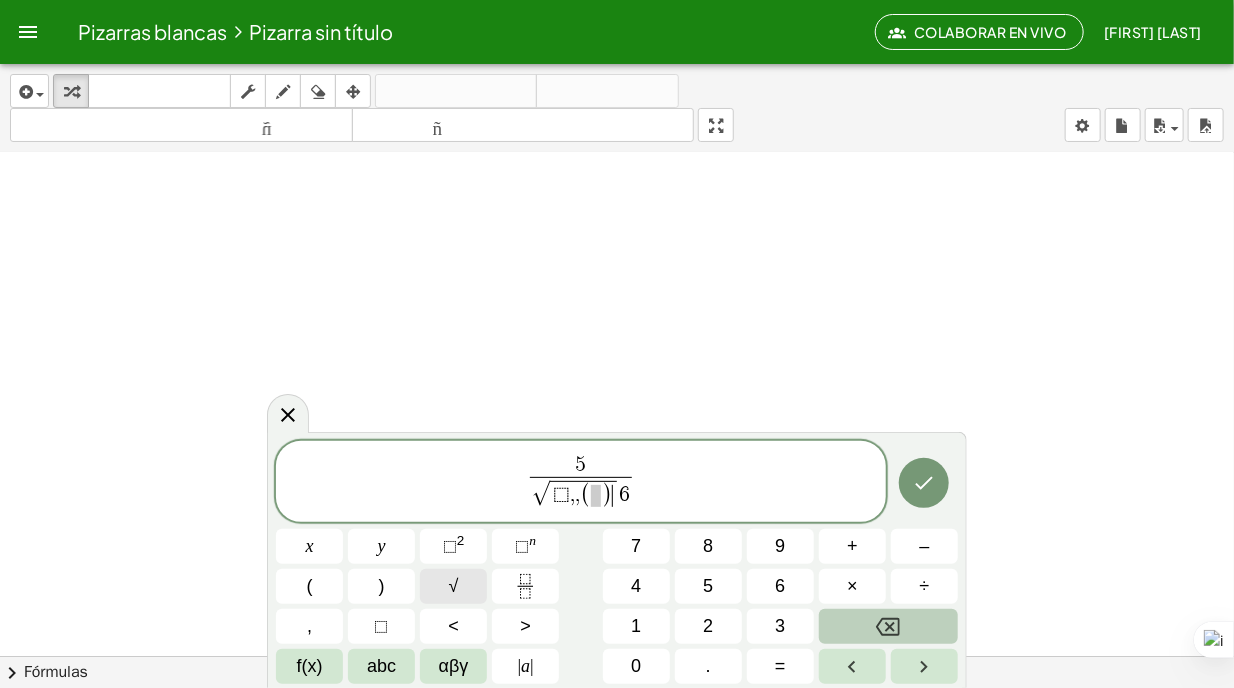 click on "√" at bounding box center [453, 586] 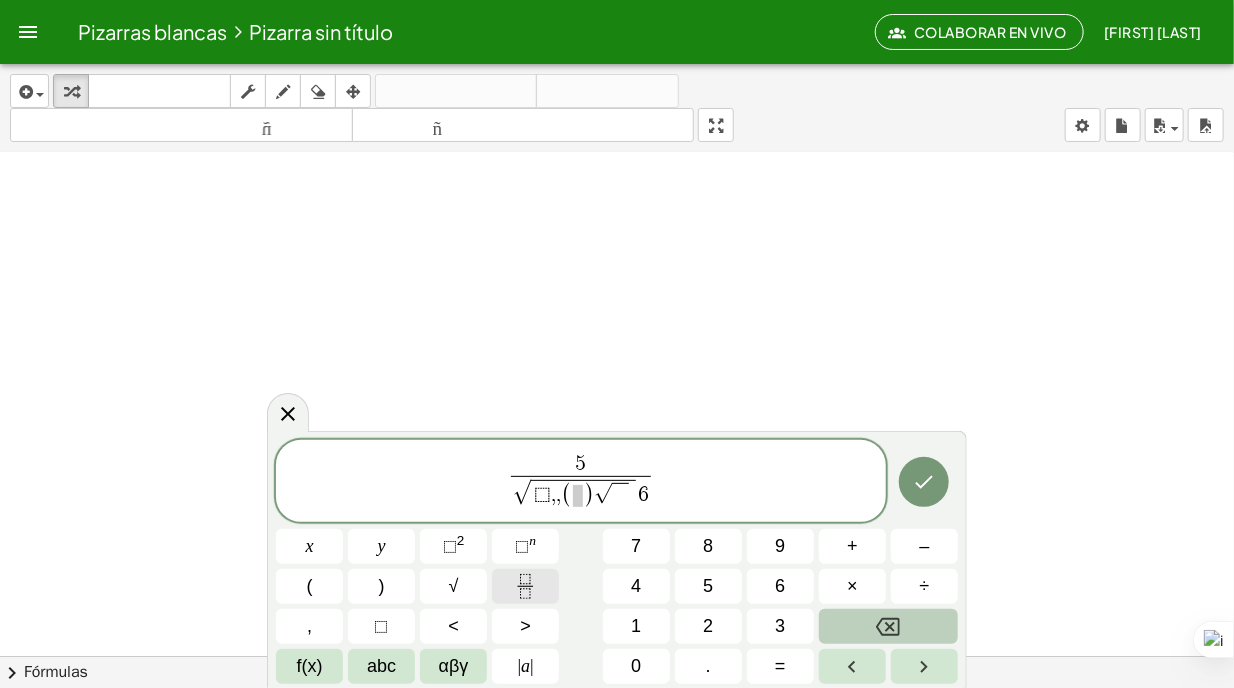 click 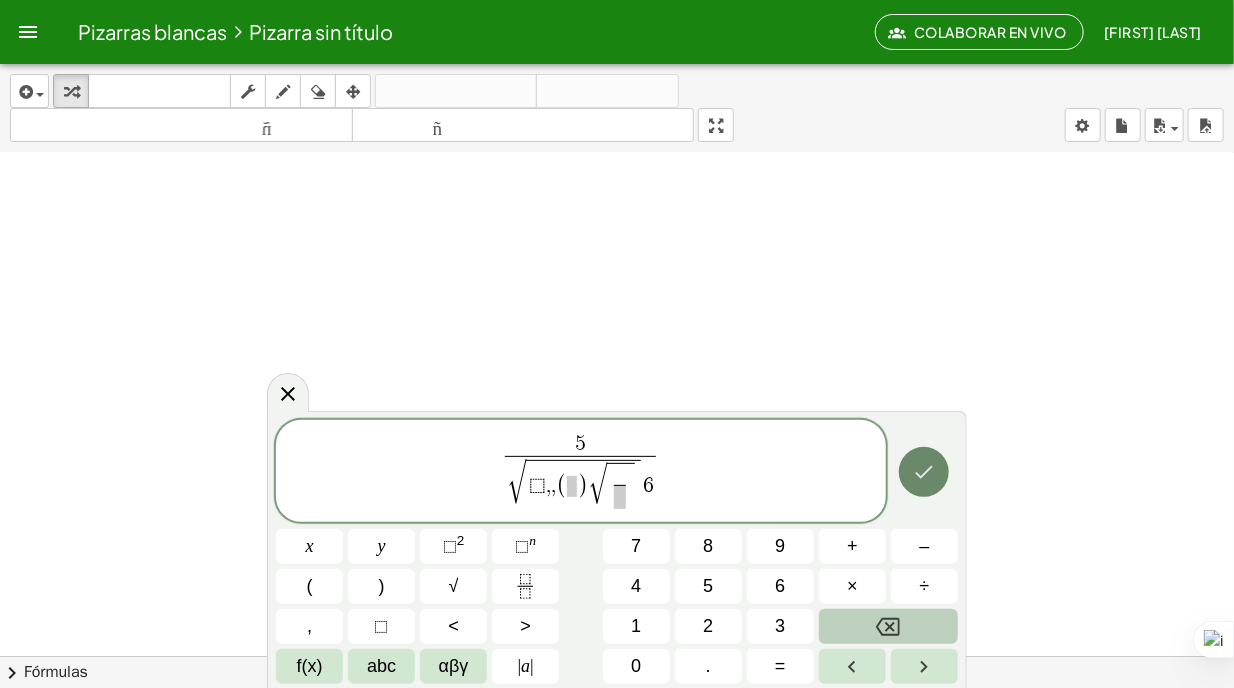 click at bounding box center [924, 472] 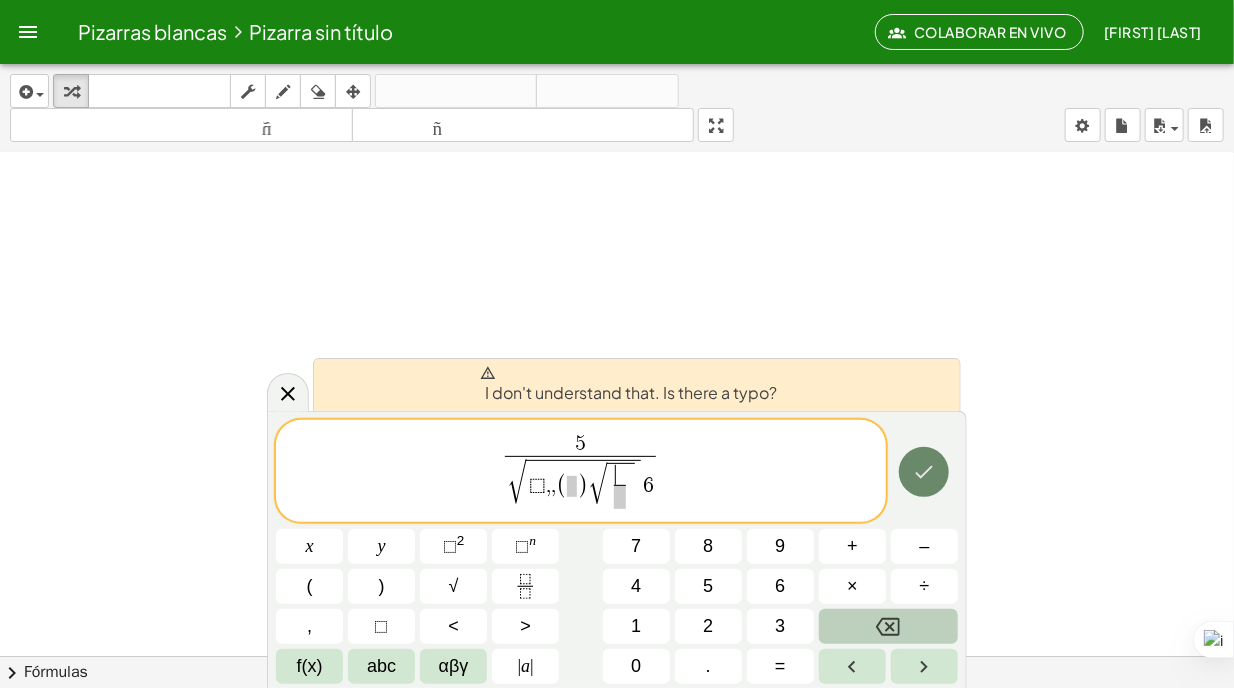 click 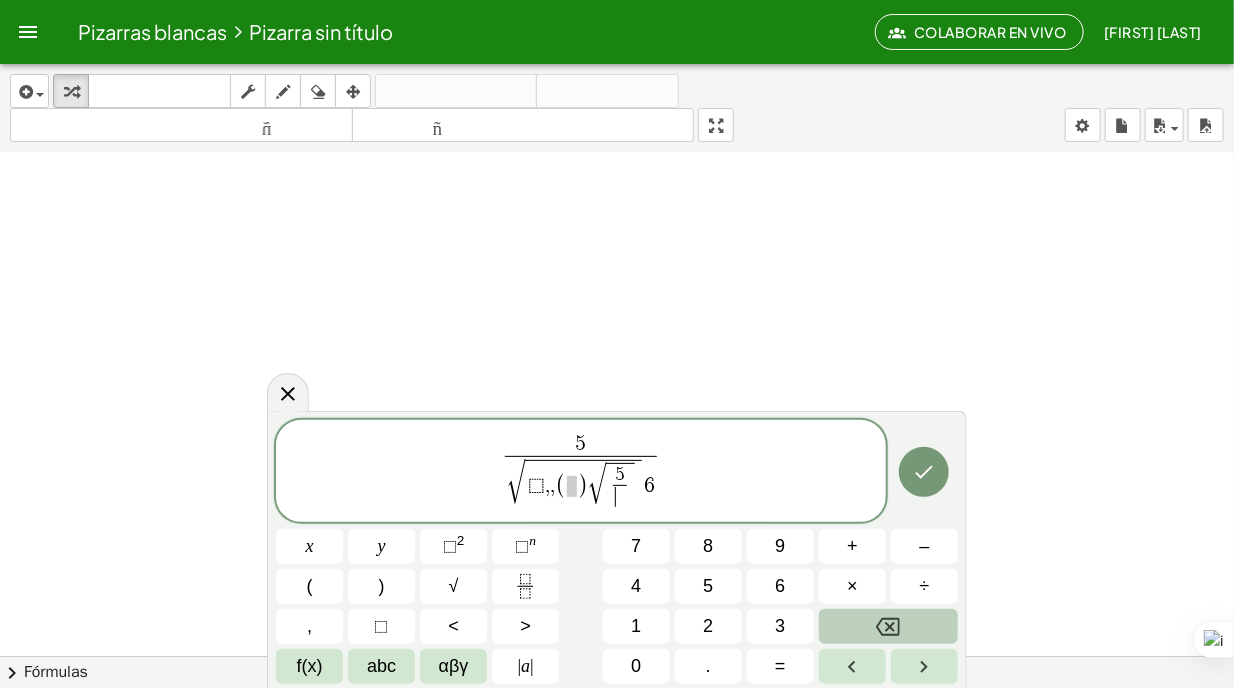 click on "​" at bounding box center [620, 497] 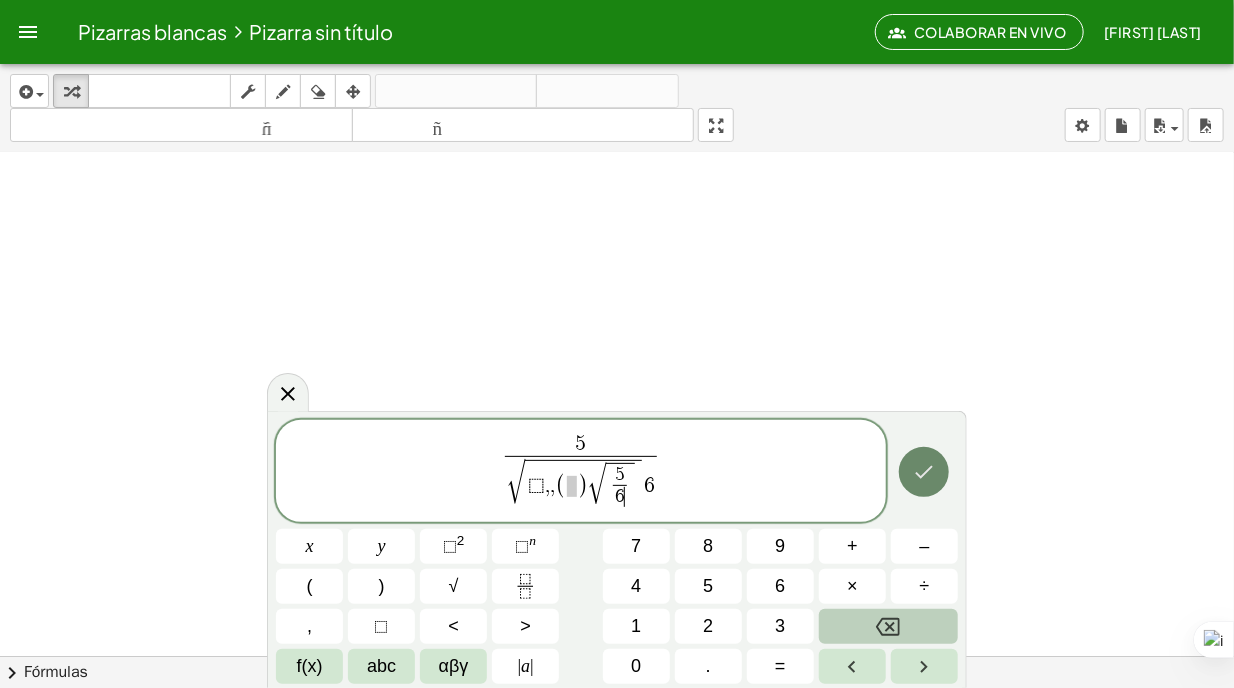 click 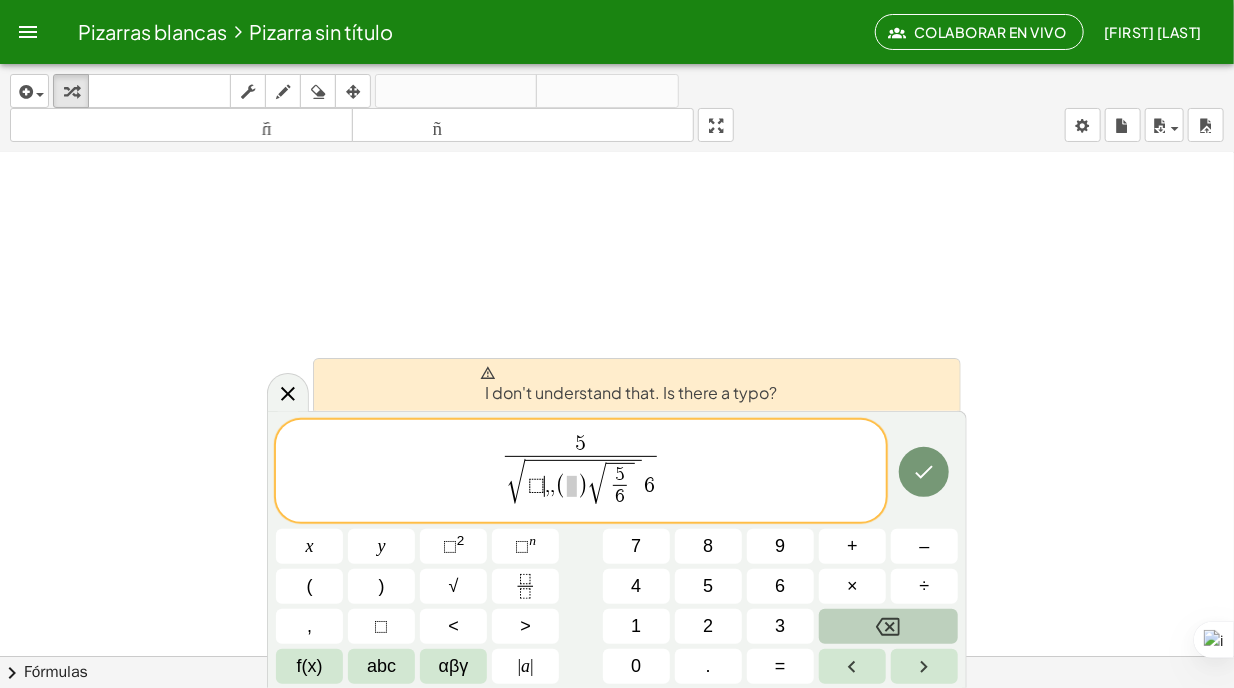click on "⬚" at bounding box center (536, 486) 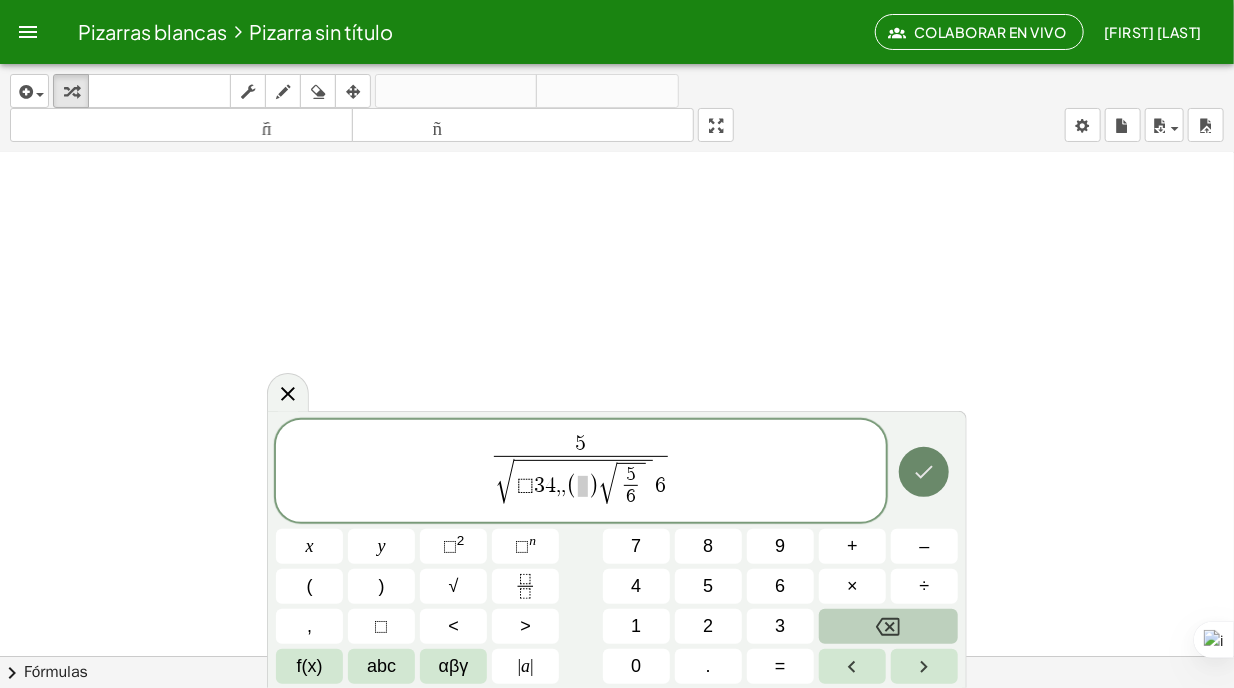 click 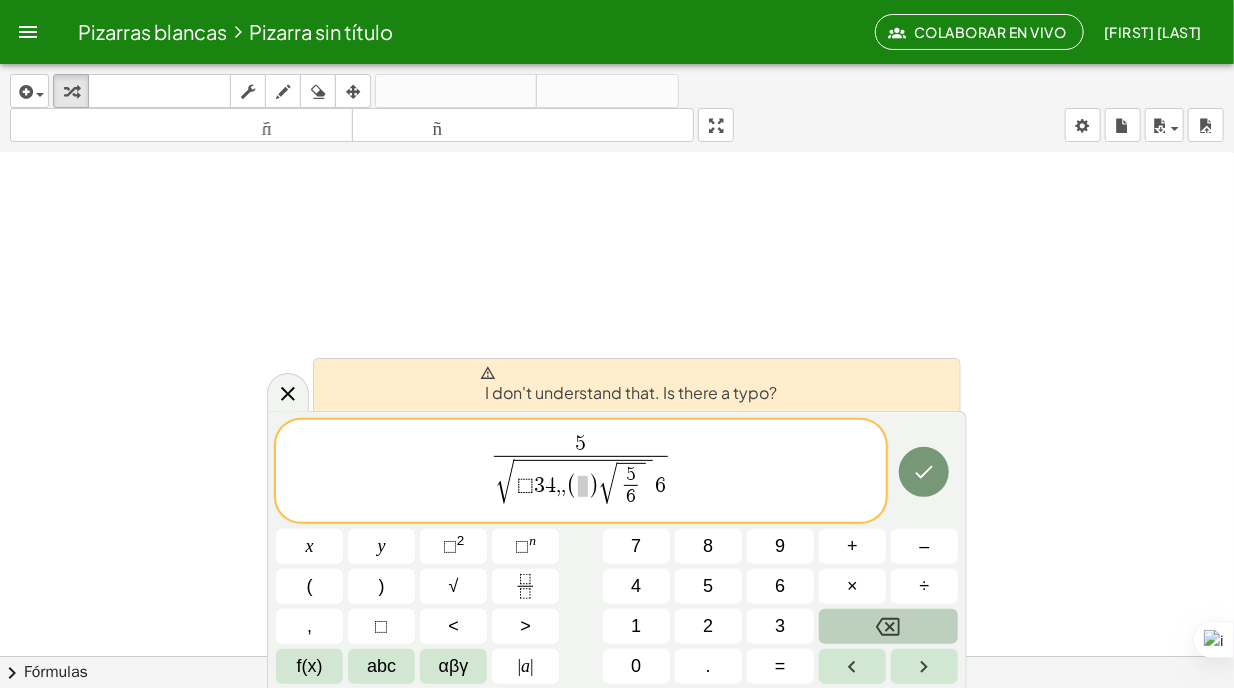 click at bounding box center (617, 43) 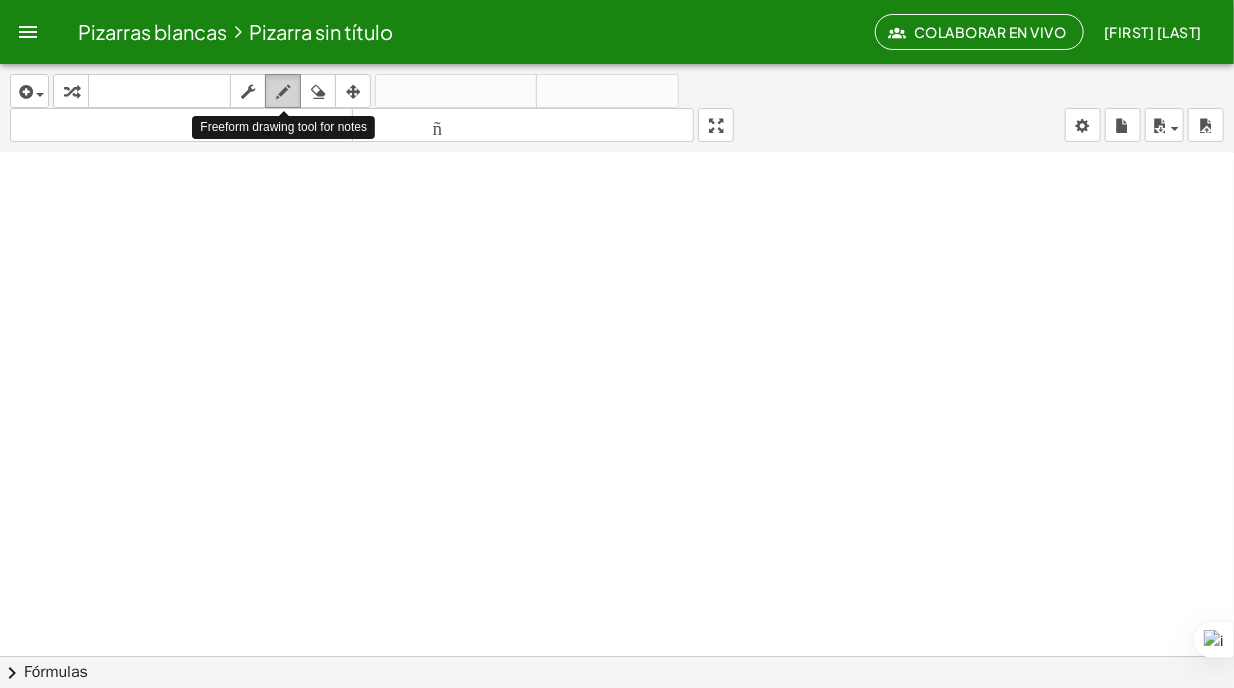 click at bounding box center (283, 91) 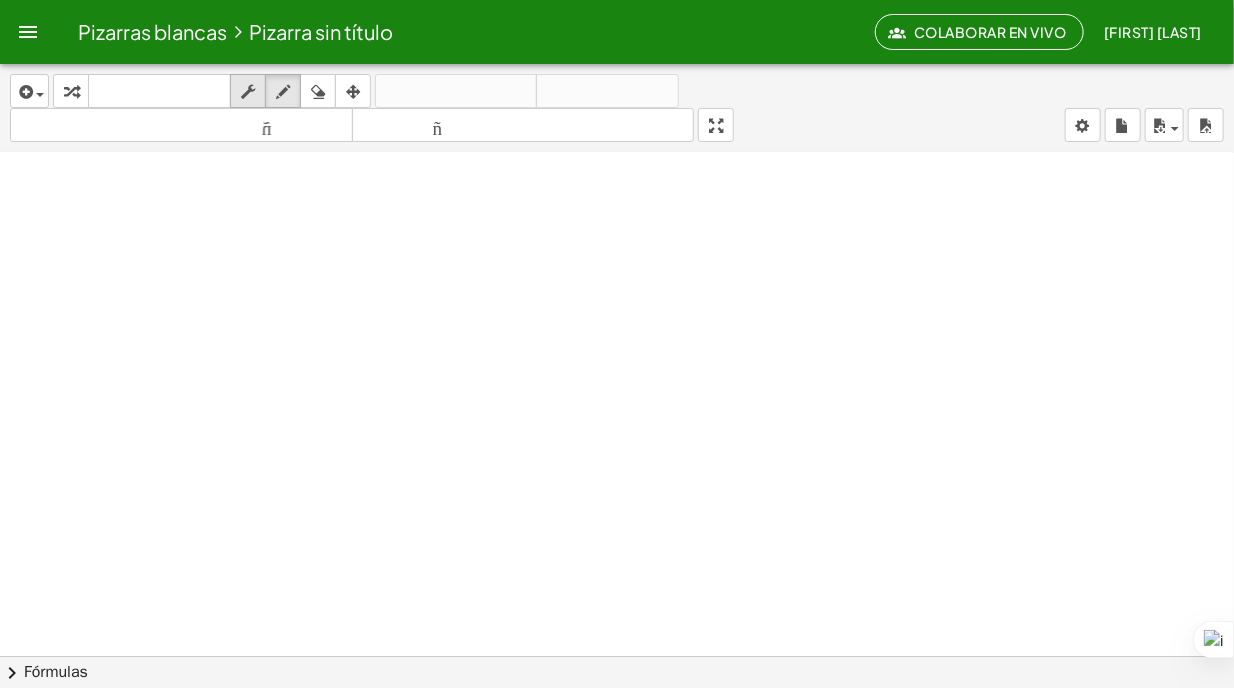 click at bounding box center (248, 92) 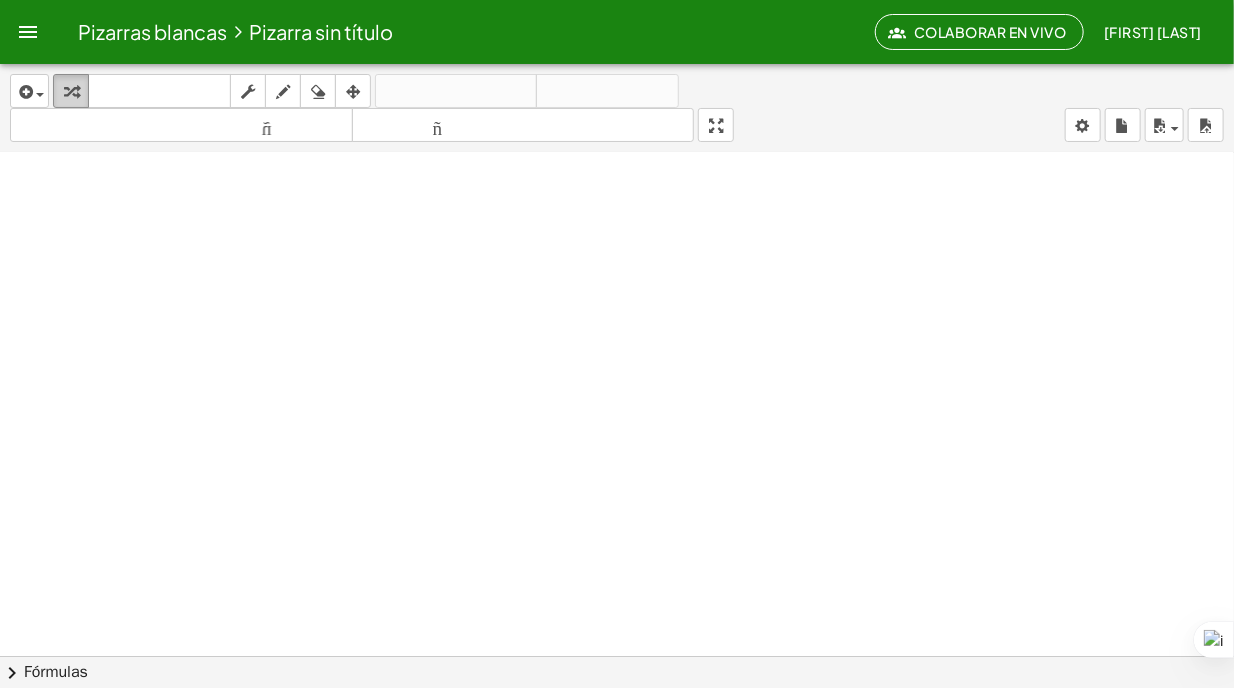 click on "transformar" at bounding box center [71, 91] 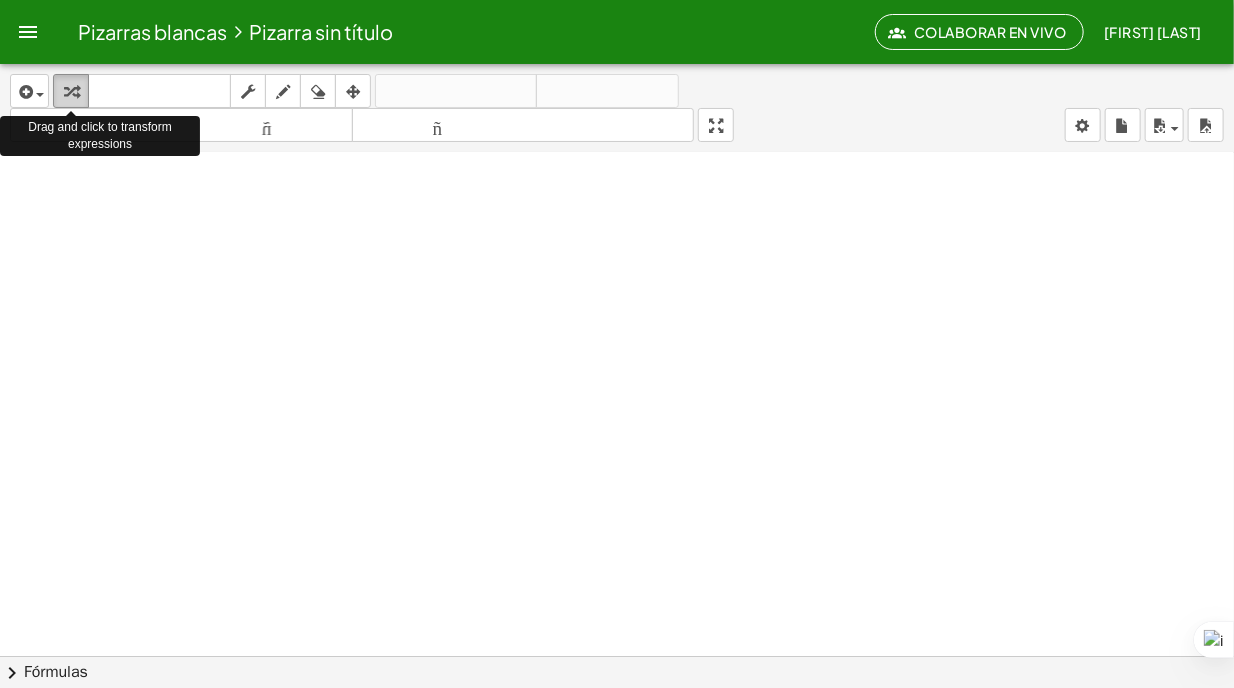 click at bounding box center [71, 92] 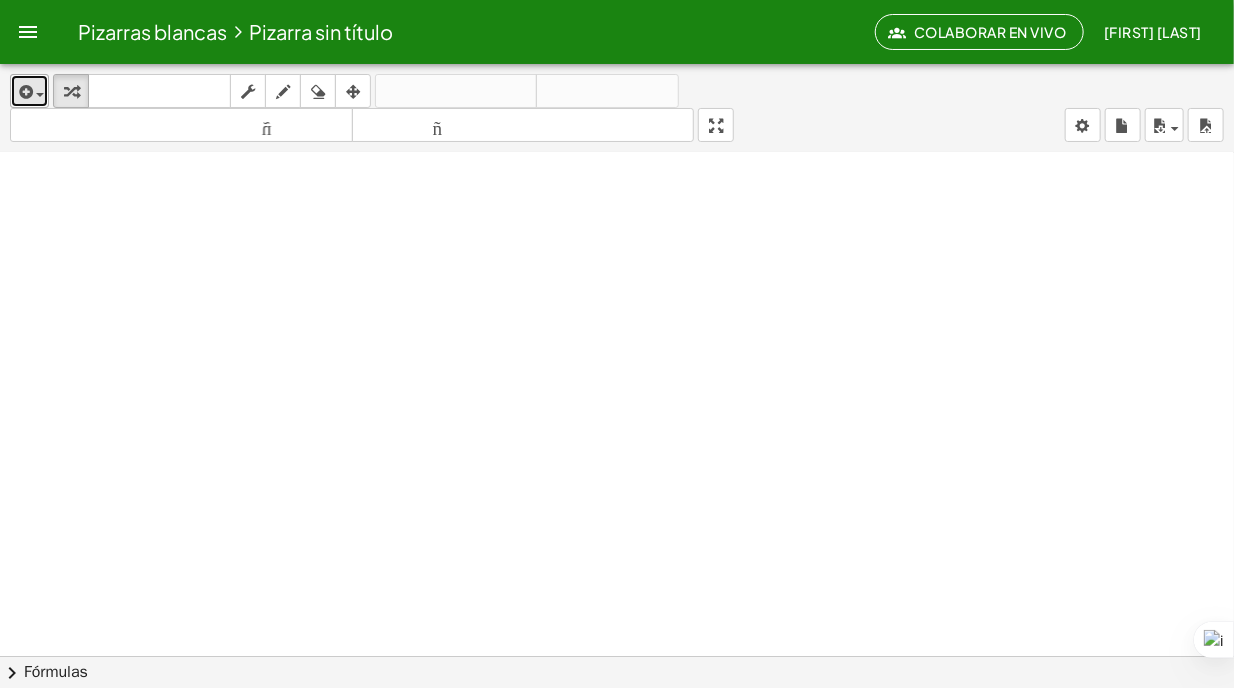 click at bounding box center [29, 91] 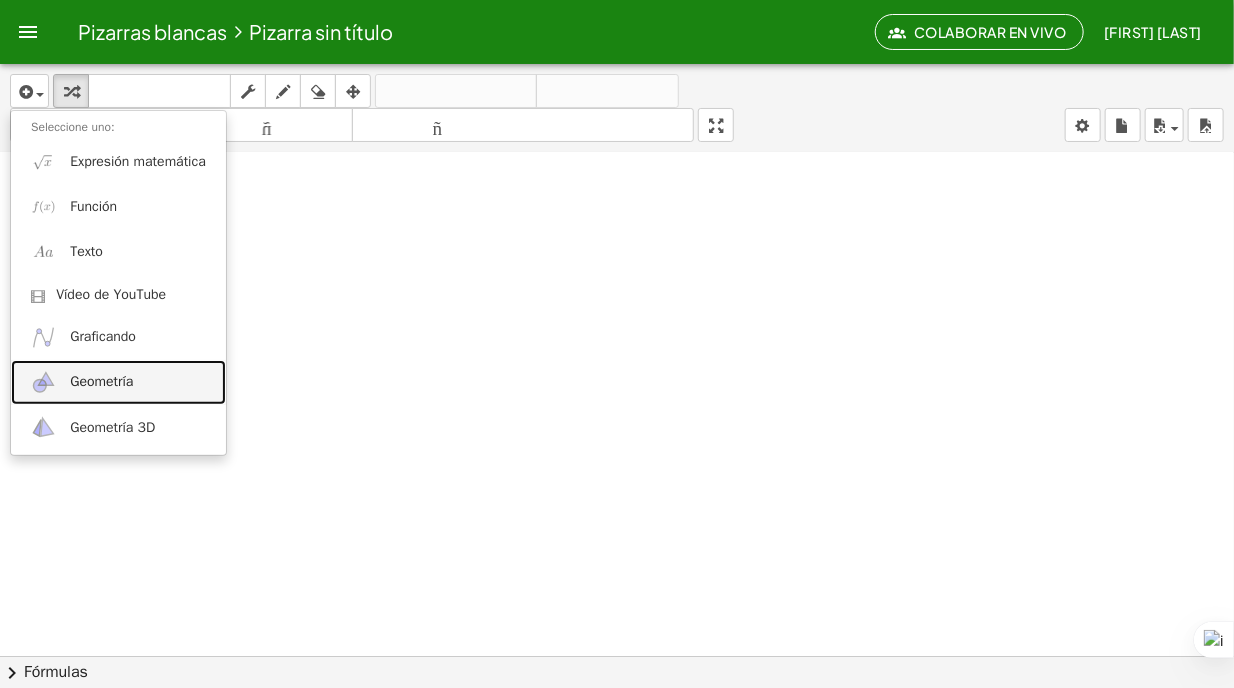 click on "Geometría" at bounding box center [118, 382] 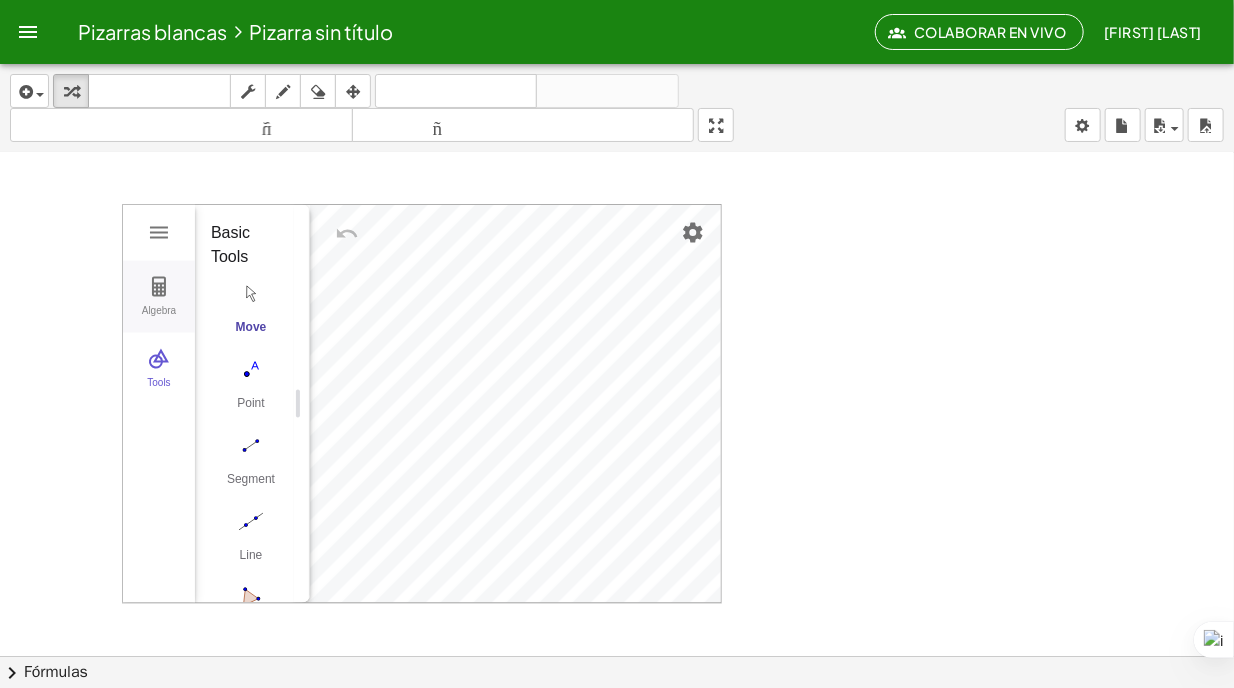 click at bounding box center (159, 287) 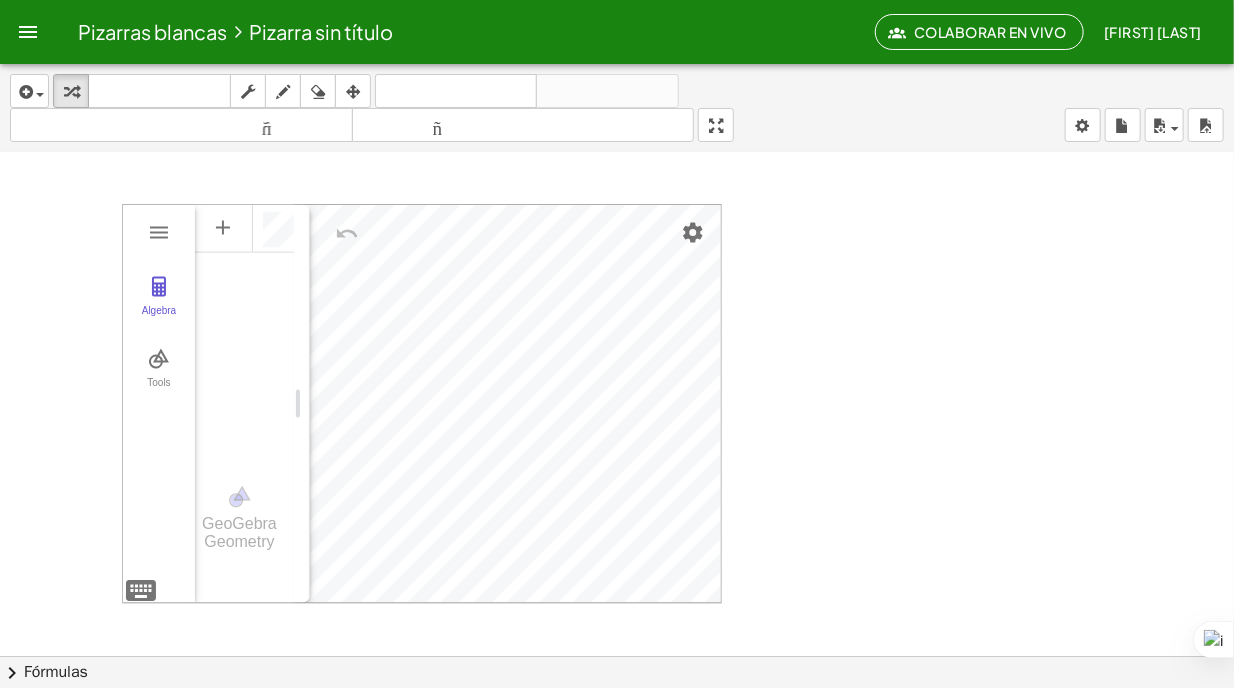 drag, startPoint x: 754, startPoint y: 335, endPoint x: 726, endPoint y: 507, distance: 174.26416 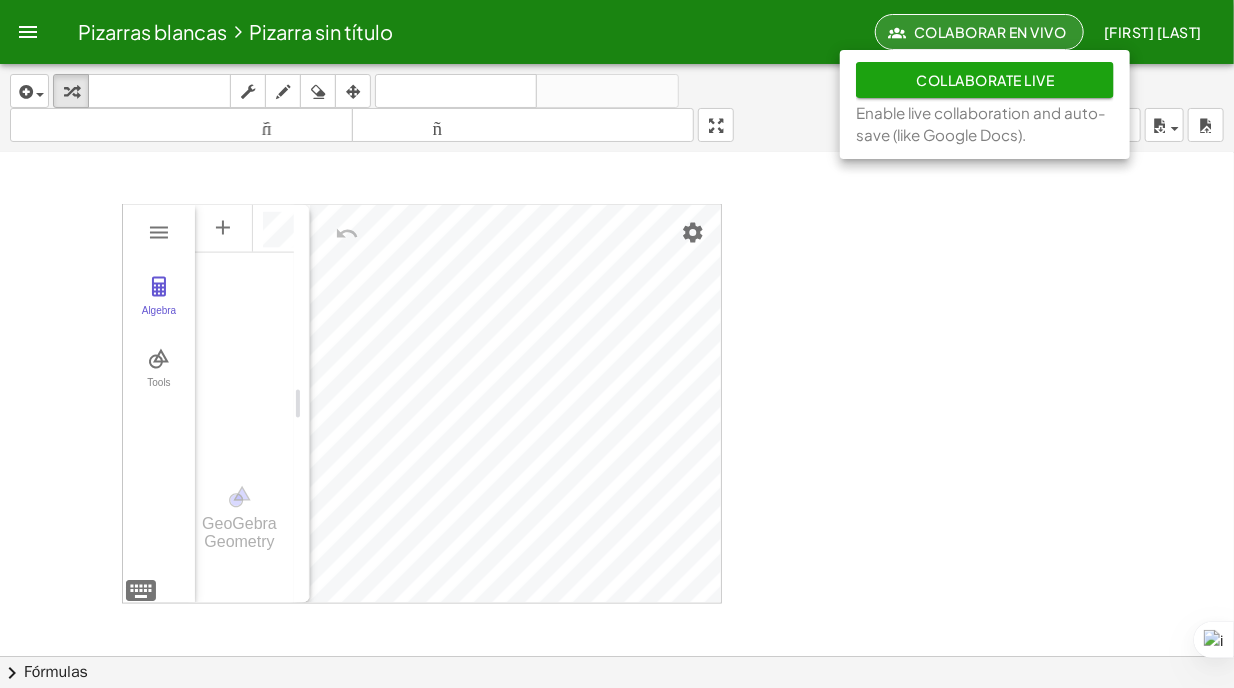 click on "Collaborate Live" 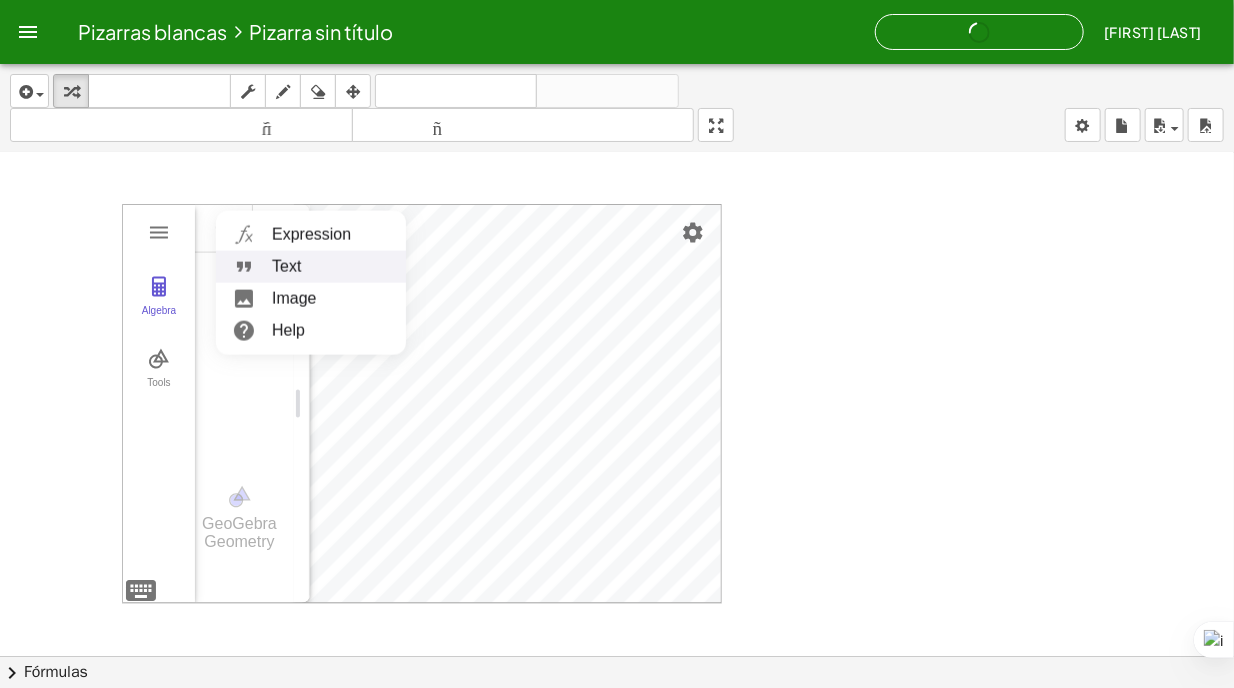 click at bounding box center (244, 267) 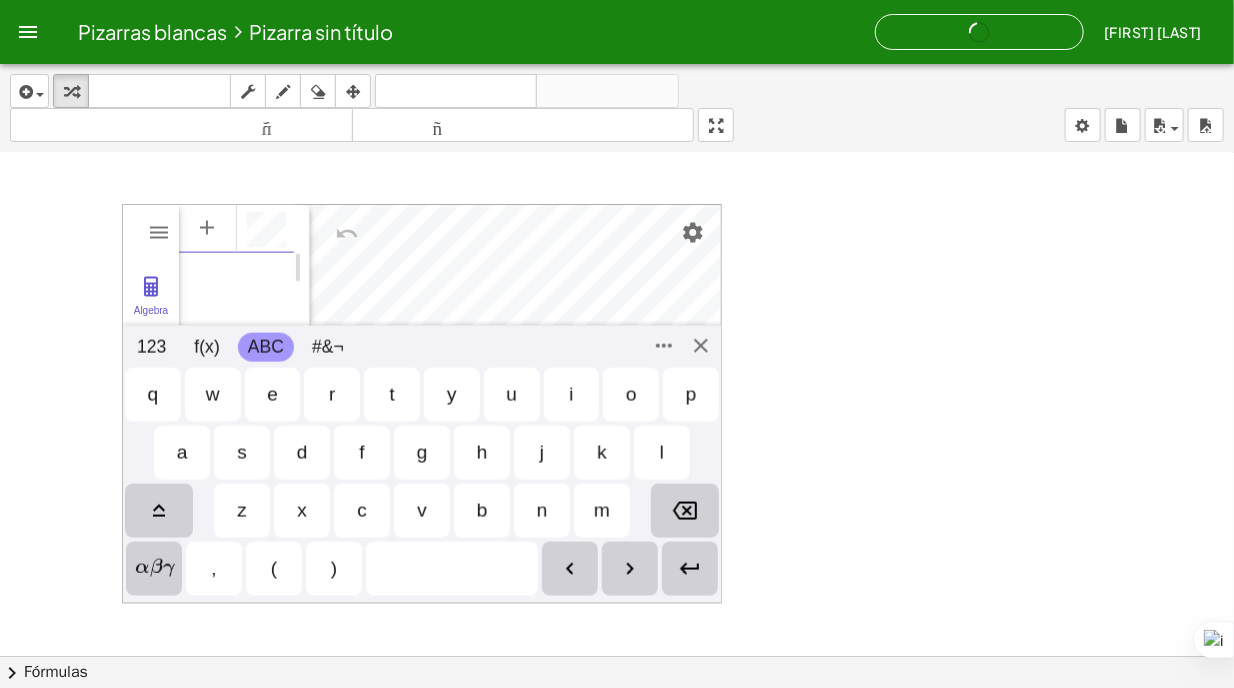 scroll, scrollTop: 12, scrollLeft: 0, axis: vertical 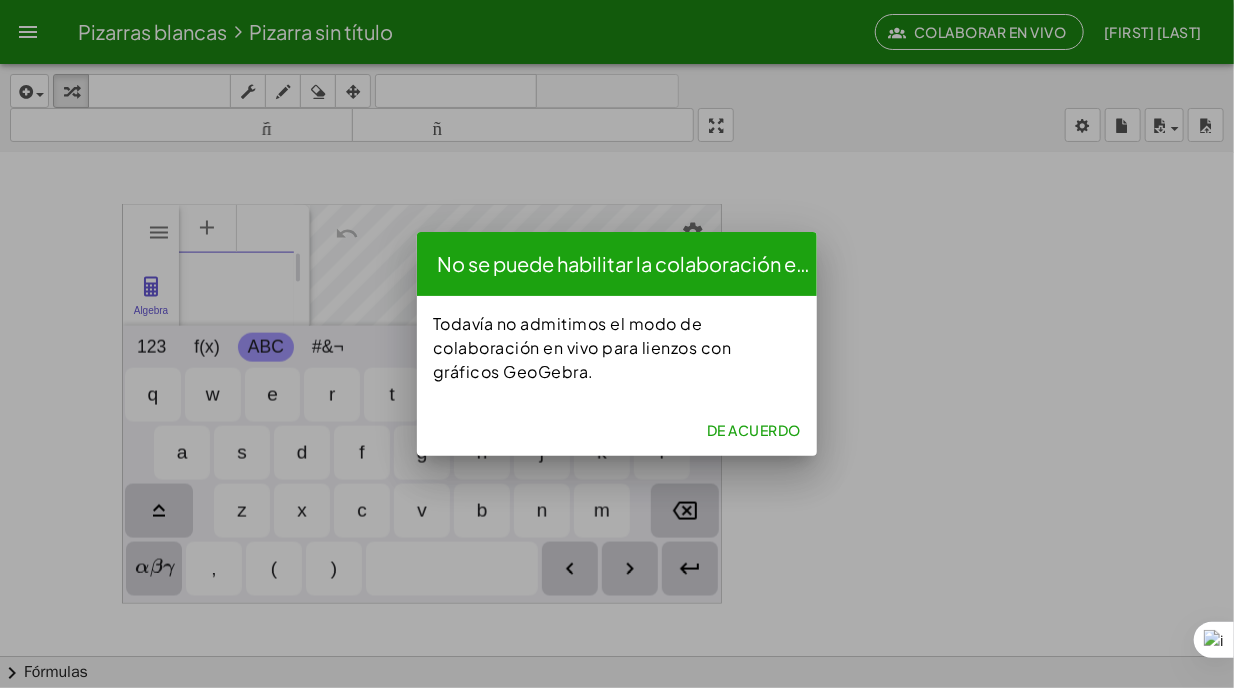 click at bounding box center [617, 344] 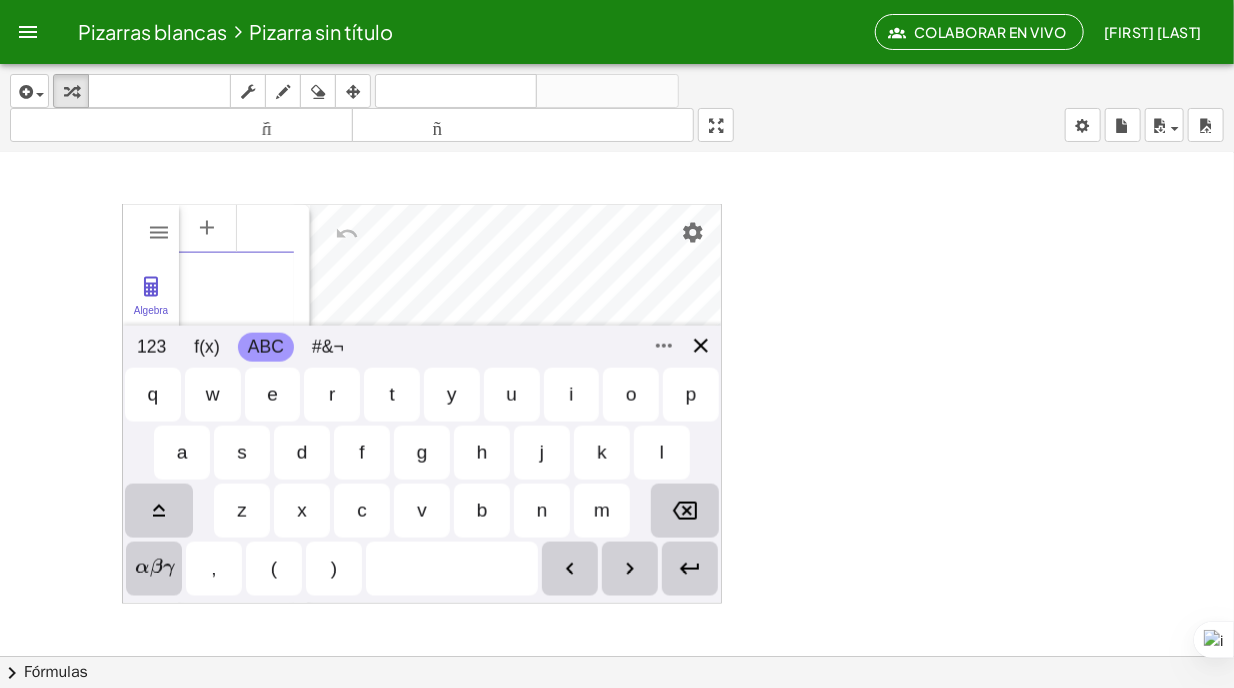 click on "Algebra Tools GeoGebra Geometry Basic Tools Move Point Segment Line Polygon Circle with Center through Point More   123 123 f(x) ABC #&¬ 𝑥 𝑦 𝜋 𝑒 7 8 9 × ÷ 4 5 6 + − < > 1 2 3 = ans , ( ) 0 . 𝑥 𝑦 𝑧 𝜋 7 8 9 × ÷ 𝑒 4 5 6 + − < > 1 2 3 = ( ) , 0 . q w e r t y u i o p a s d f g h j k l z x c v b n m αβγ , ( )" at bounding box center (422, 404) 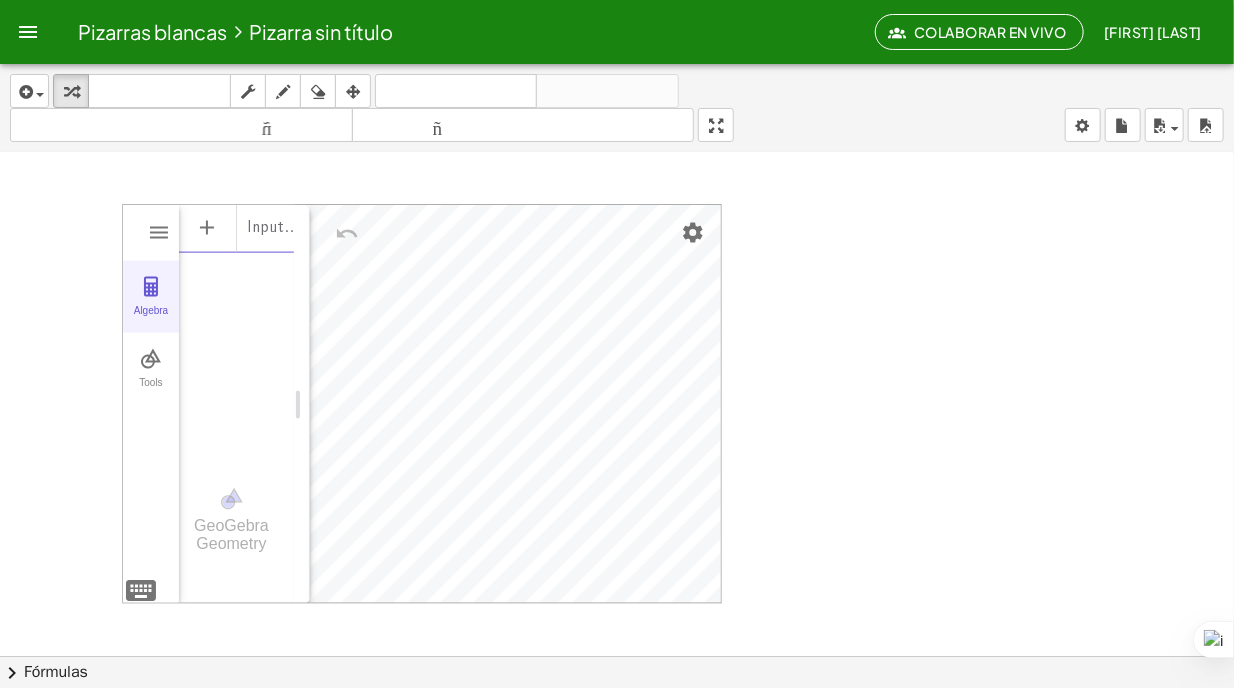 click at bounding box center [151, 287] 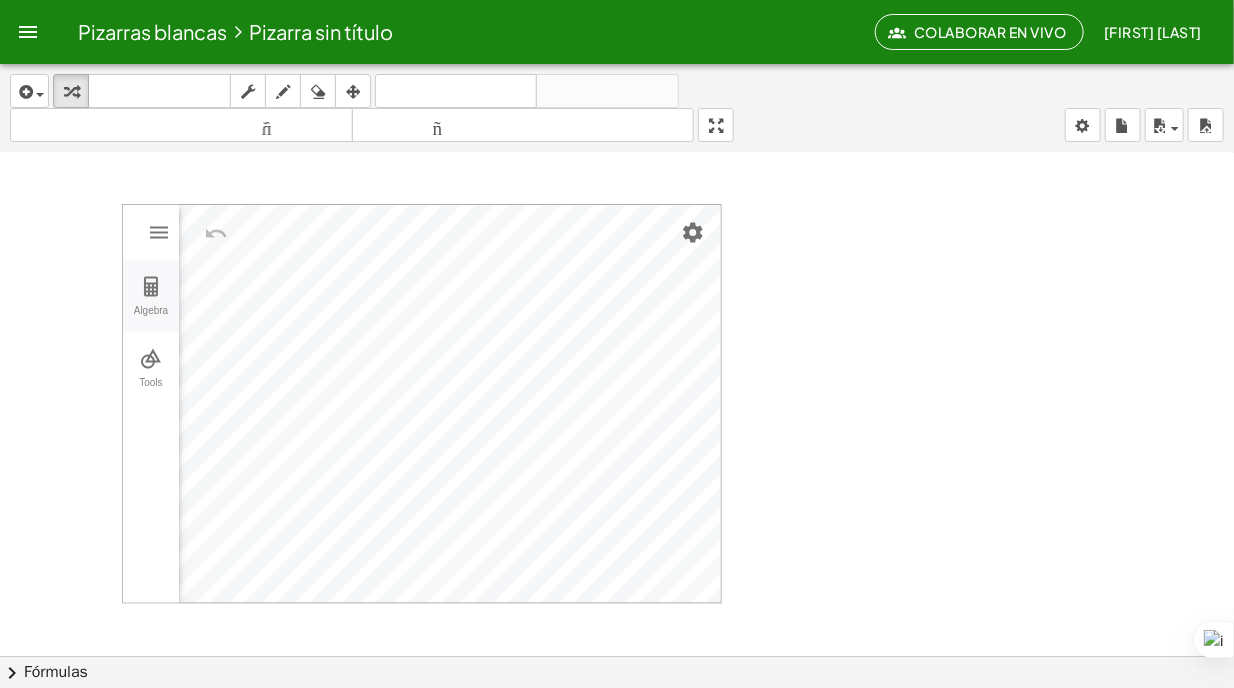 click on "Algebra" at bounding box center (151, 319) 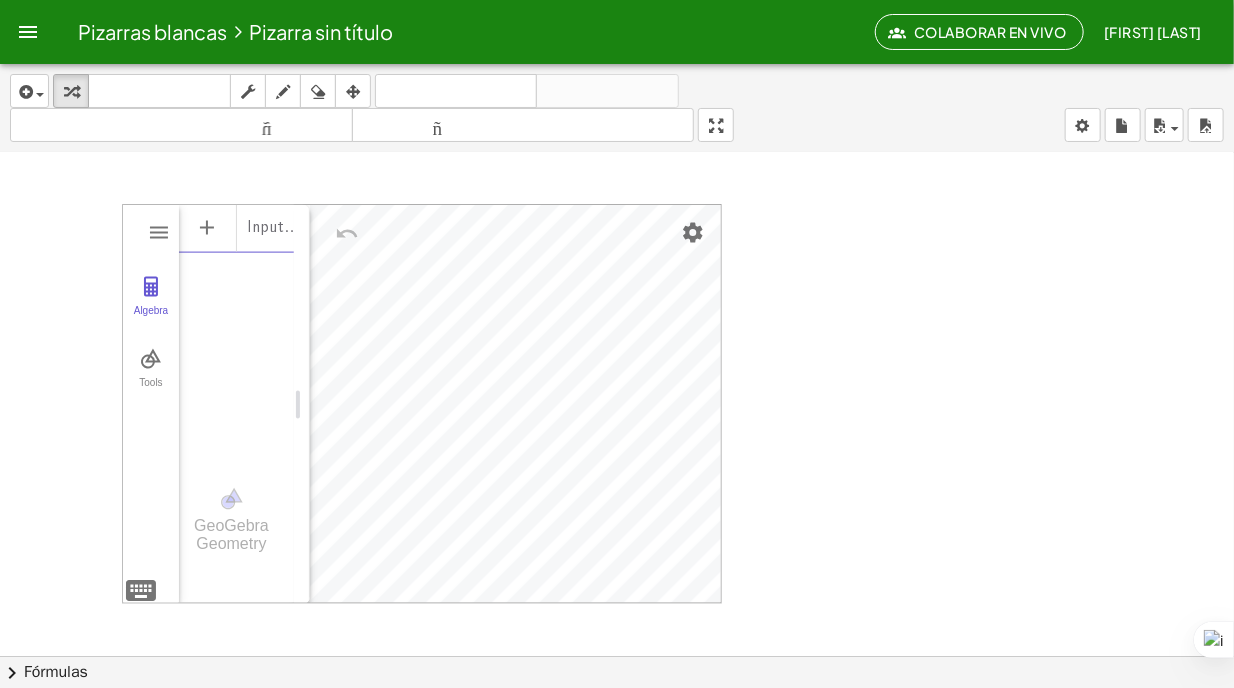 drag, startPoint x: 296, startPoint y: 403, endPoint x: 296, endPoint y: 270, distance: 133 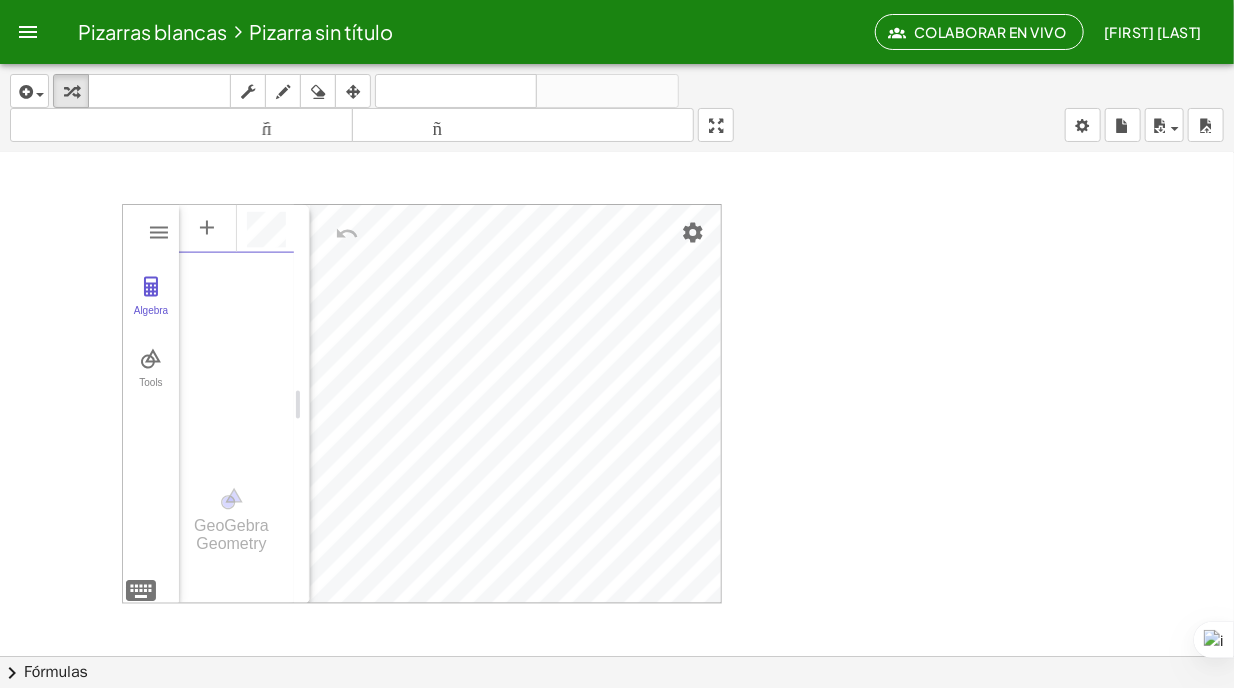 scroll, scrollTop: 12, scrollLeft: 0, axis: vertical 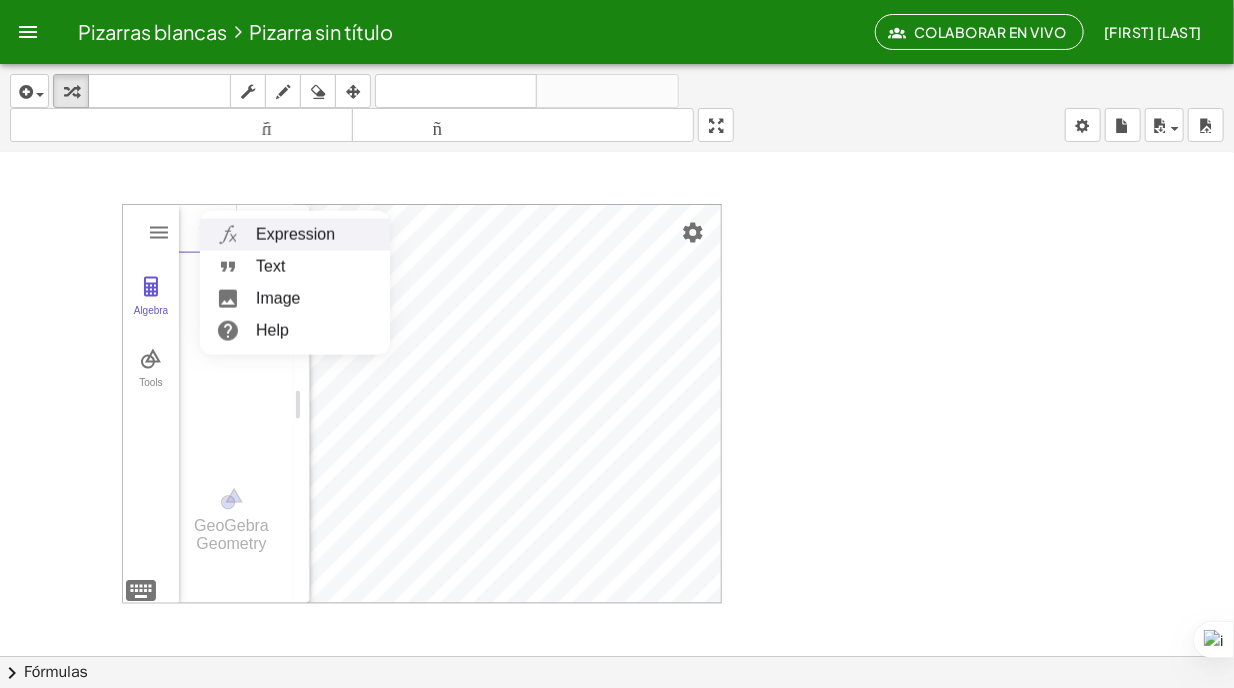 click on "Expression" at bounding box center [295, 235] 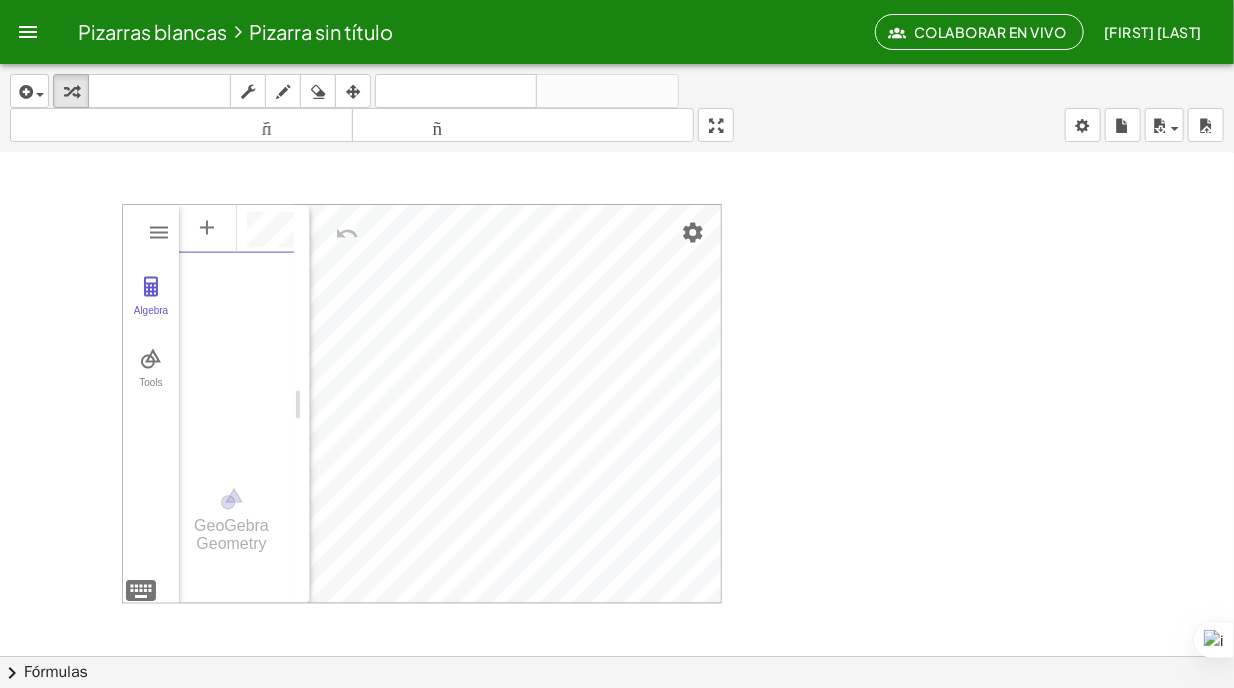 scroll, scrollTop: 12, scrollLeft: 0, axis: vertical 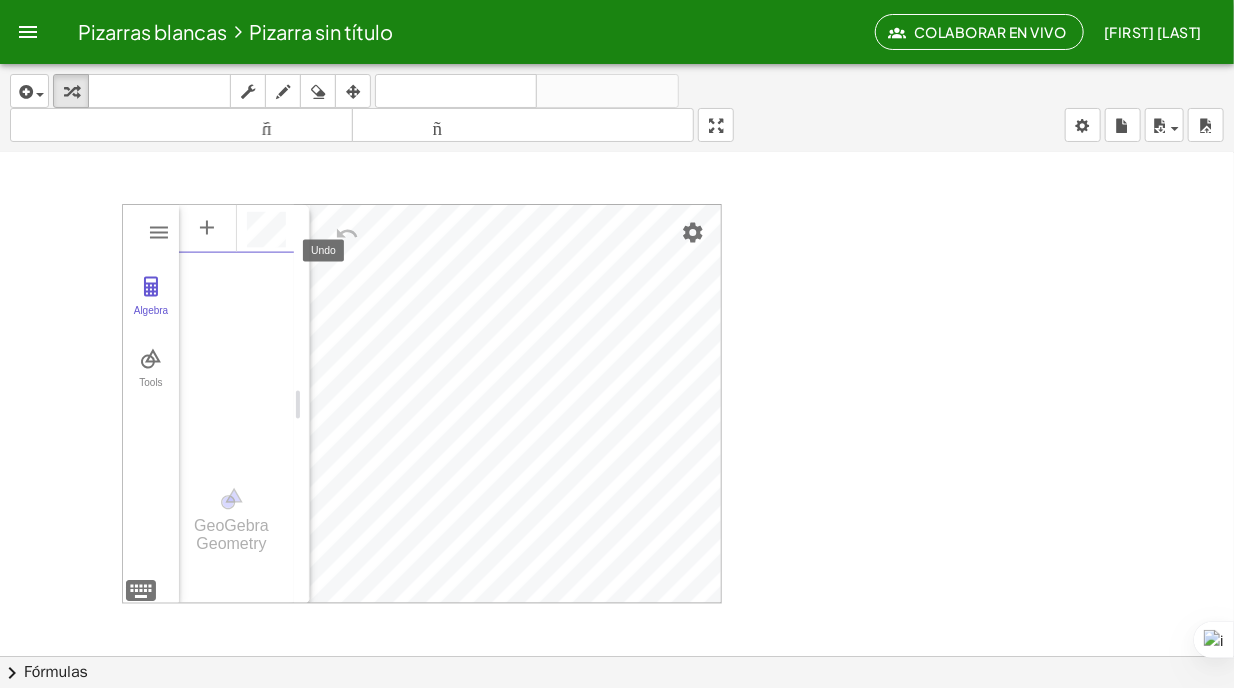 click at bounding box center [347, 234] 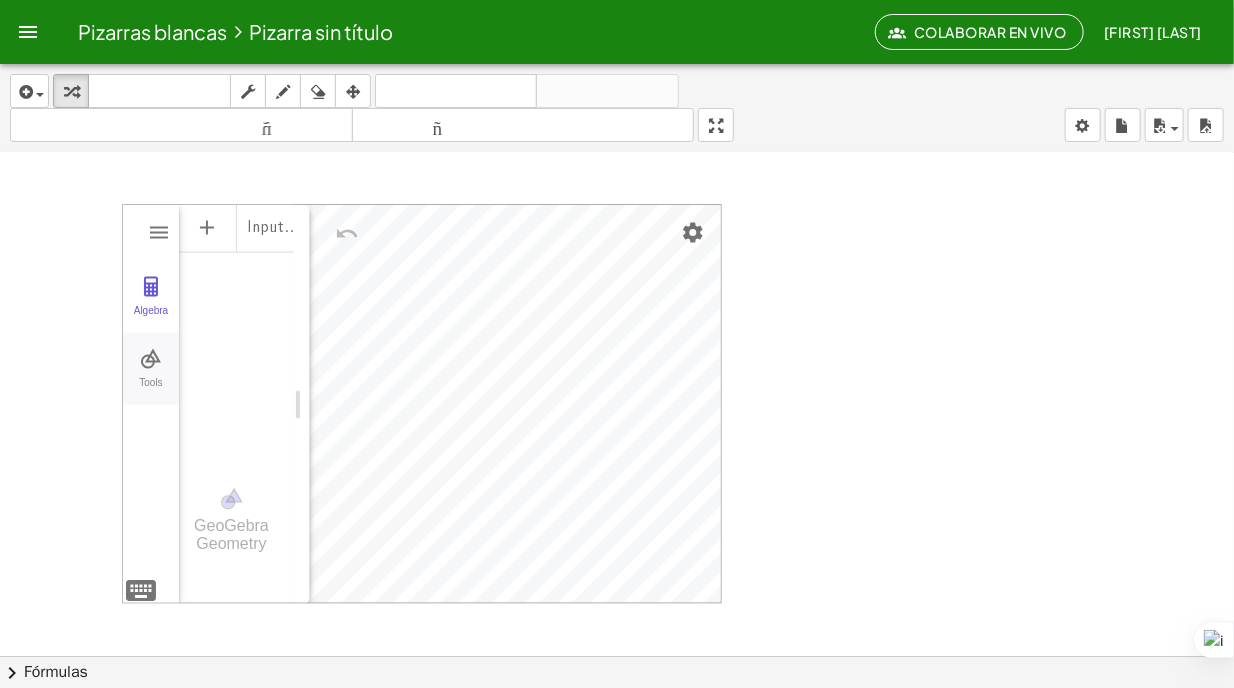 click on "Tools" at bounding box center (151, 369) 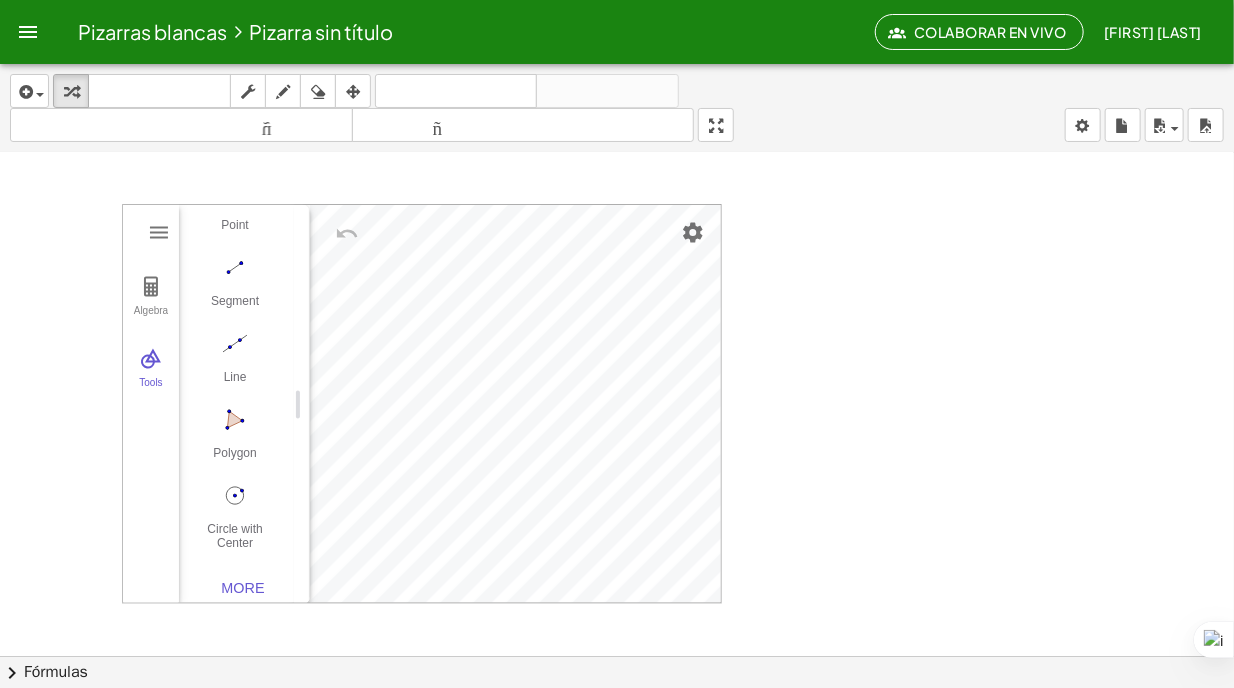 scroll, scrollTop: 0, scrollLeft: 0, axis: both 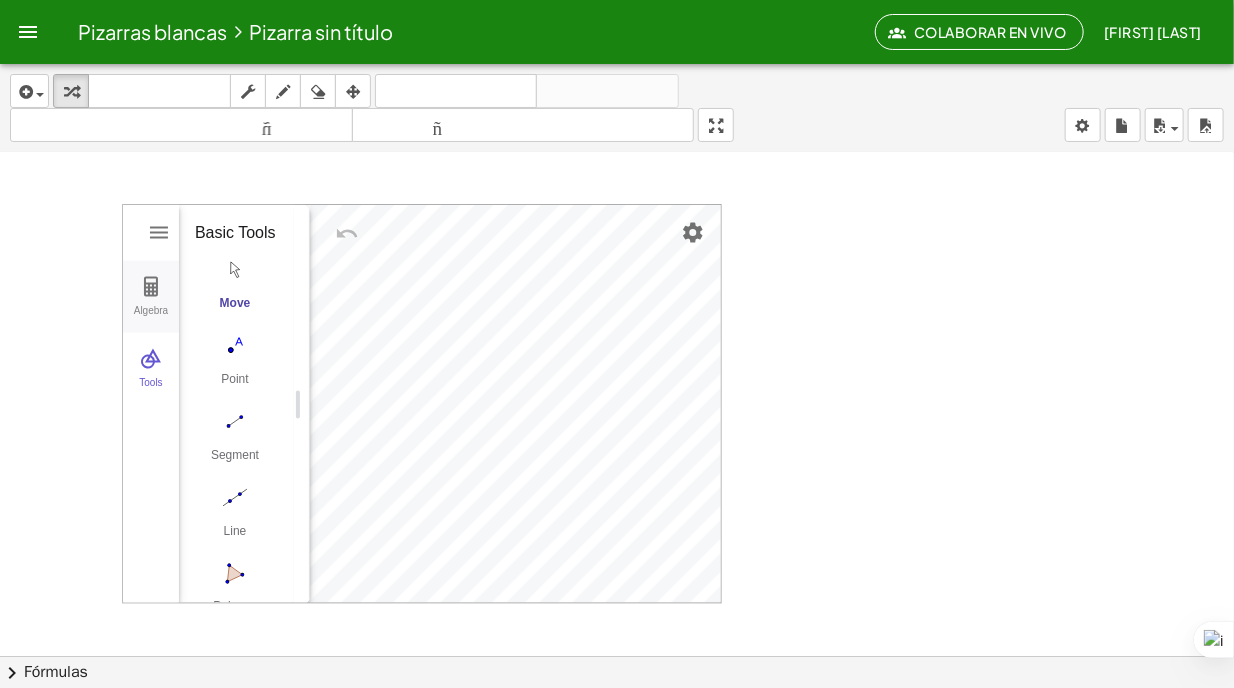 click on "Algebra" at bounding box center [151, 297] 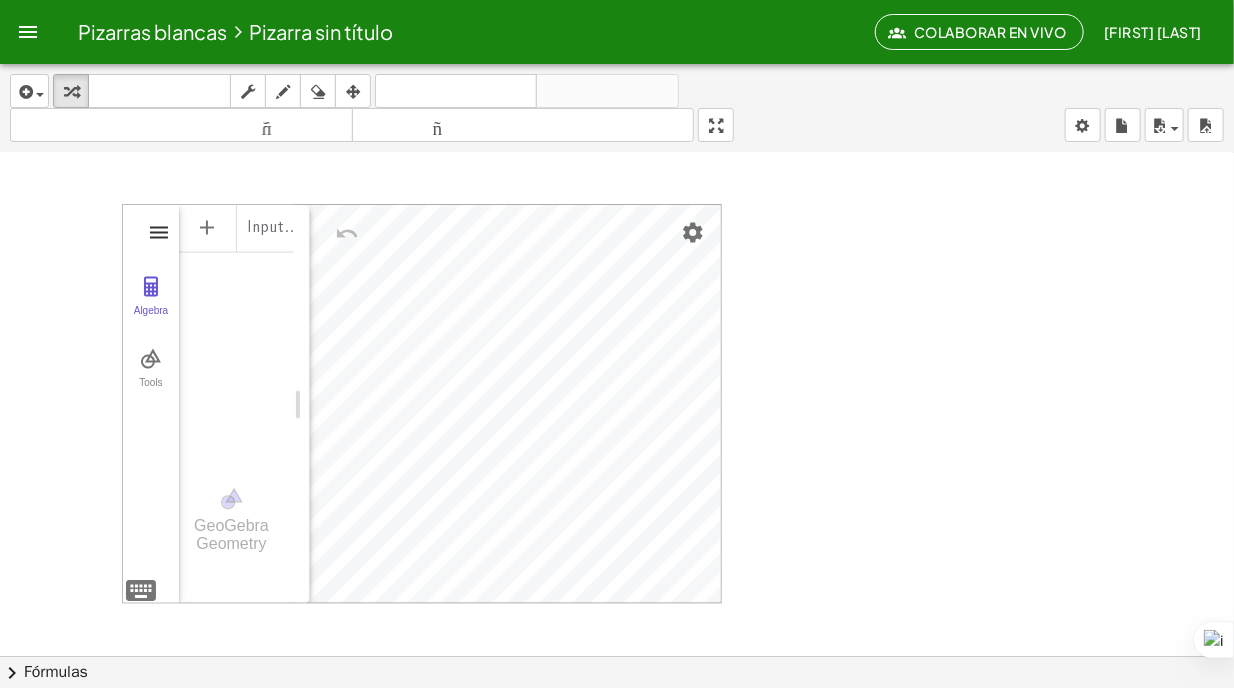 click at bounding box center [159, 233] 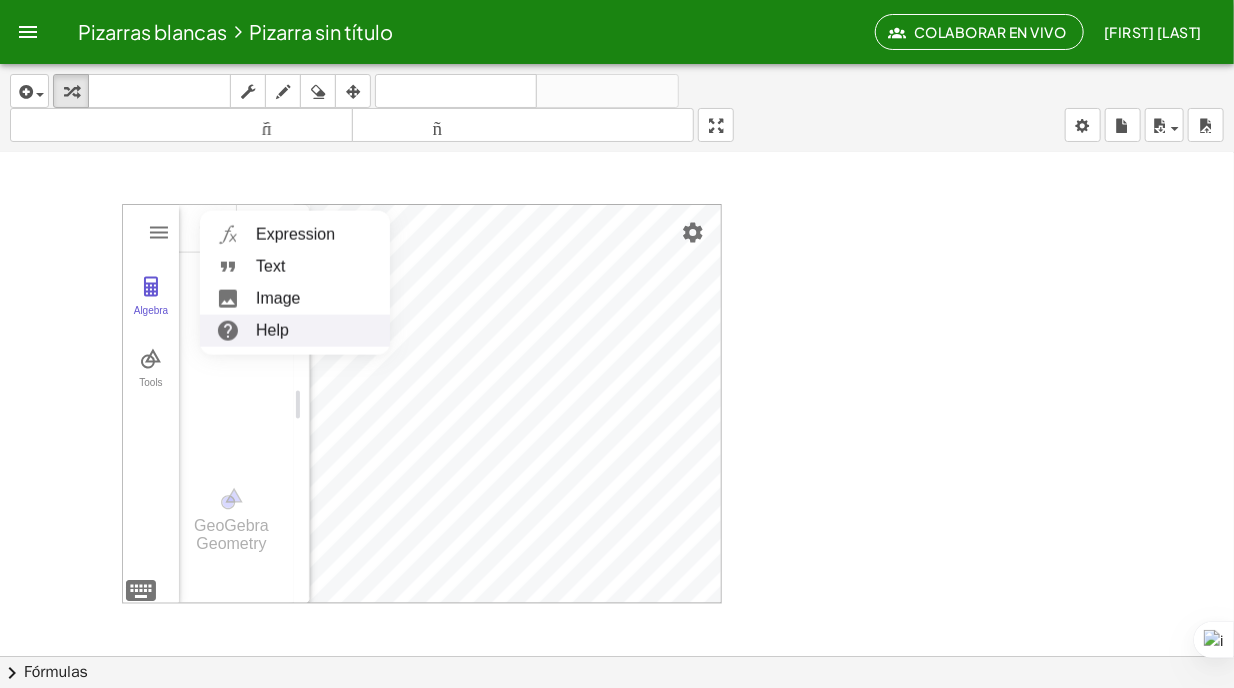 click on "Help" at bounding box center [295, 331] 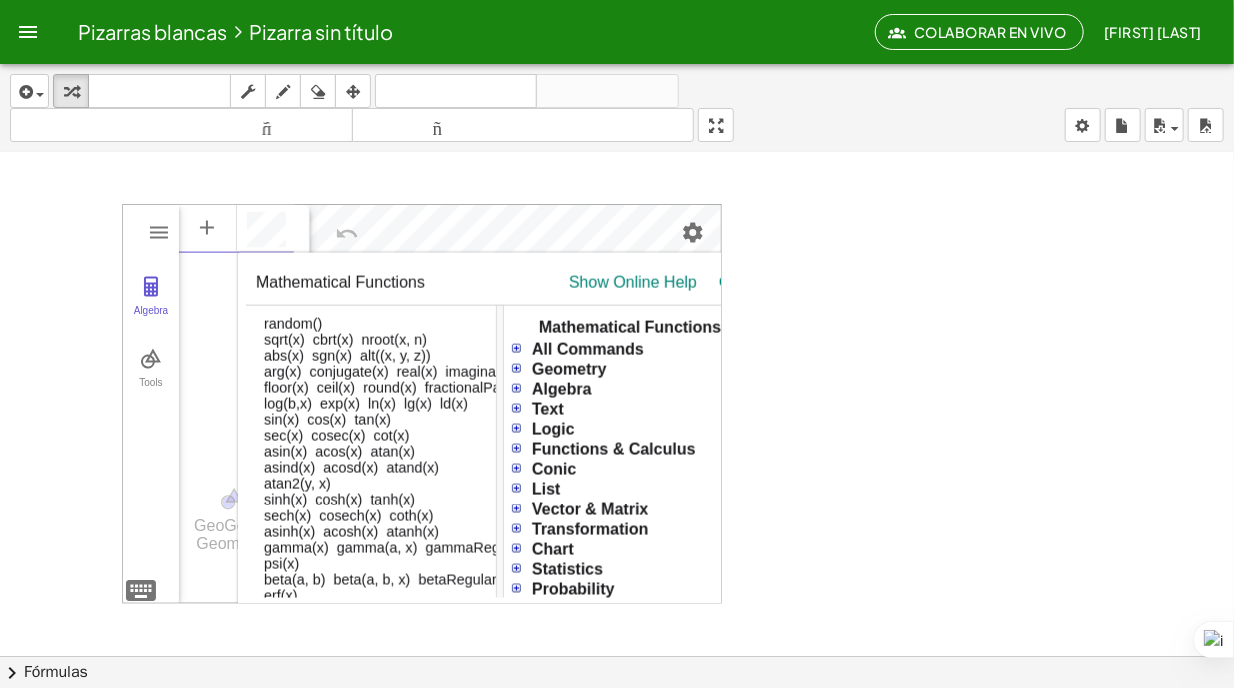 scroll, scrollTop: 12, scrollLeft: 0, axis: vertical 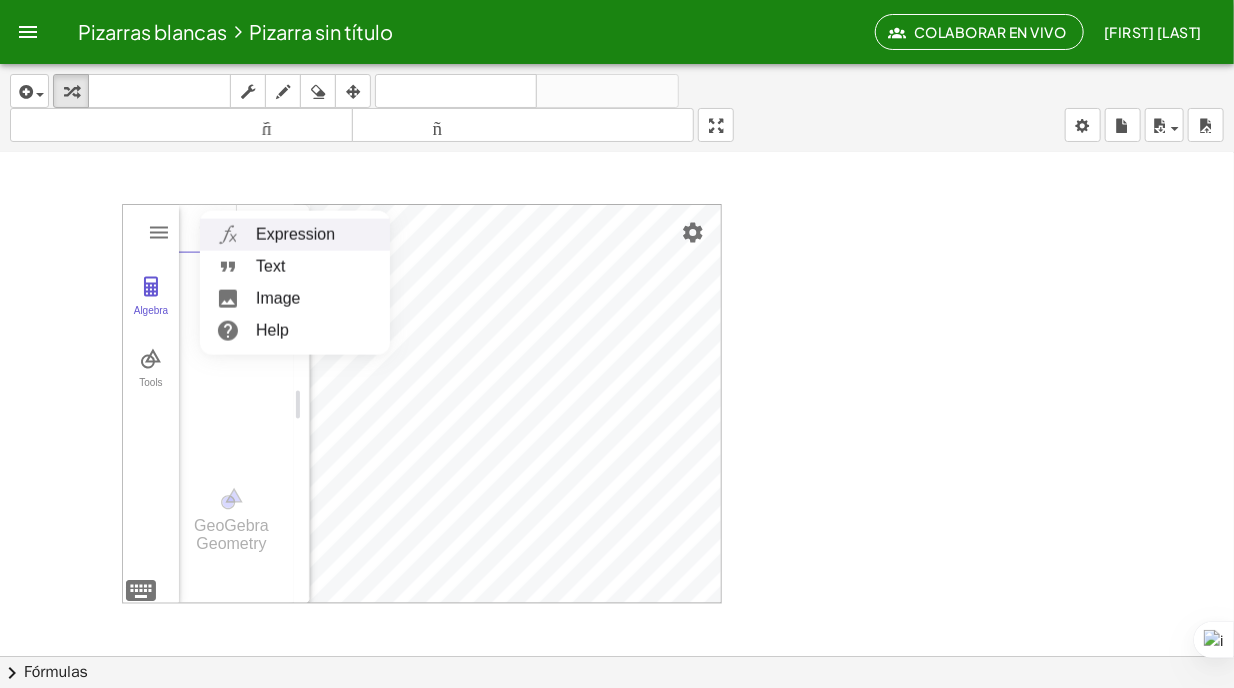 click at bounding box center (228, 235) 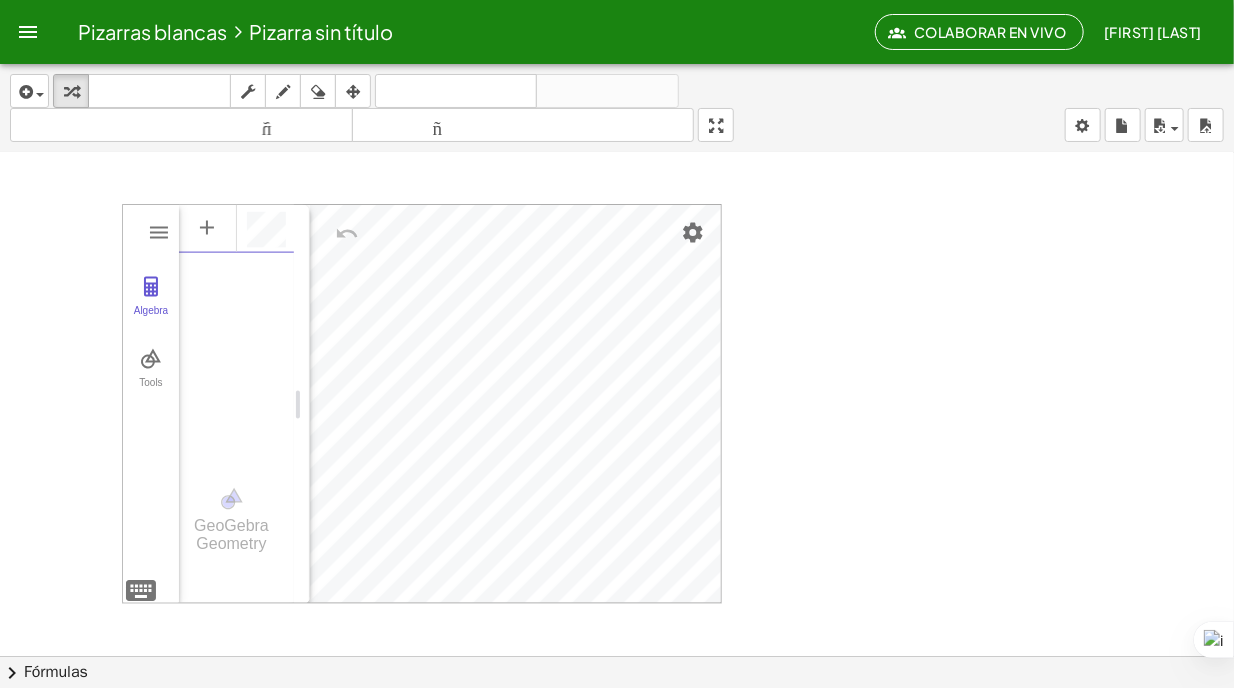 scroll, scrollTop: 12, scrollLeft: 0, axis: vertical 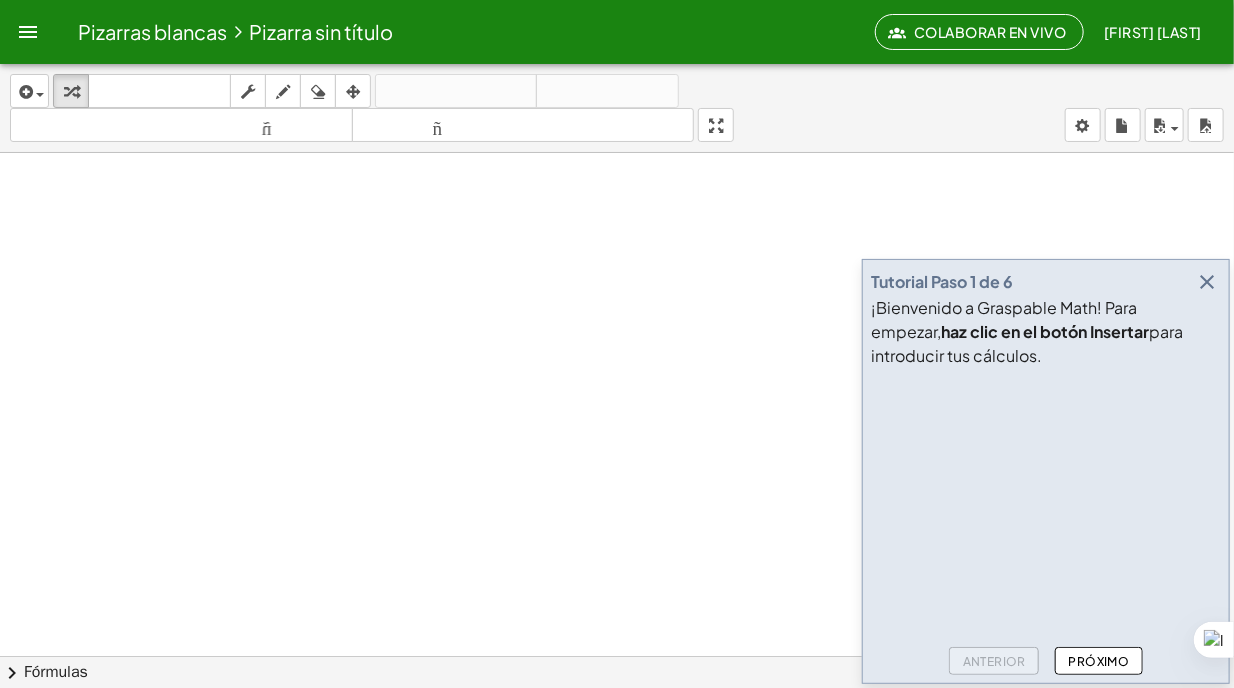 click at bounding box center [1207, 282] 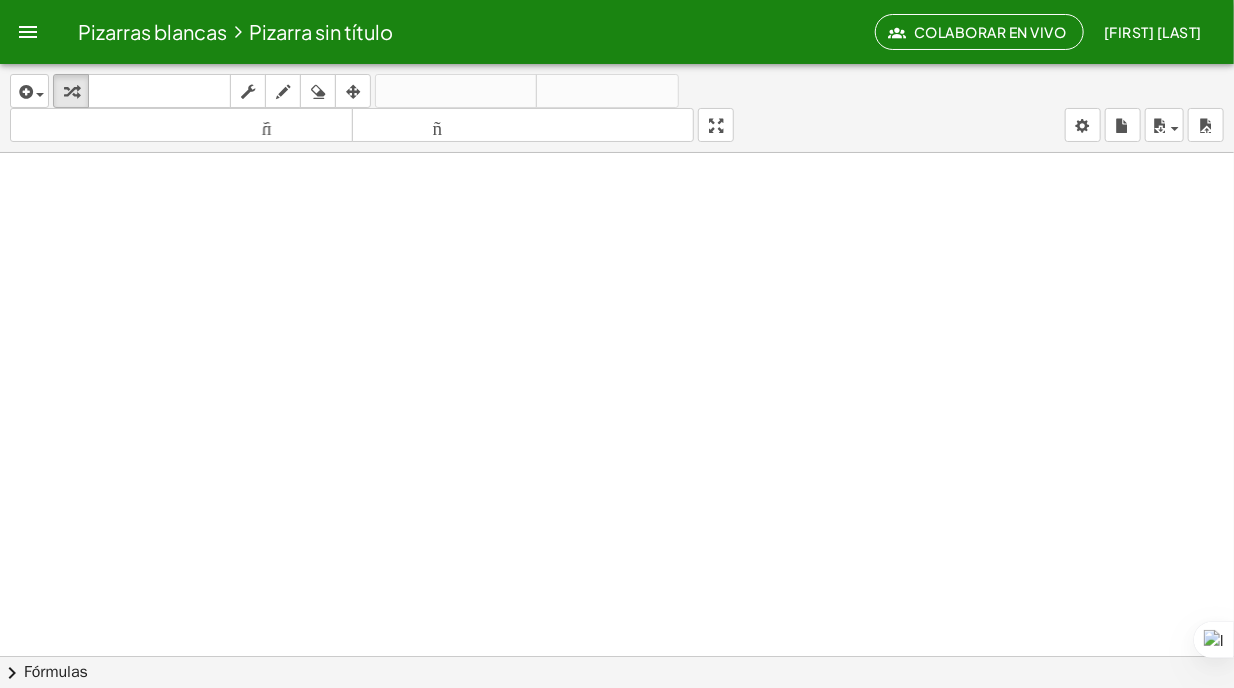 click at bounding box center (617, 734) 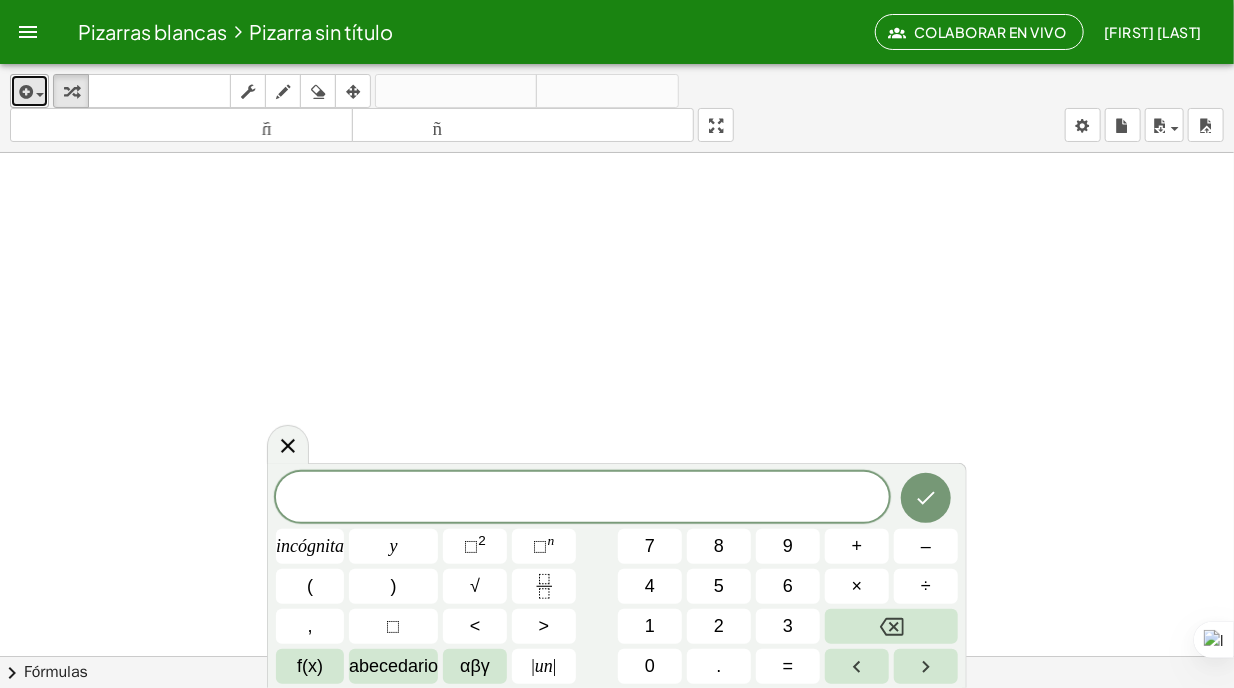 click at bounding box center (35, 94) 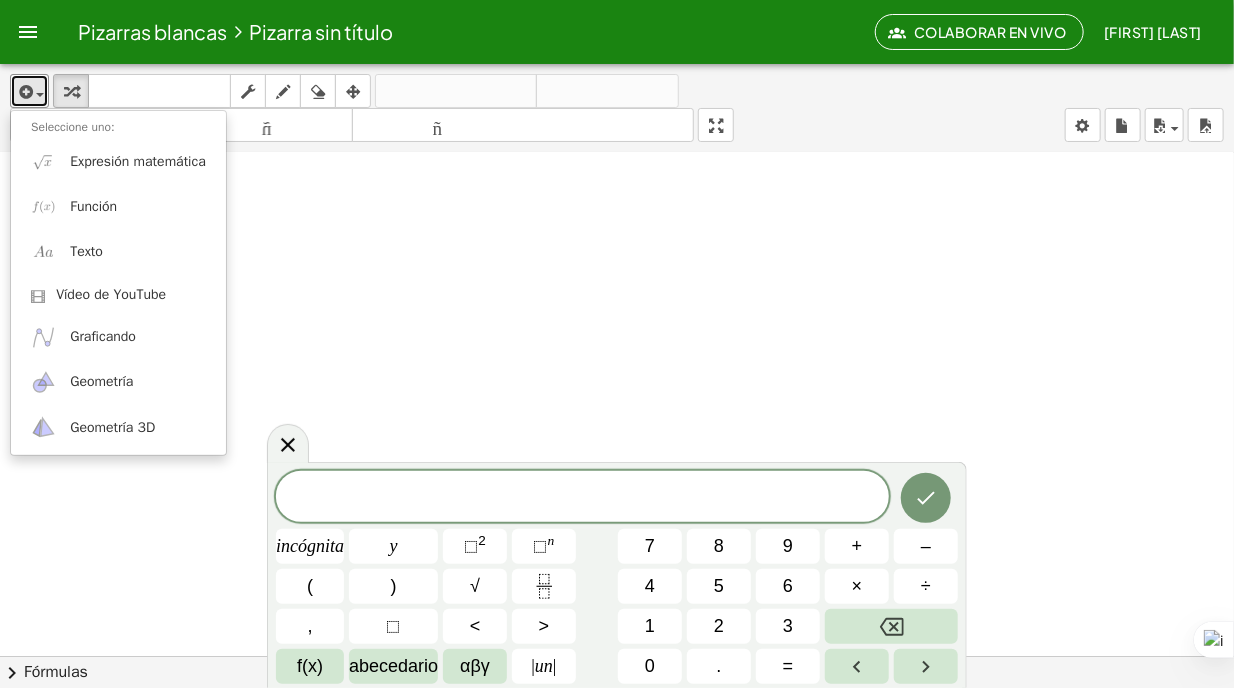 scroll, scrollTop: 255, scrollLeft: 0, axis: vertical 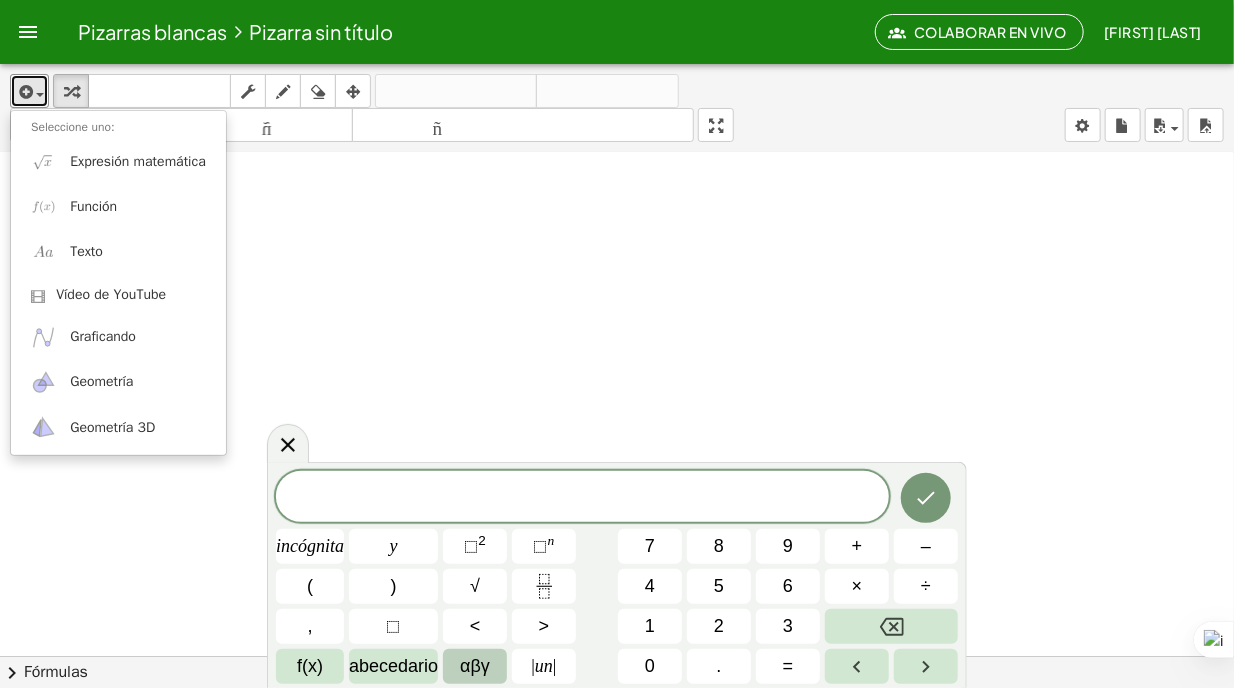 click on "αβγ" at bounding box center [475, 666] 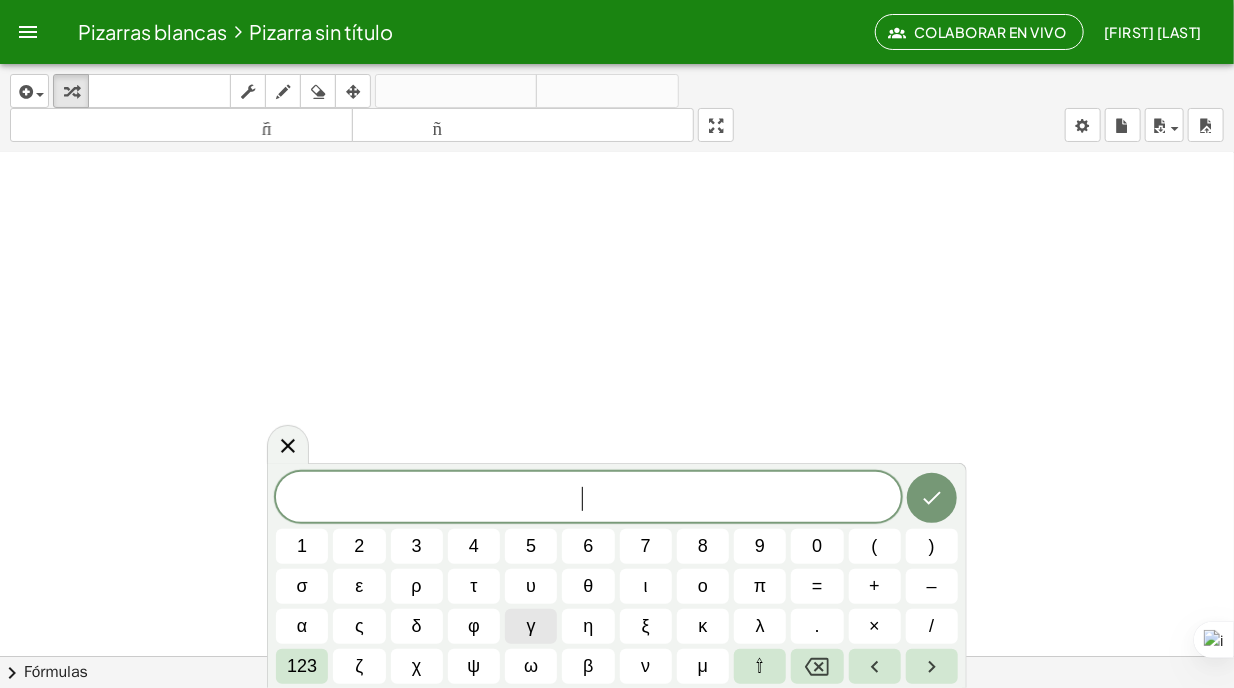 click on "ψ" at bounding box center (473, 666) 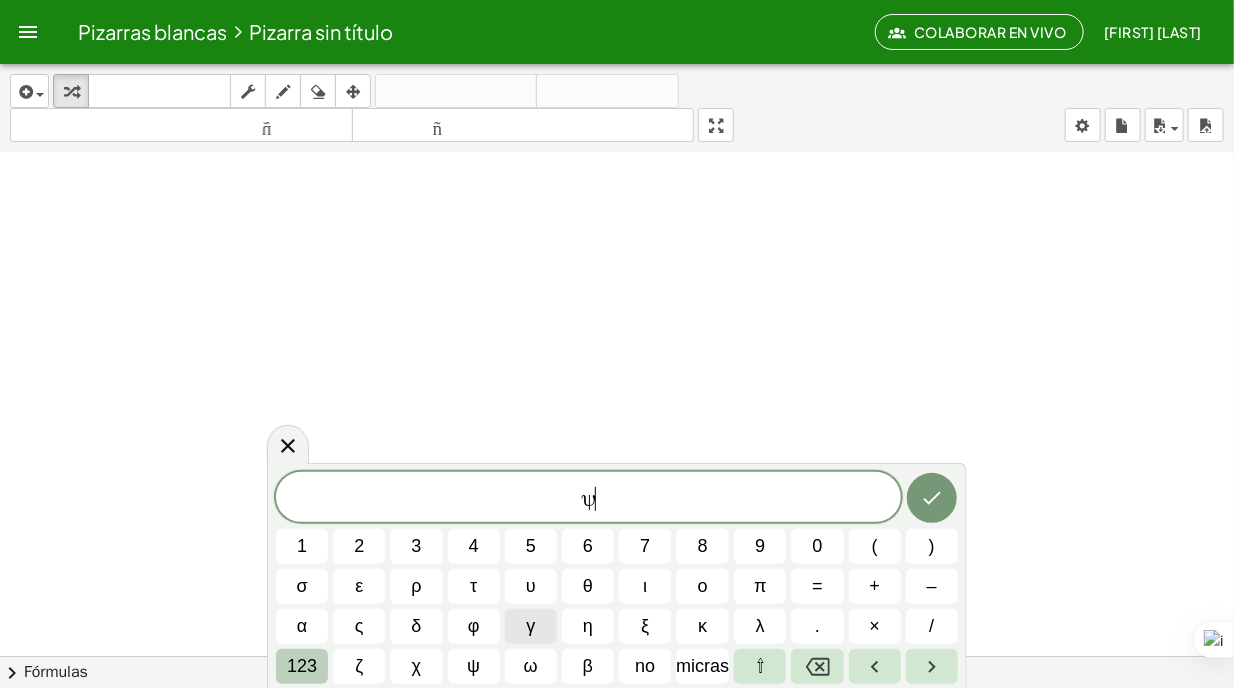 click on "123" at bounding box center (302, 666) 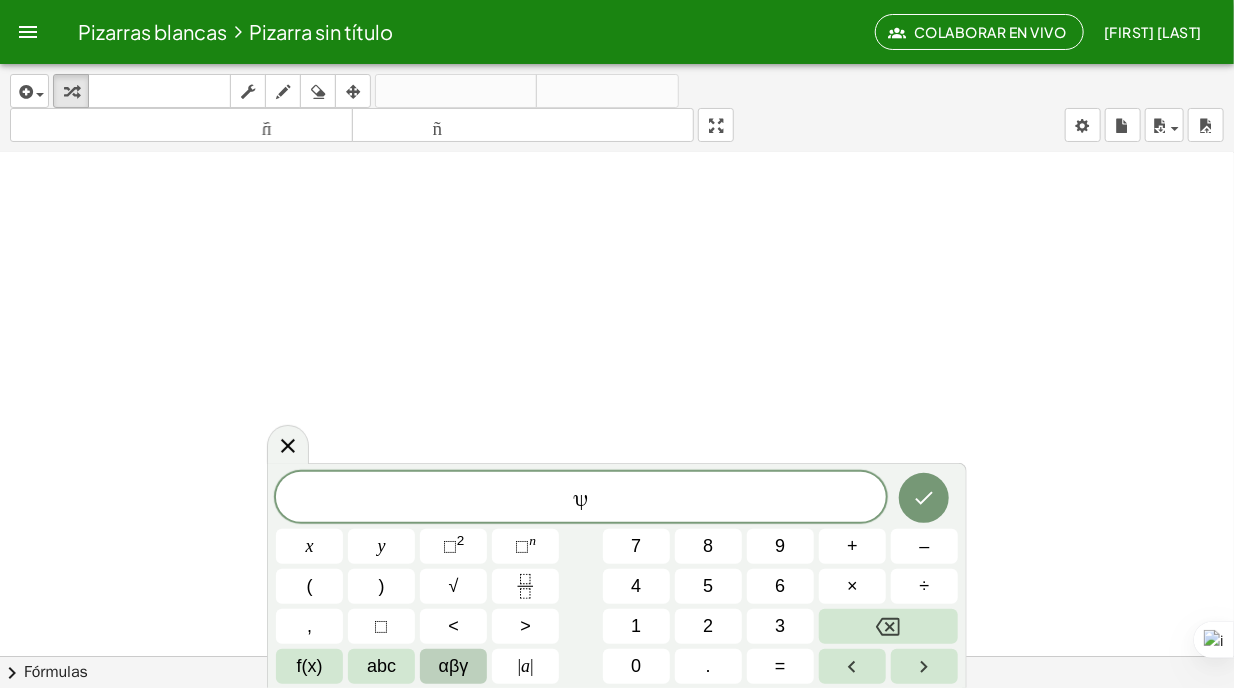 click on "αβγ" at bounding box center (454, 666) 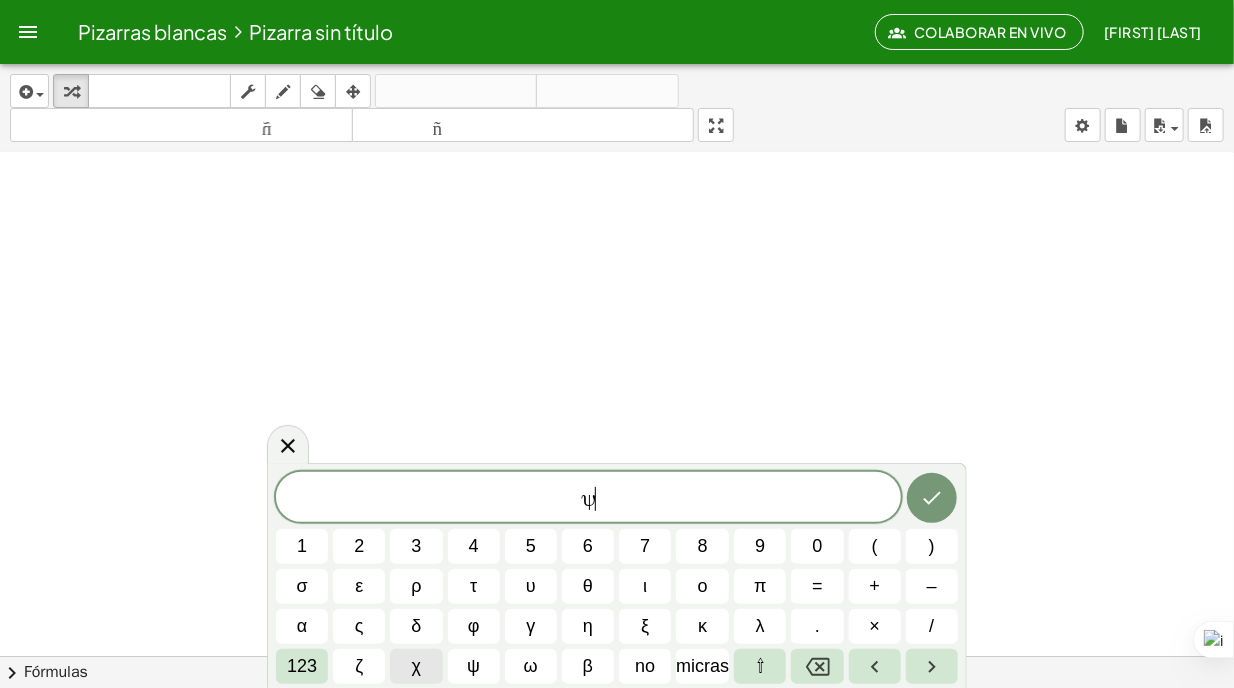 click on "χ" at bounding box center (416, 666) 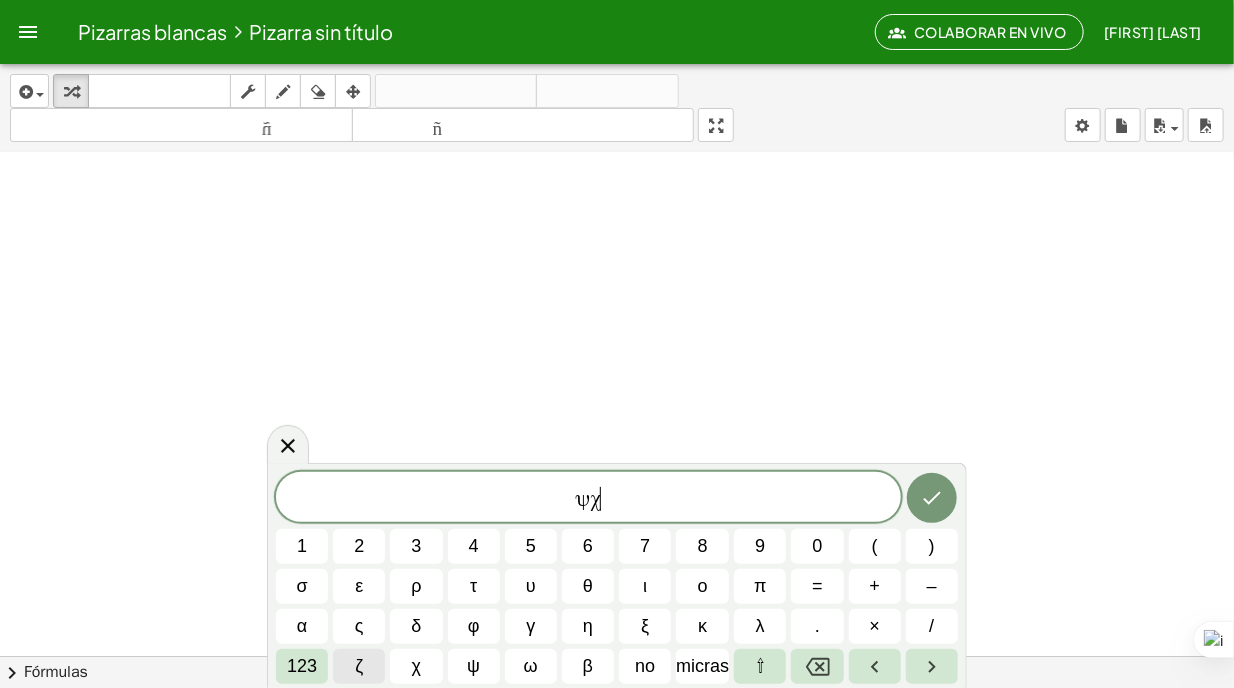 click on "ζ" at bounding box center [359, 666] 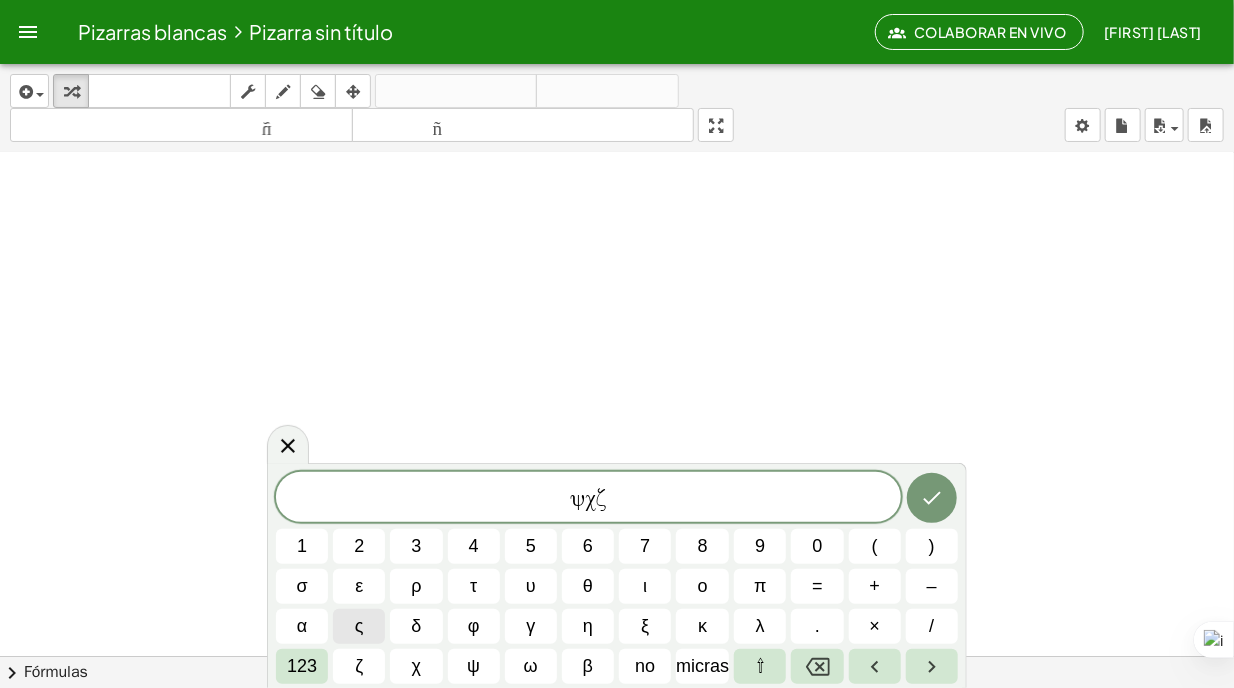 click on "ς" at bounding box center (359, 626) 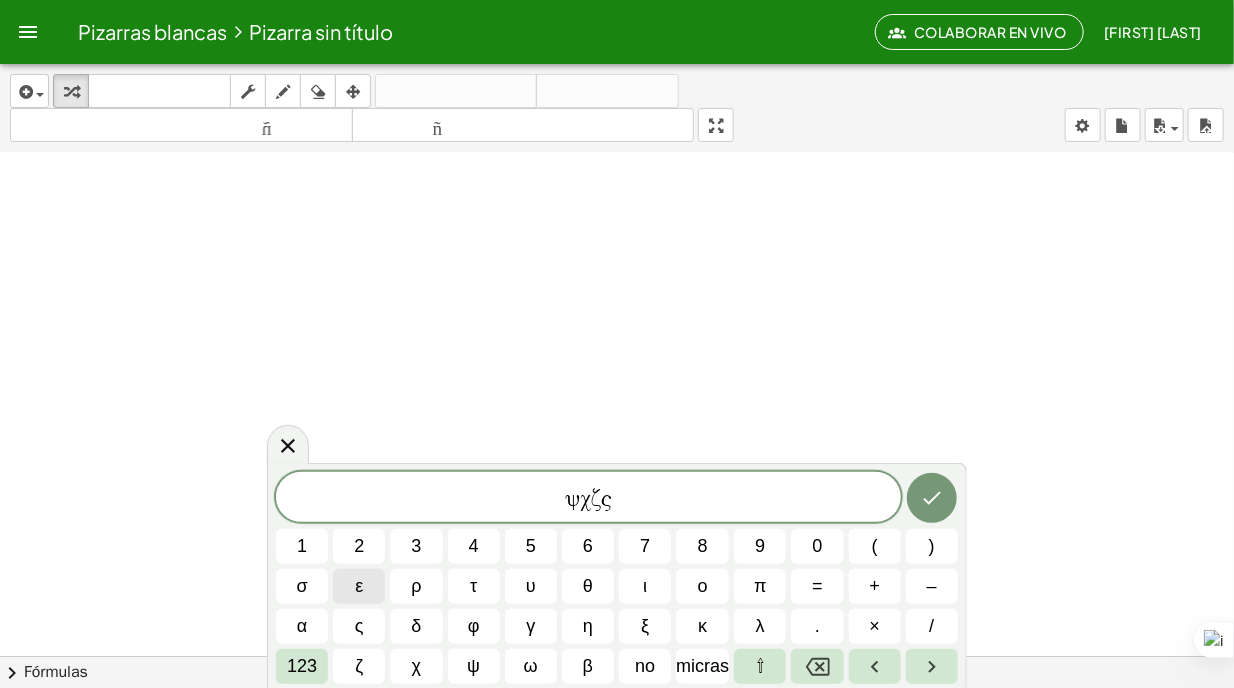 click on "ε" at bounding box center [359, 586] 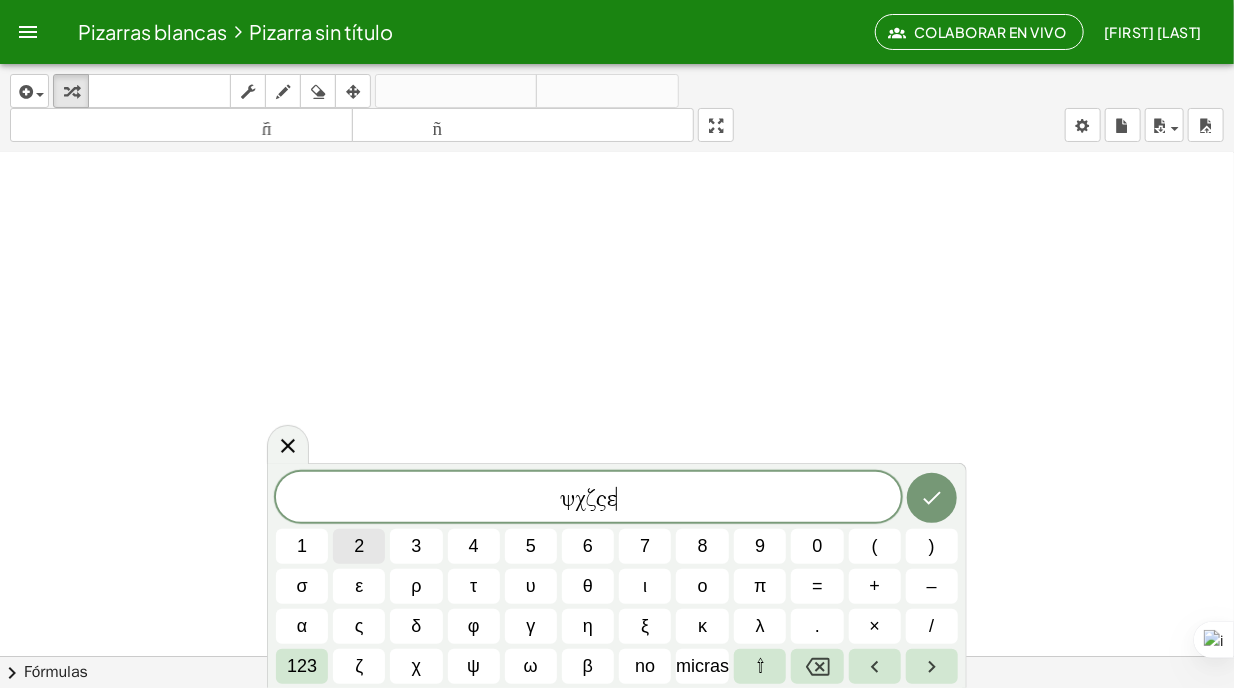 click on "2" at bounding box center (359, 546) 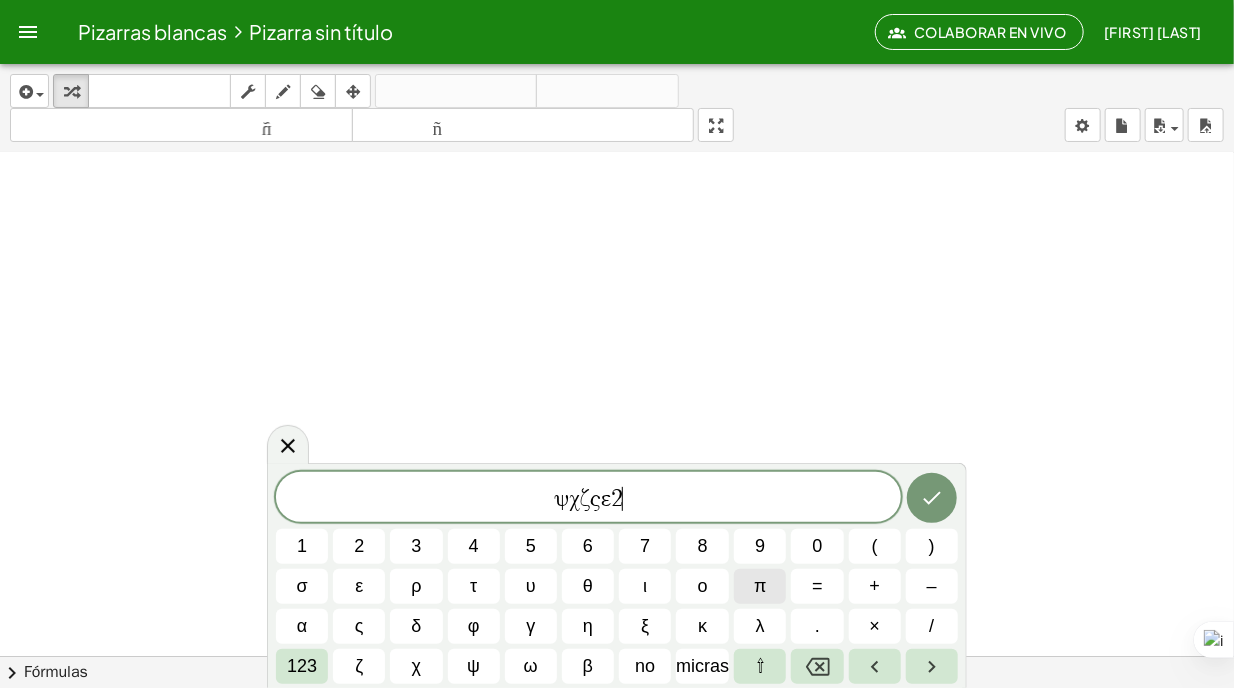 click on "π" at bounding box center (760, 586) 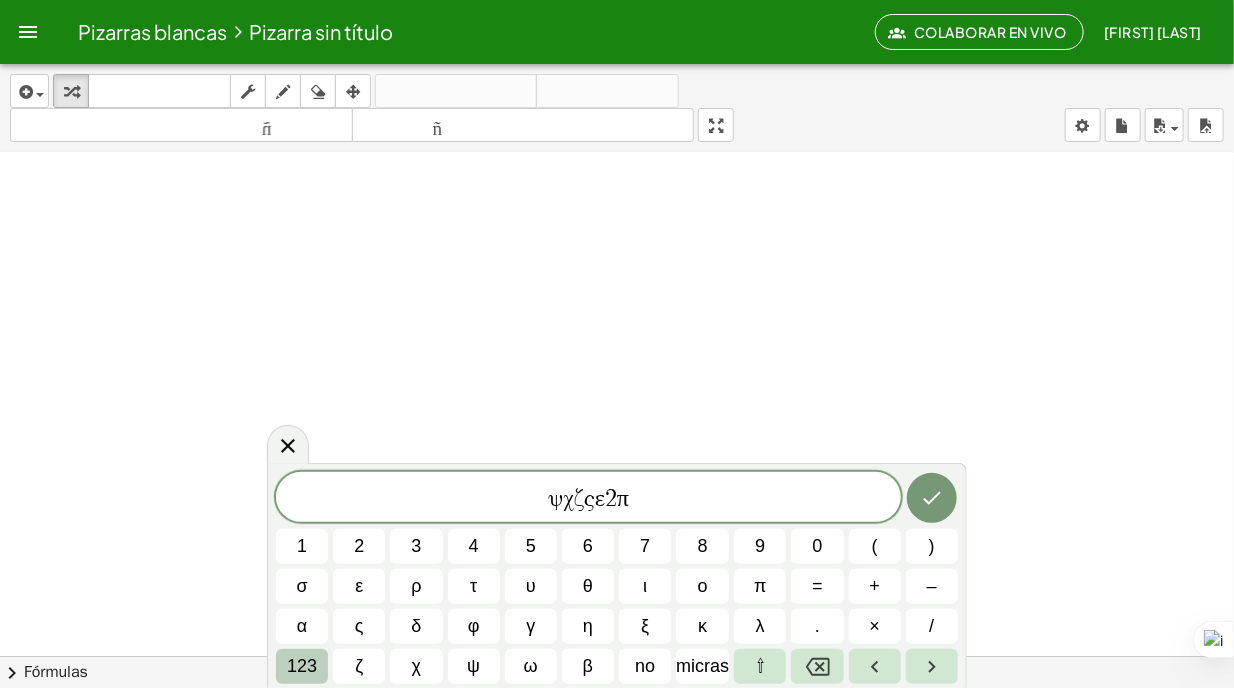 click on "123" at bounding box center [302, 666] 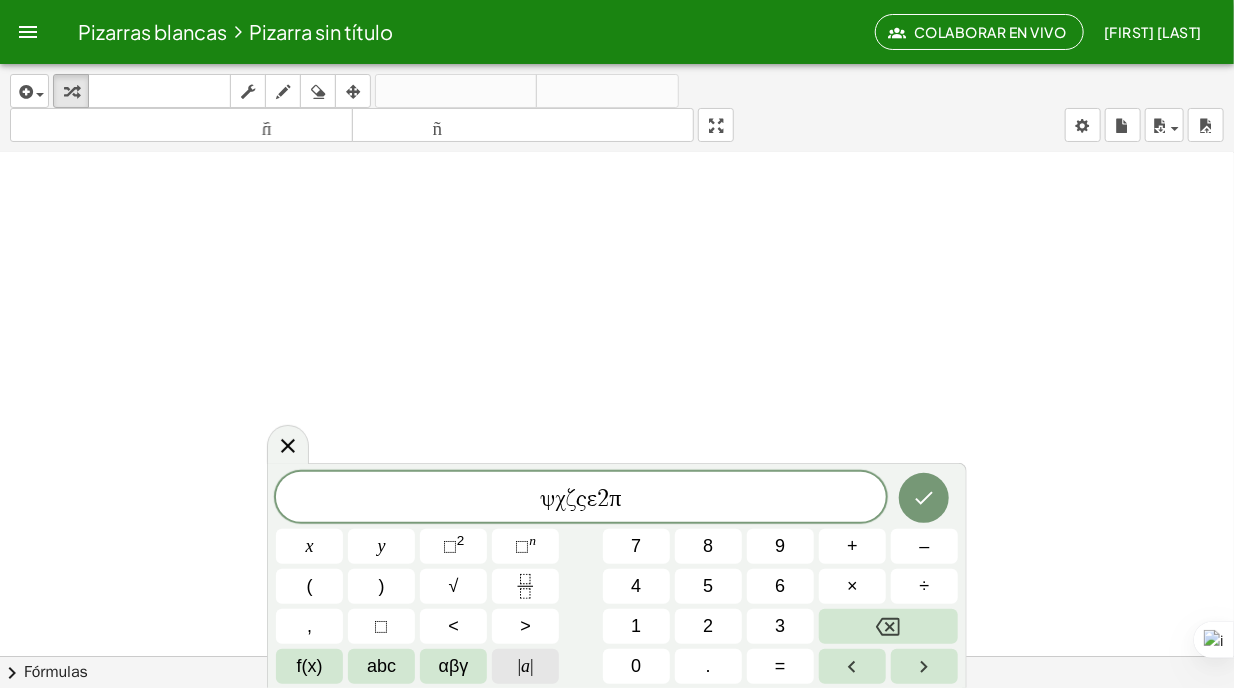 click on "| a |" at bounding box center [525, 666] 